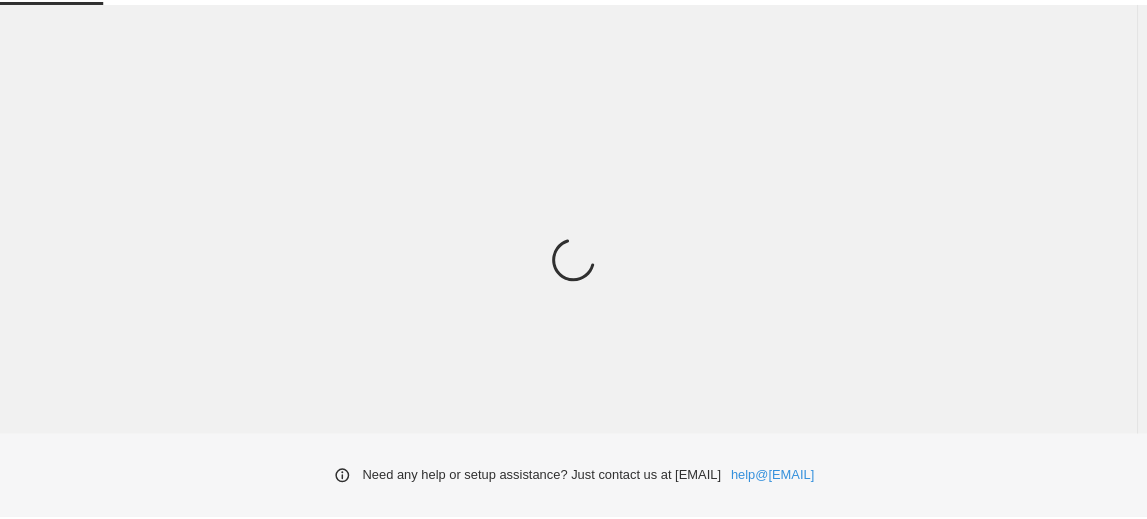 scroll, scrollTop: 0, scrollLeft: 0, axis: both 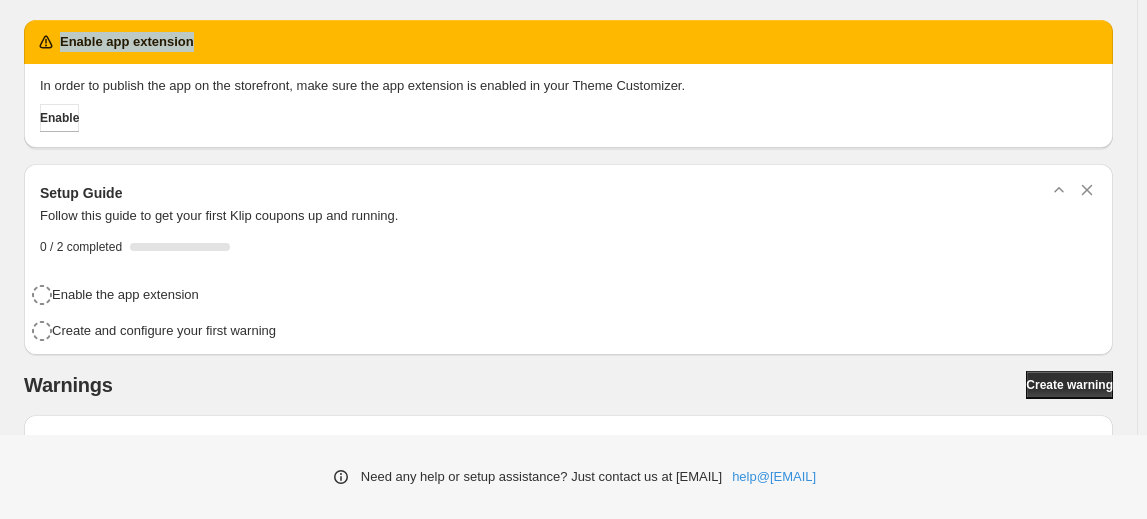 drag, startPoint x: 192, startPoint y: 43, endPoint x: 58, endPoint y: 42, distance: 134.00374 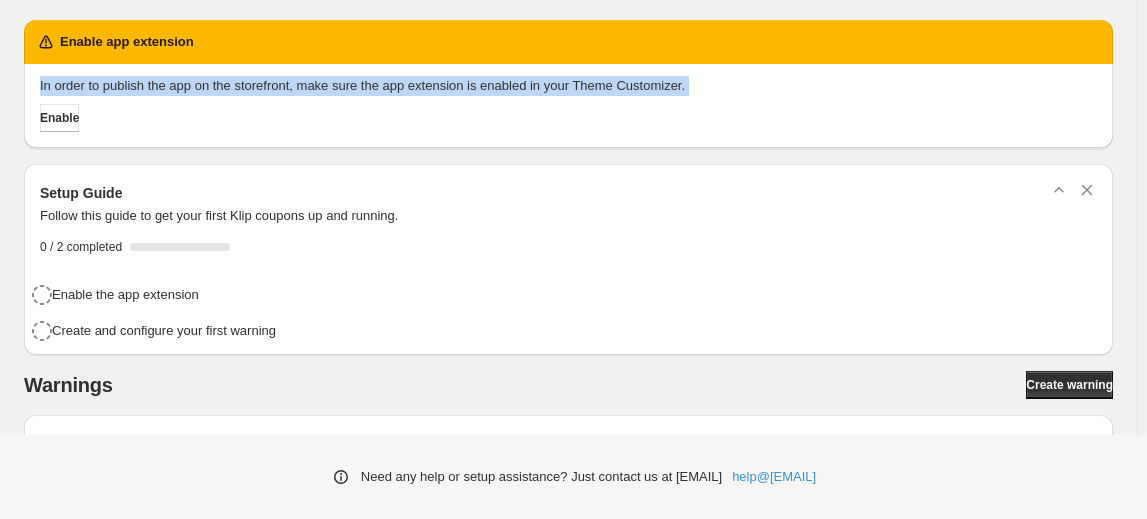 drag, startPoint x: 38, startPoint y: 84, endPoint x: 642, endPoint y: 99, distance: 604.1862 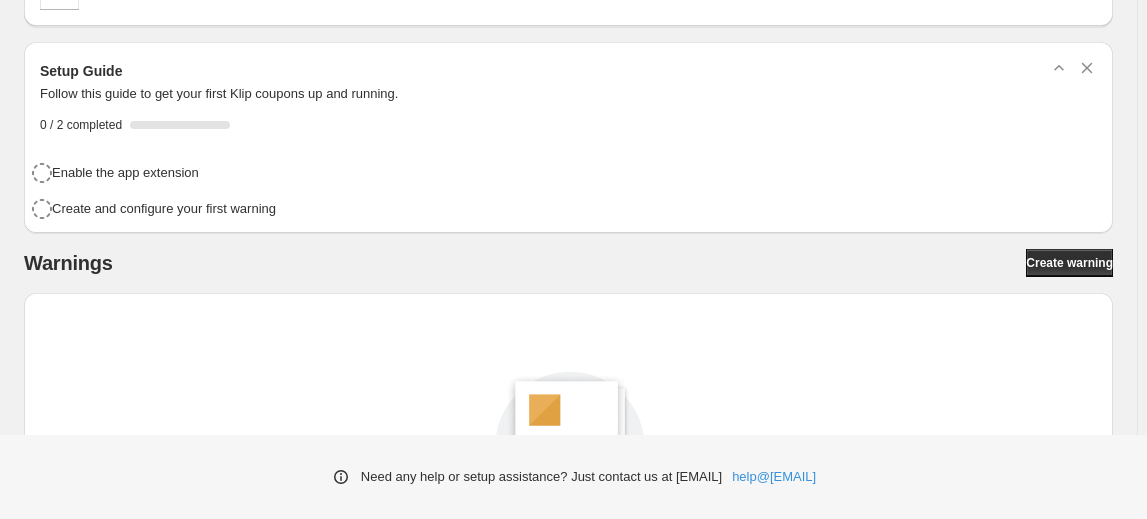 scroll, scrollTop: 90, scrollLeft: 0, axis: vertical 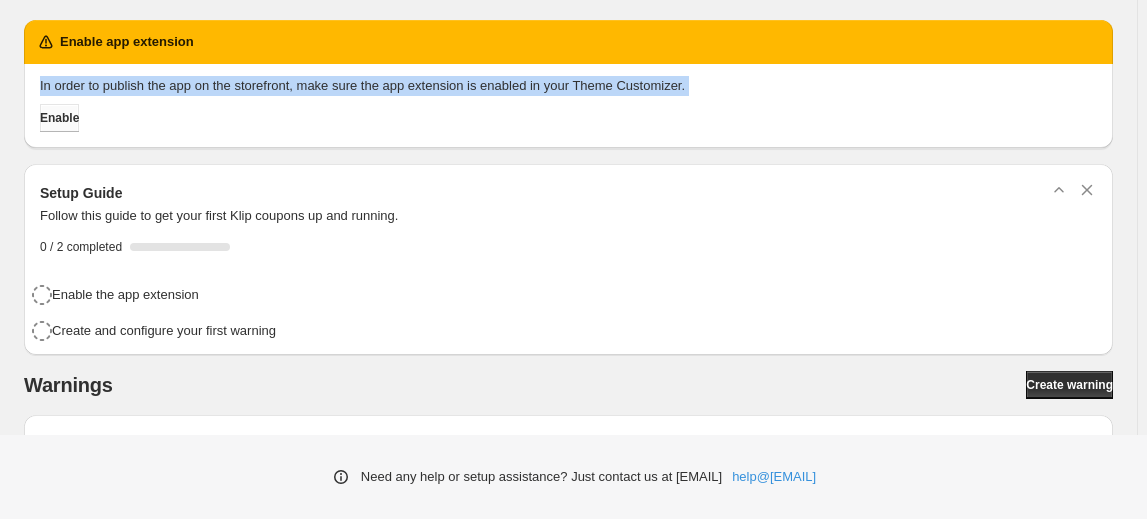 click on "Enable" at bounding box center (59, 118) 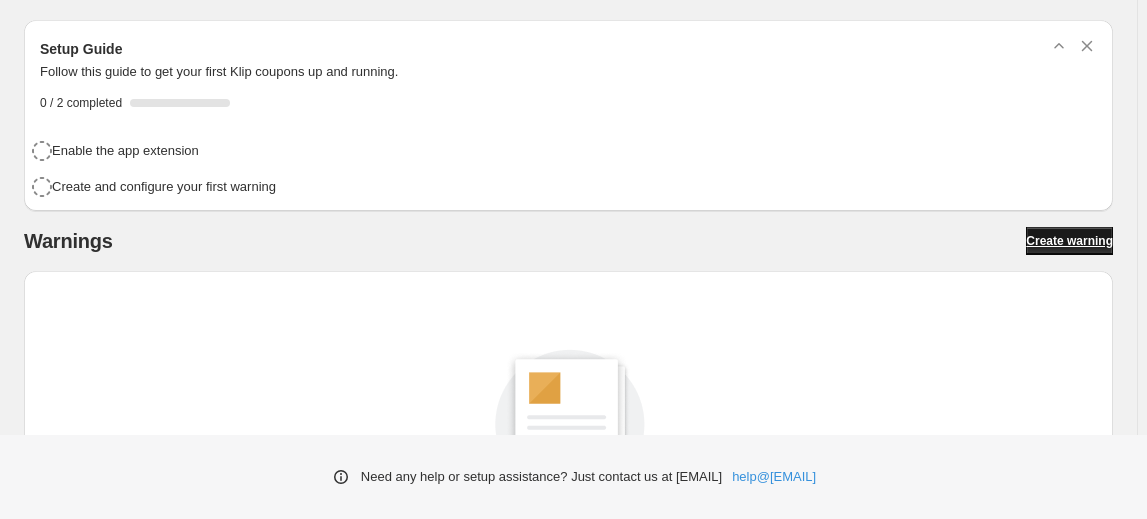 click on "Create warning" at bounding box center [1069, 241] 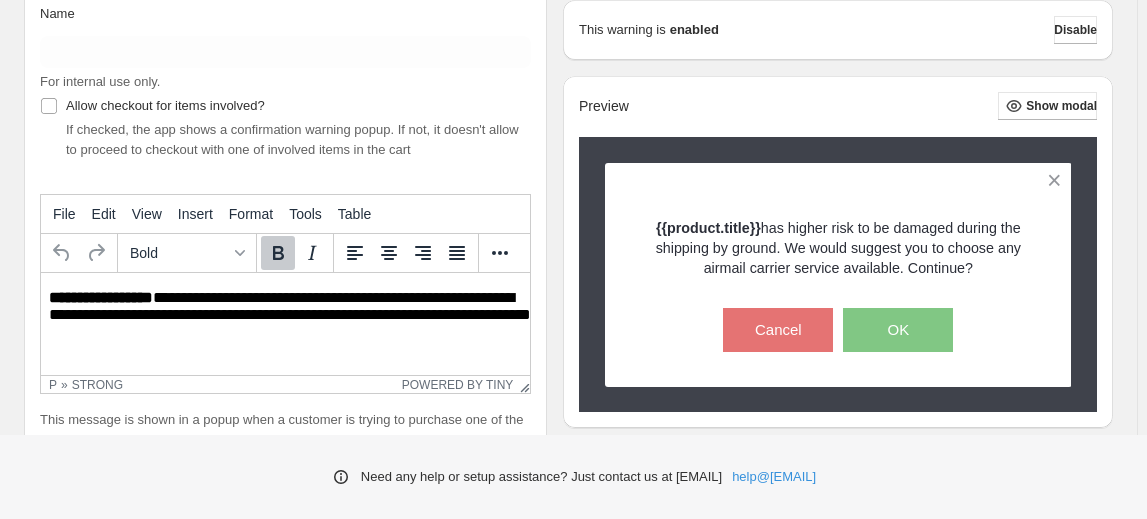 scroll, scrollTop: 181, scrollLeft: 0, axis: vertical 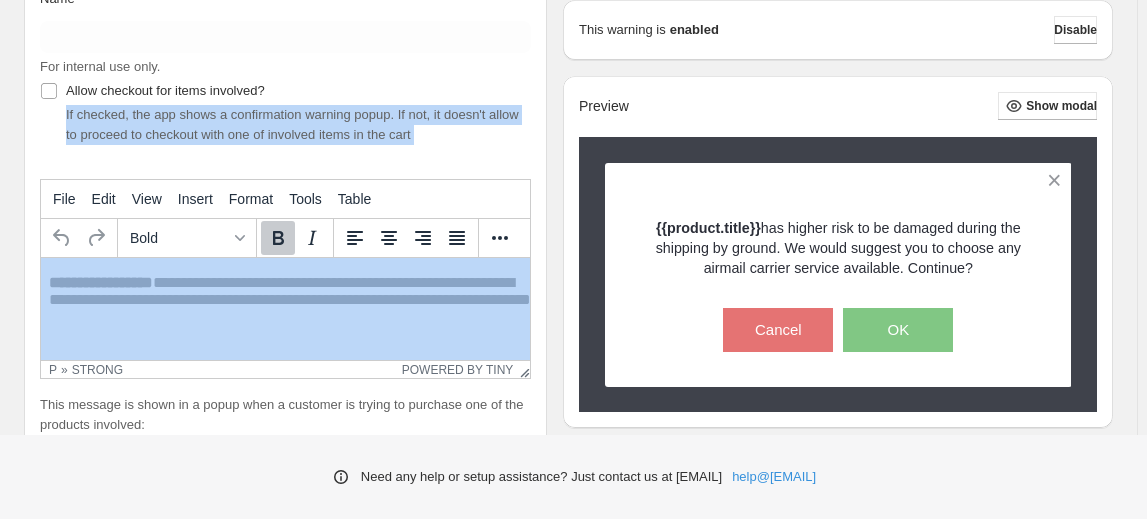 drag, startPoint x: 61, startPoint y: 116, endPoint x: 424, endPoint y: 148, distance: 364.40775 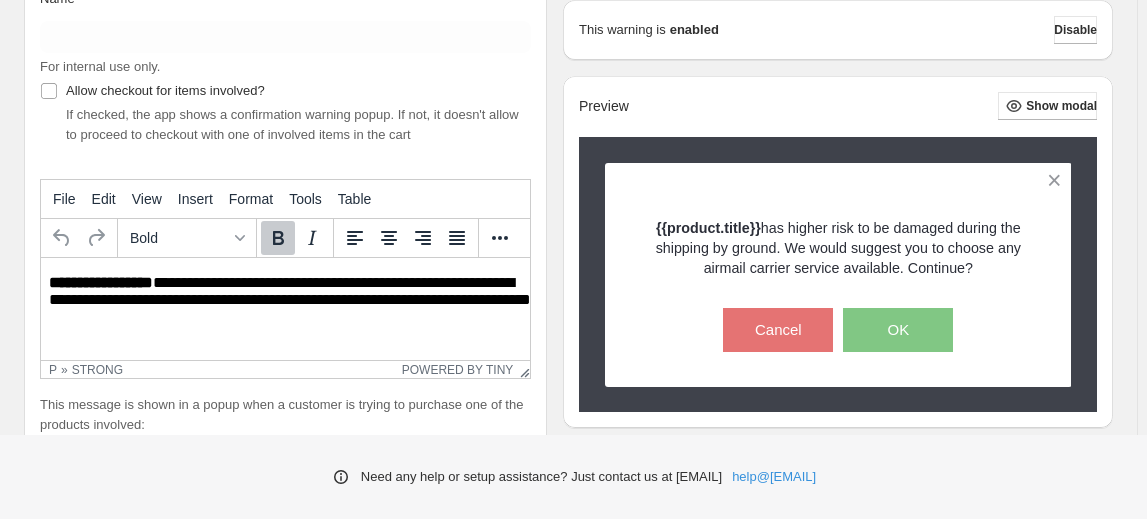 drag, startPoint x: 45, startPoint y: 275, endPoint x: 195, endPoint y: 325, distance: 158.11388 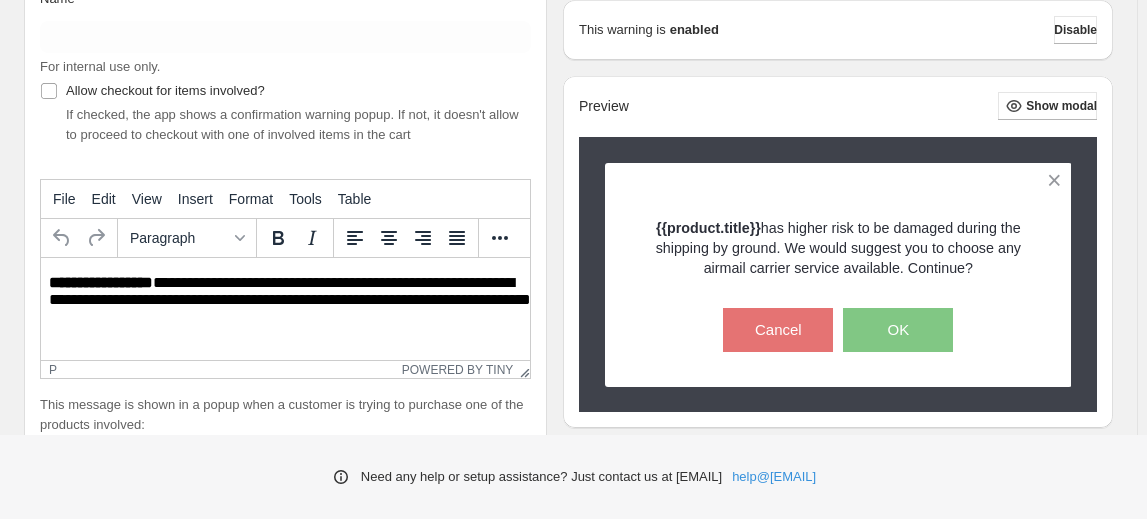 drag, startPoint x: 226, startPoint y: 338, endPoint x: 173, endPoint y: 323, distance: 55.081757 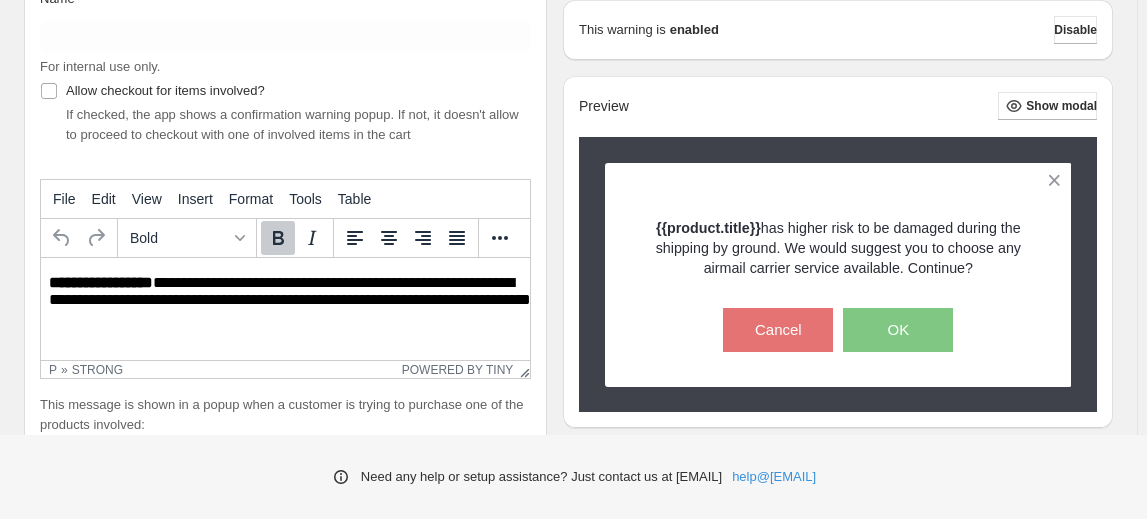 drag, startPoint x: 45, startPoint y: 280, endPoint x: 103, endPoint y: 297, distance: 60.440052 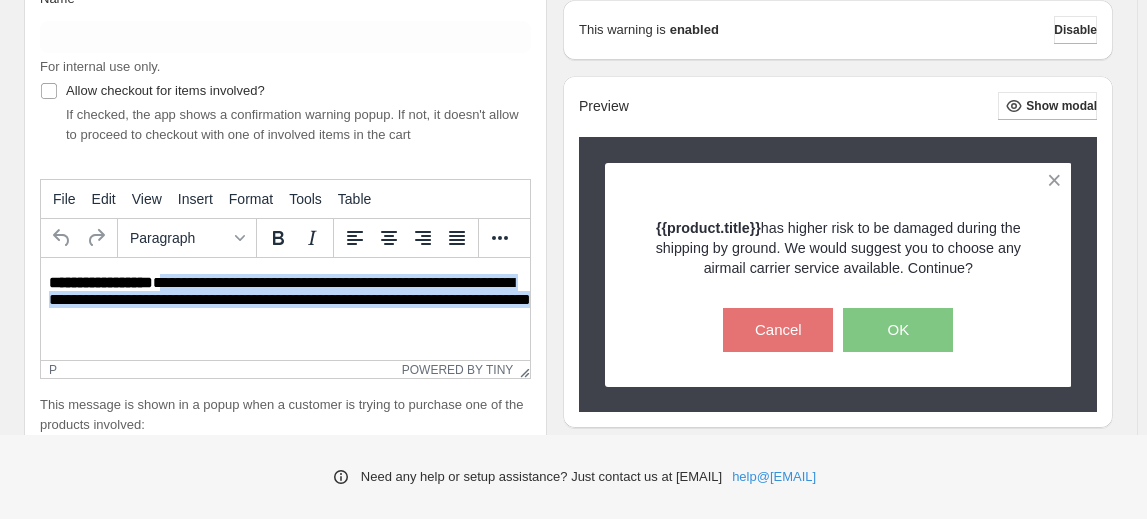 drag, startPoint x: 163, startPoint y: 279, endPoint x: 235, endPoint y: 330, distance: 88.23265 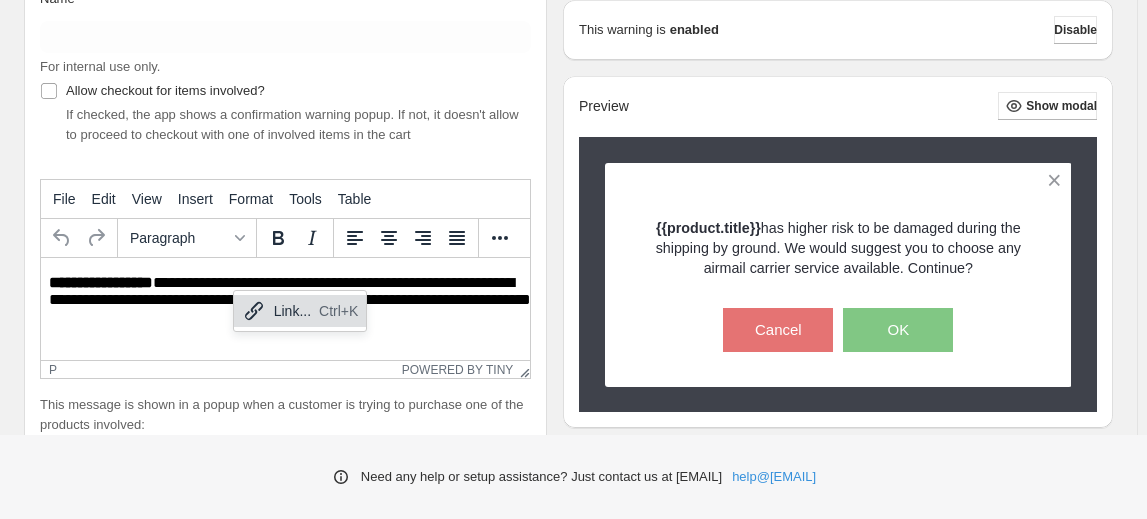 click on "**********" at bounding box center (285, 302) 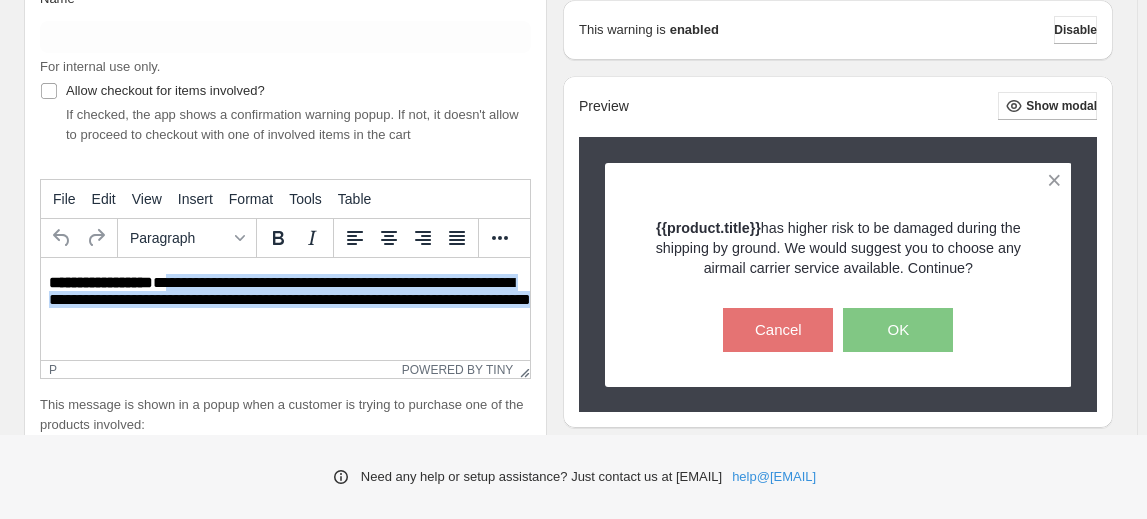 drag, startPoint x: 166, startPoint y: 284, endPoint x: 225, endPoint y: 322, distance: 70.178345 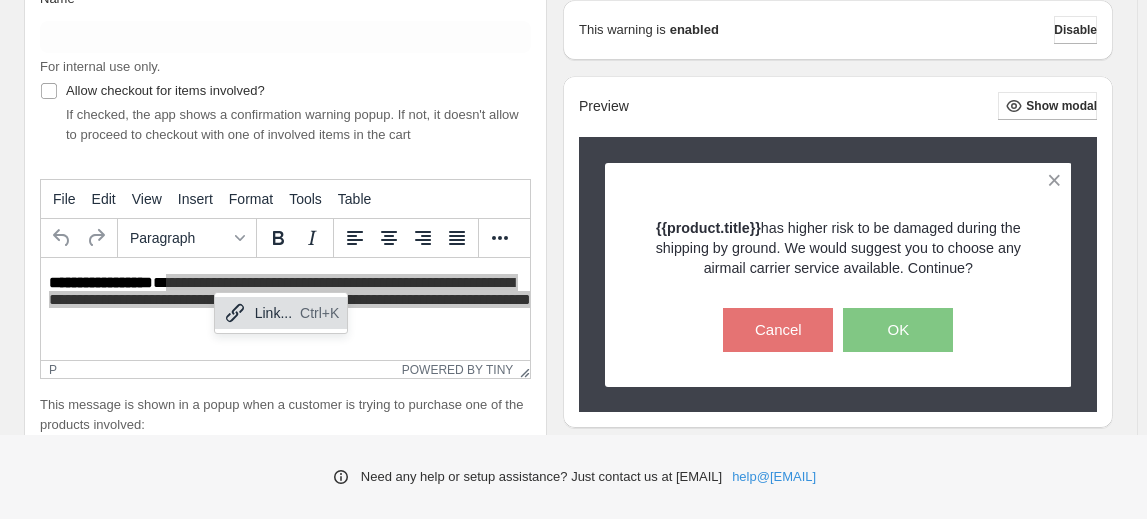 click on "Link..." at bounding box center [273, 313] 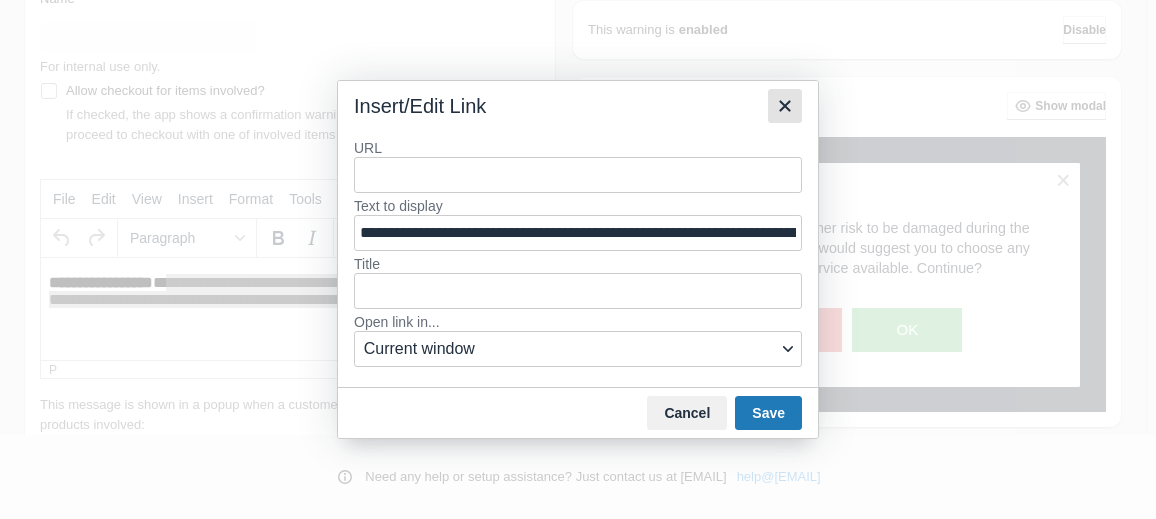 click 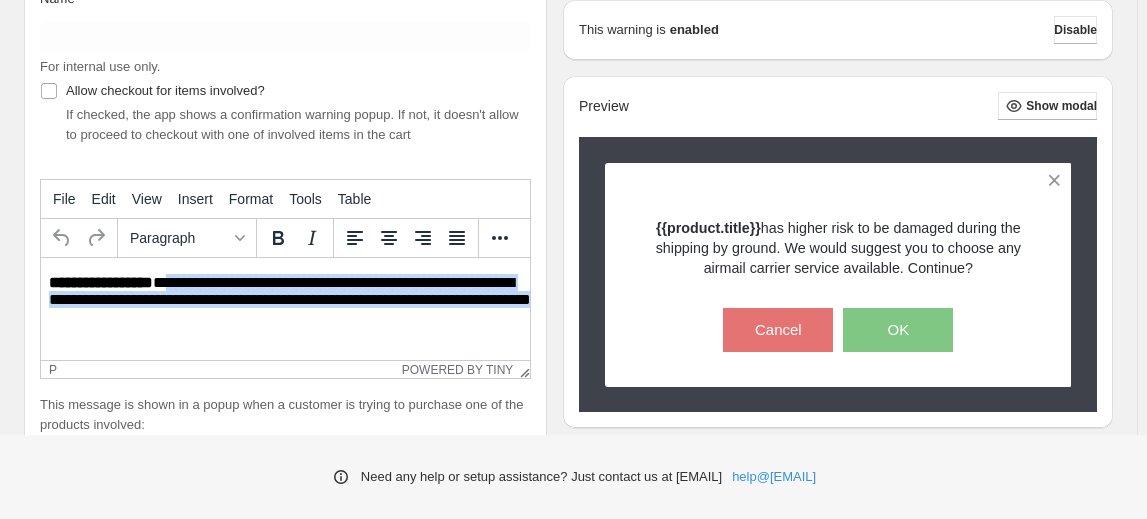 click on "**********" at bounding box center (290, 302) 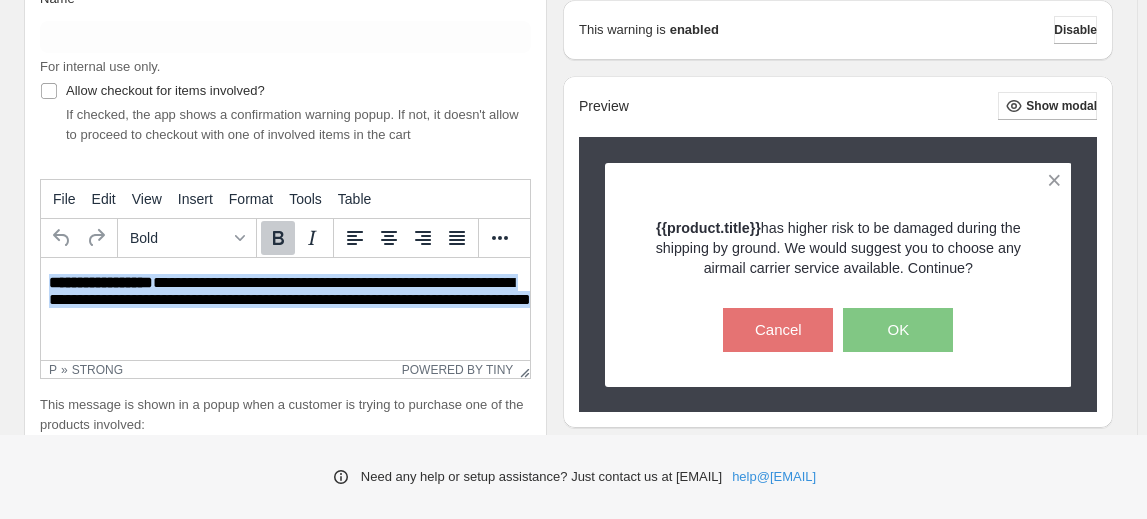 drag, startPoint x: 185, startPoint y: 321, endPoint x: 46, endPoint y: 291, distance: 142.20056 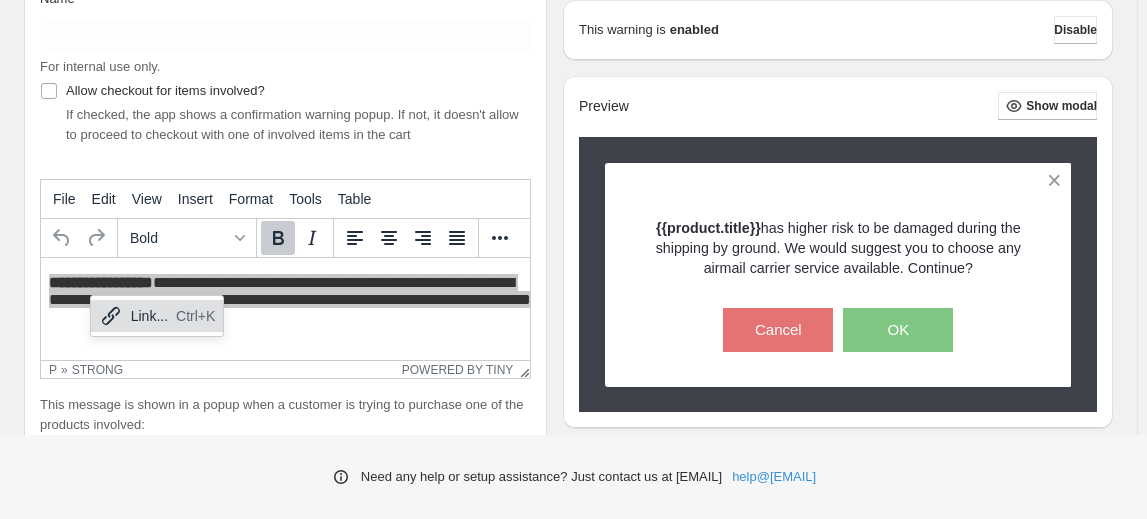 click on "Link..." at bounding box center (149, 316) 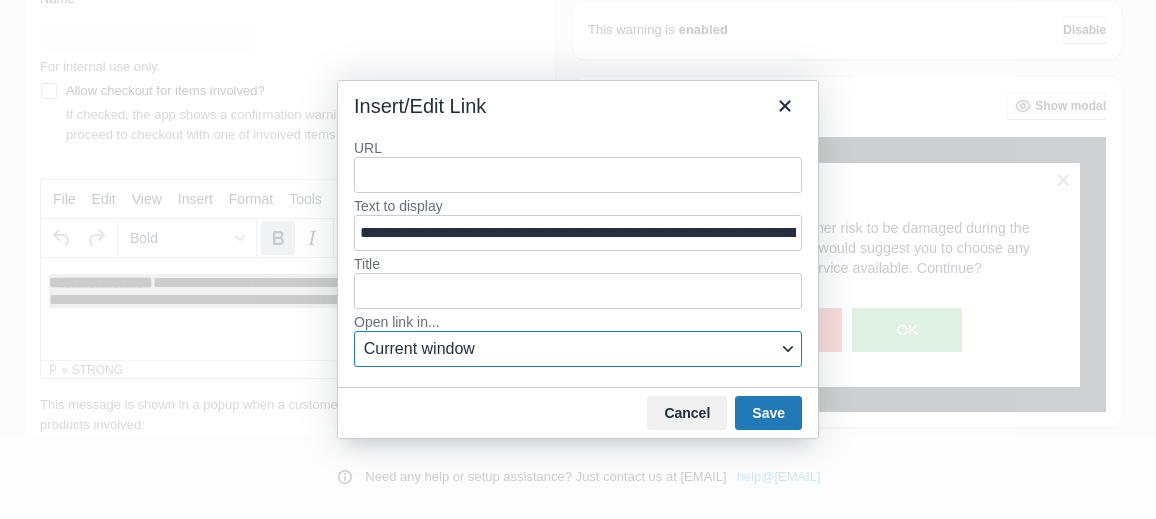 click on "Current window" at bounding box center (570, 349) 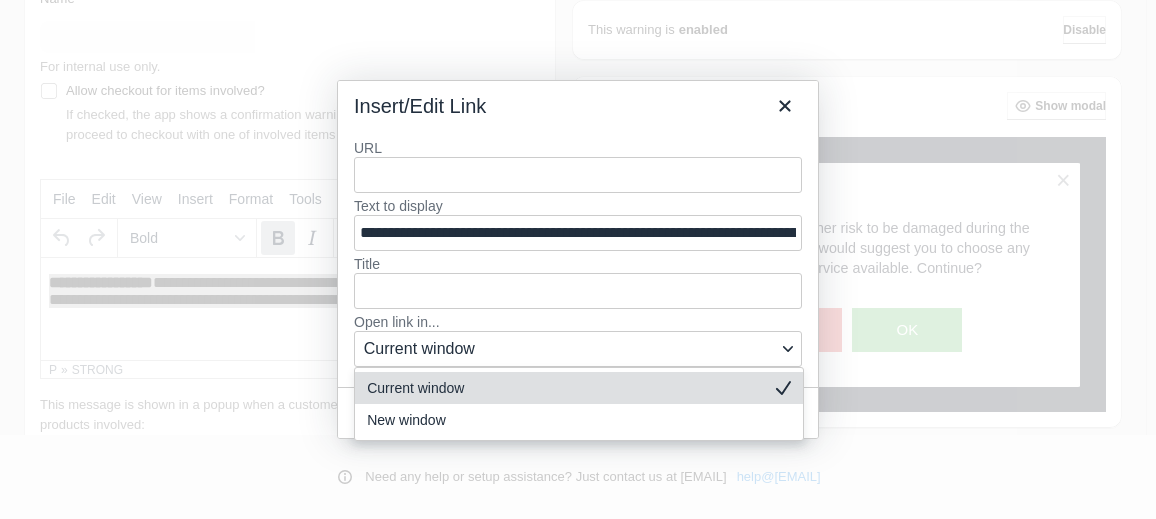 click on "Current window" at bounding box center (565, 388) 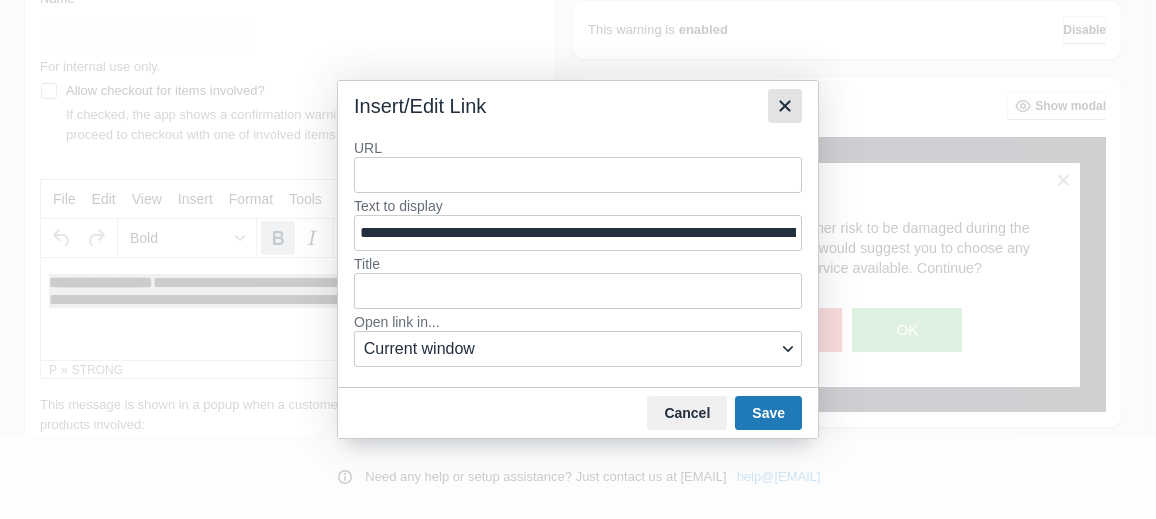 click 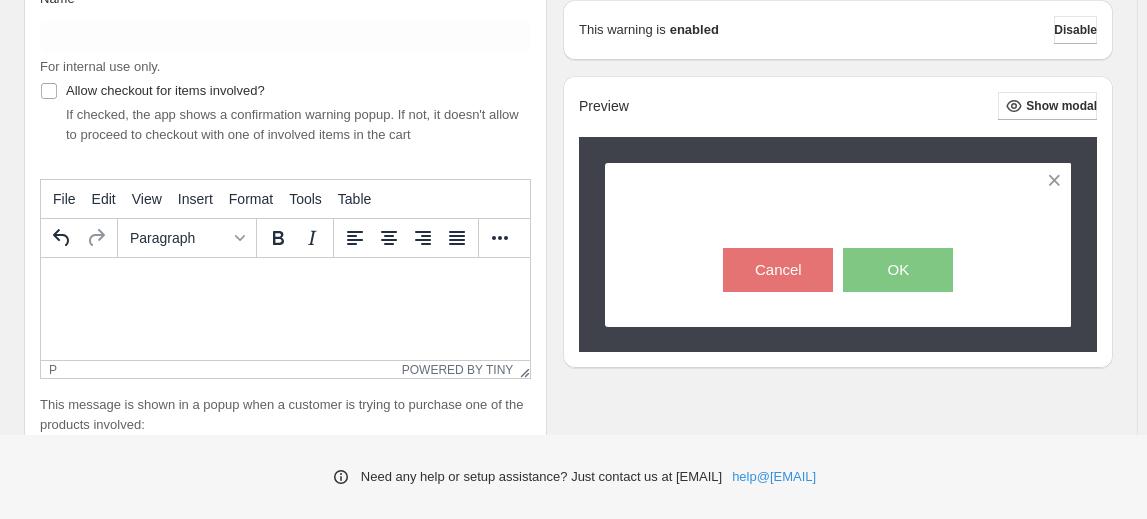 type 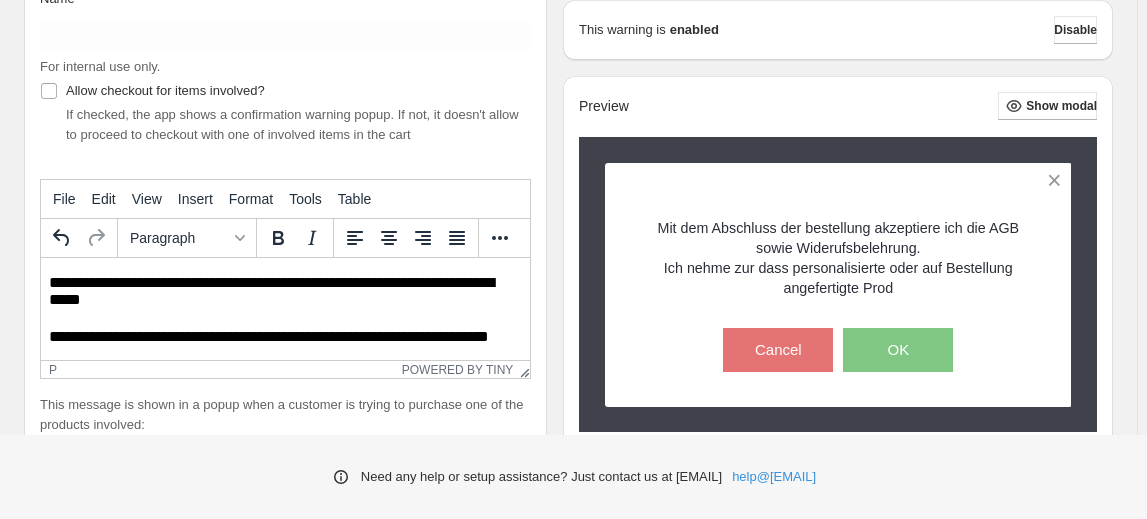 scroll, scrollTop: 4, scrollLeft: 0, axis: vertical 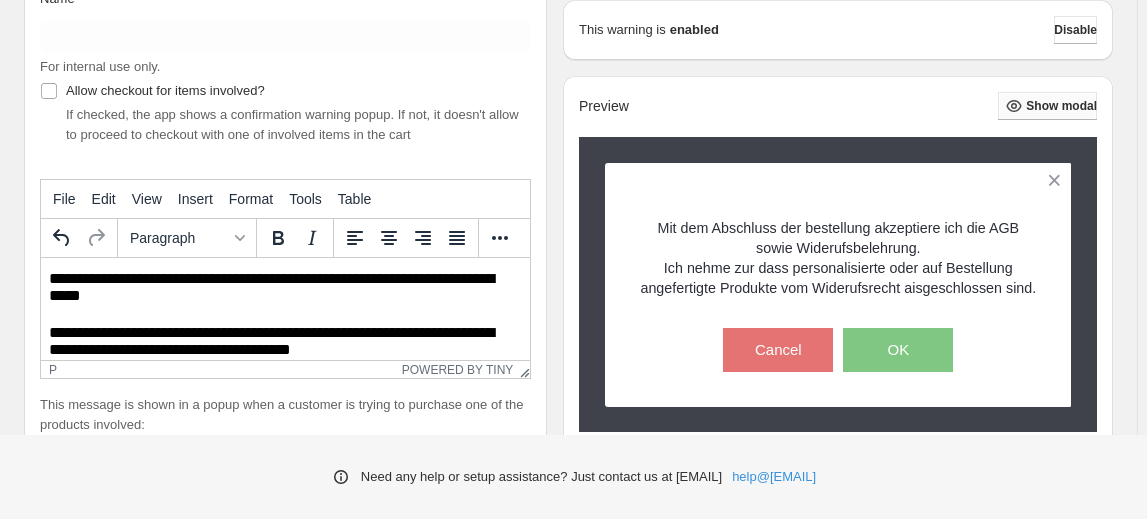 click on "Show modal" at bounding box center [1061, 106] 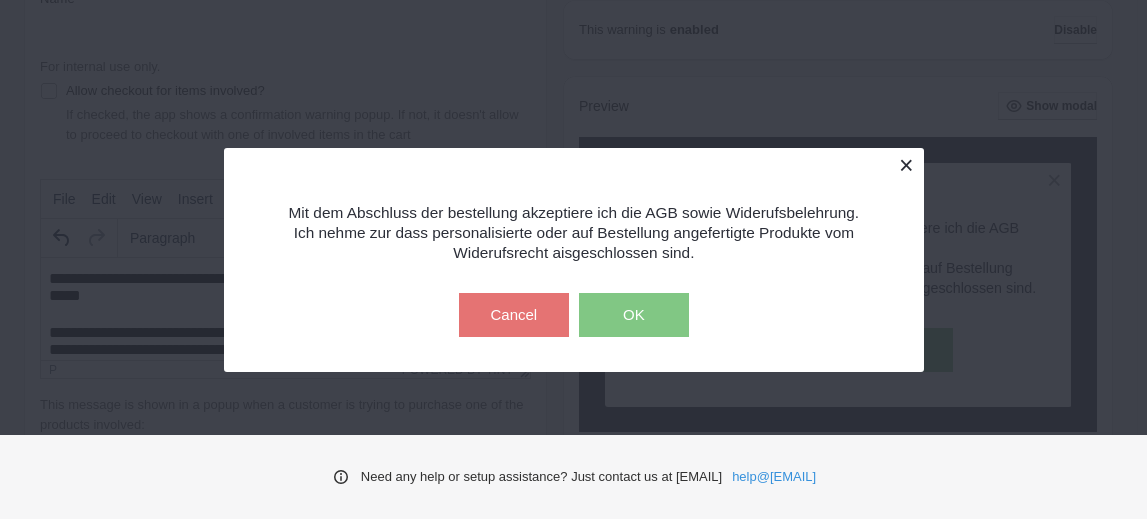 click at bounding box center (906, 165) 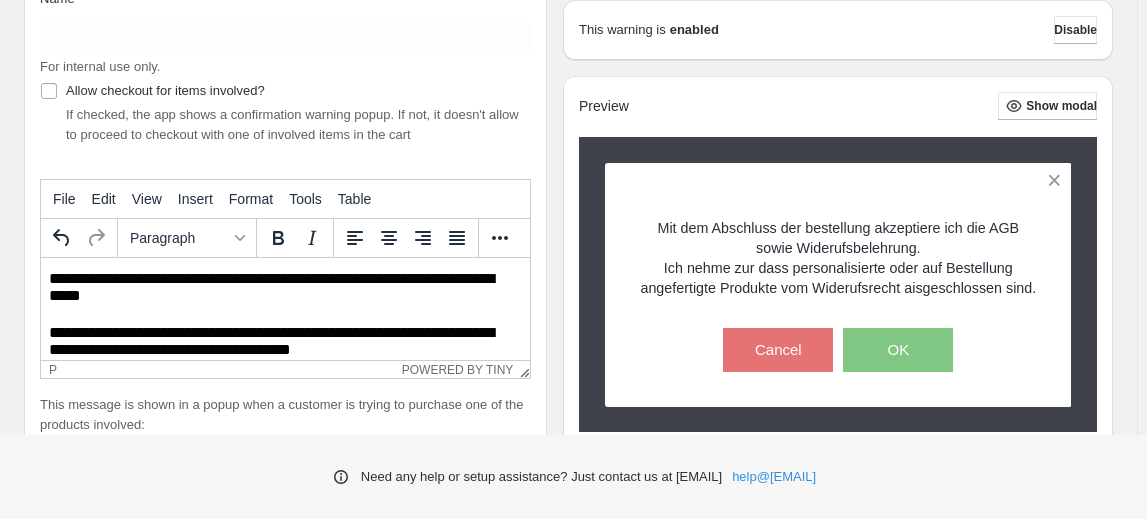 click on "**********" at bounding box center [283, 343] 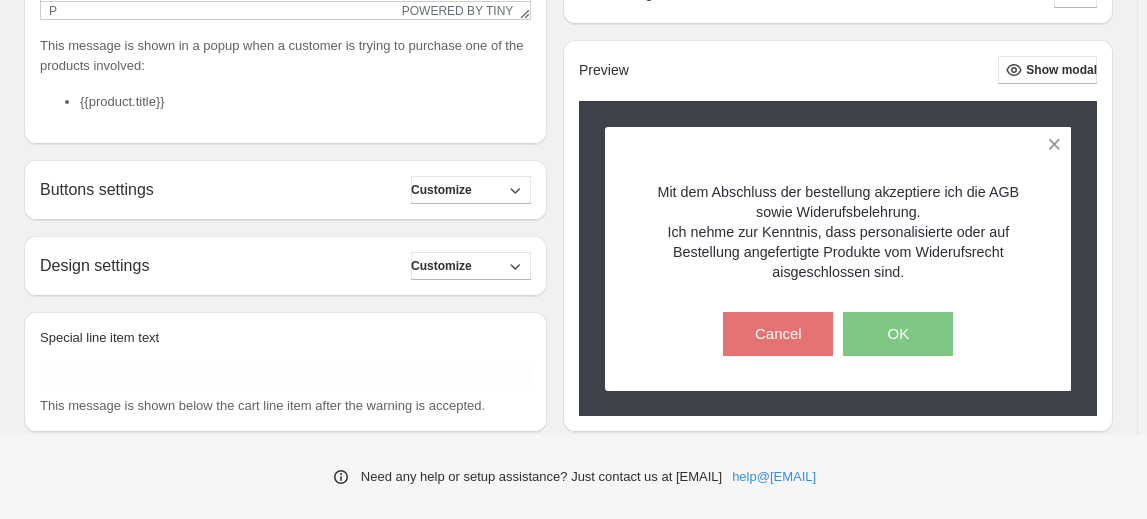 scroll, scrollTop: 581, scrollLeft: 0, axis: vertical 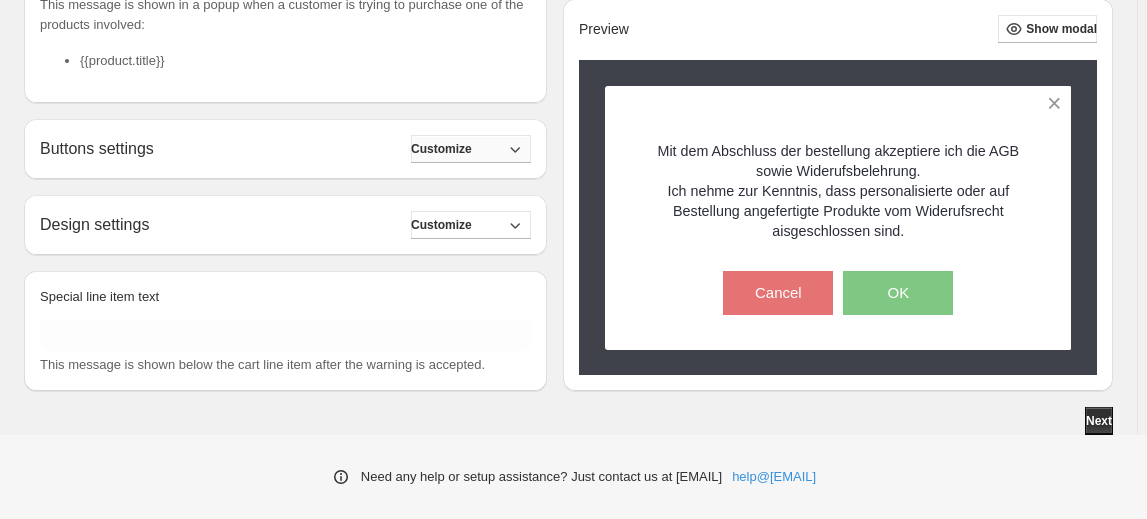 click on "Customize" at bounding box center [441, 149] 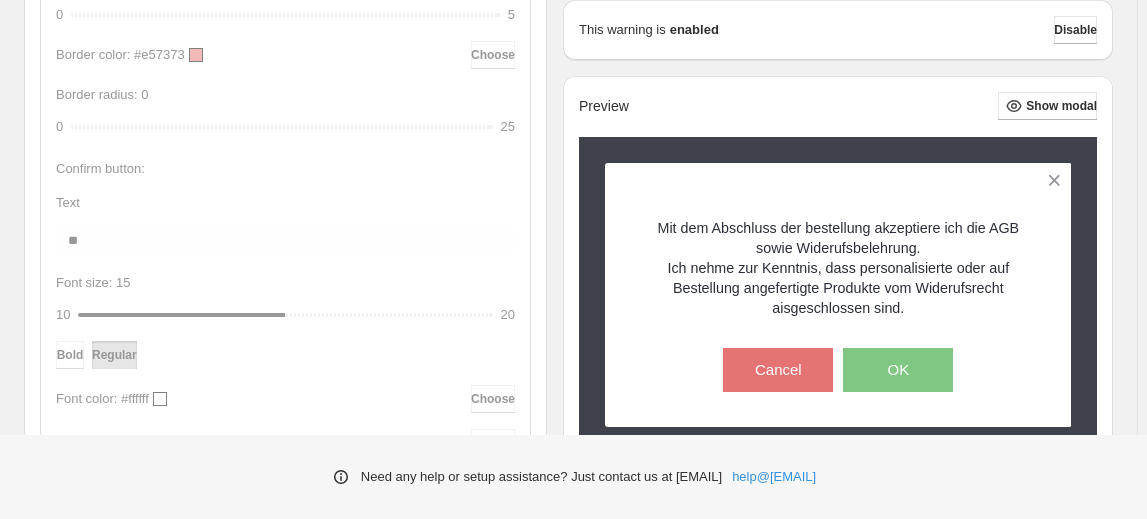 scroll, scrollTop: 1218, scrollLeft: 0, axis: vertical 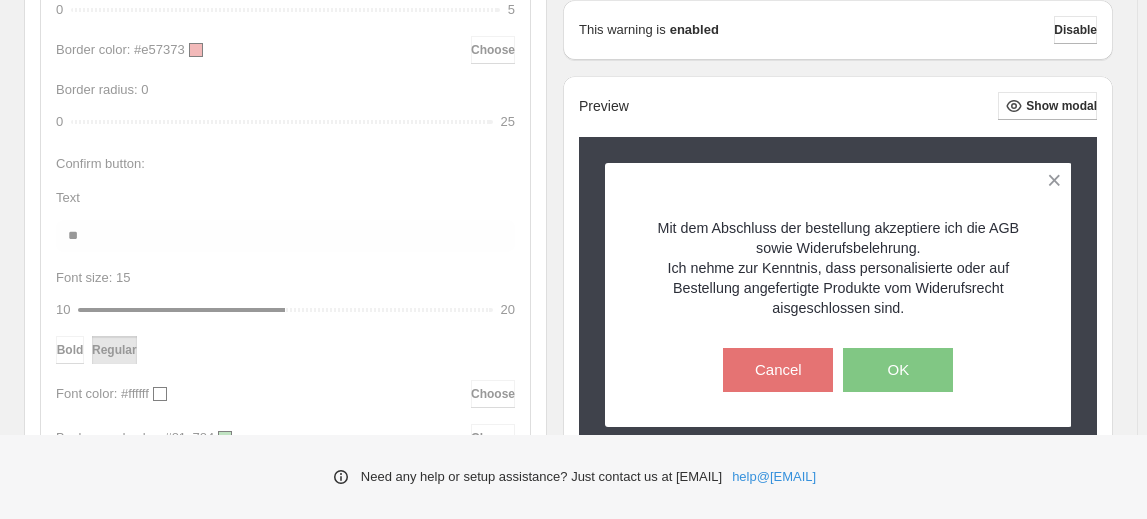 click on "Design settings   Customize" at bounding box center [285, 710] 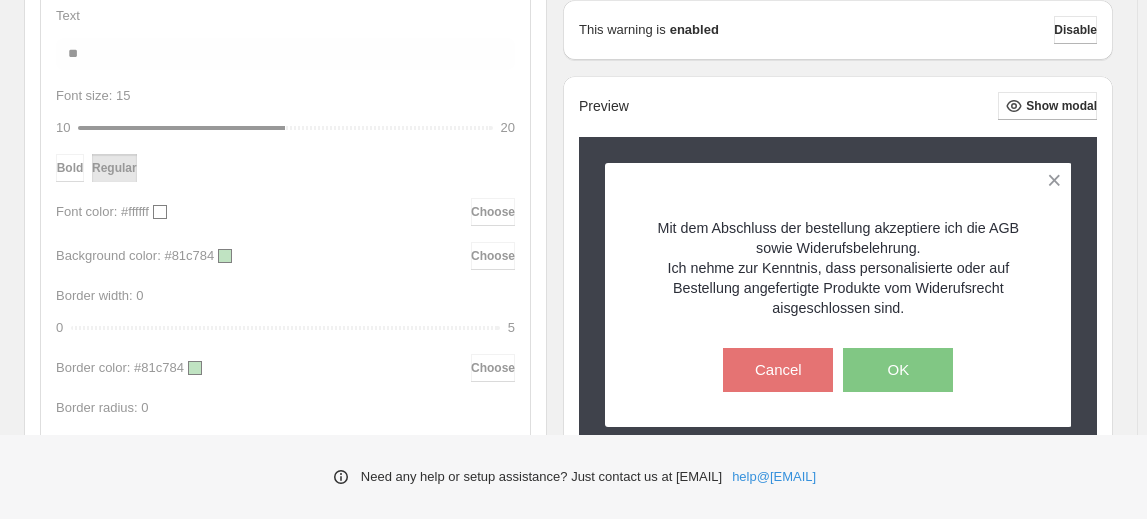 click on "Design settings are not available for your tariff plan. Please  upgrade  in order to have this feature. Popup background color:   #ffffff Choose Popup icon:  Image URL (optional) Choose icon Icon position: top Top Bottom Left Right" at bounding box center (285, 727) 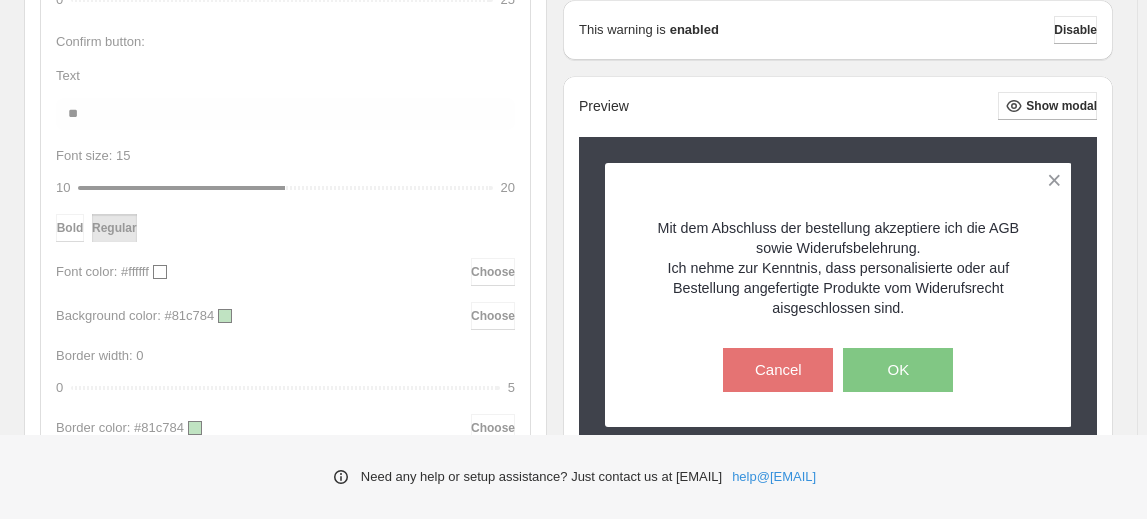 scroll, scrollTop: 1309, scrollLeft: 0, axis: vertical 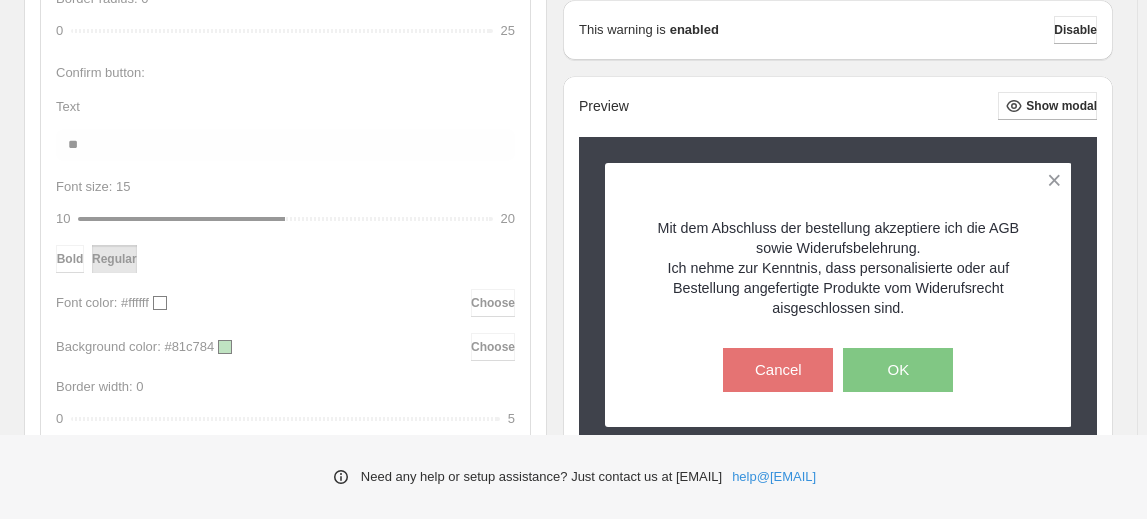 click on "Hide" at bounding box center (471, 619) 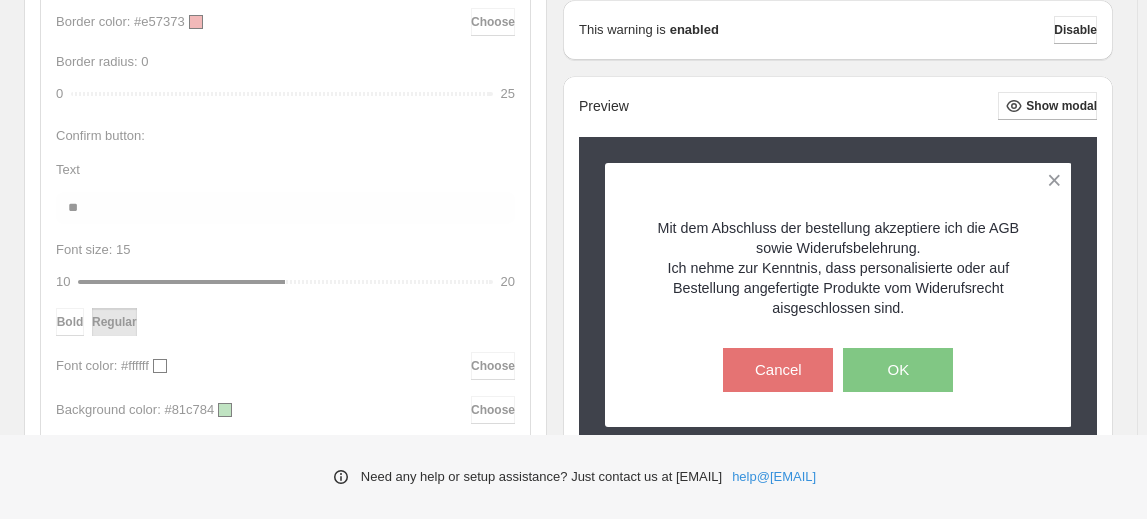 scroll, scrollTop: 1224, scrollLeft: 0, axis: vertical 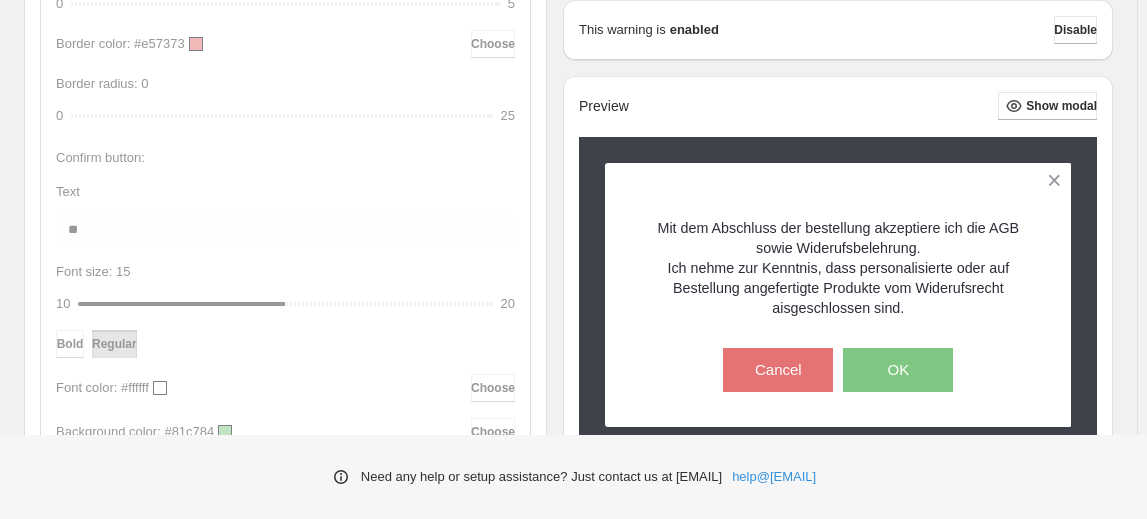 click on "Customize" at bounding box center [441, 704] 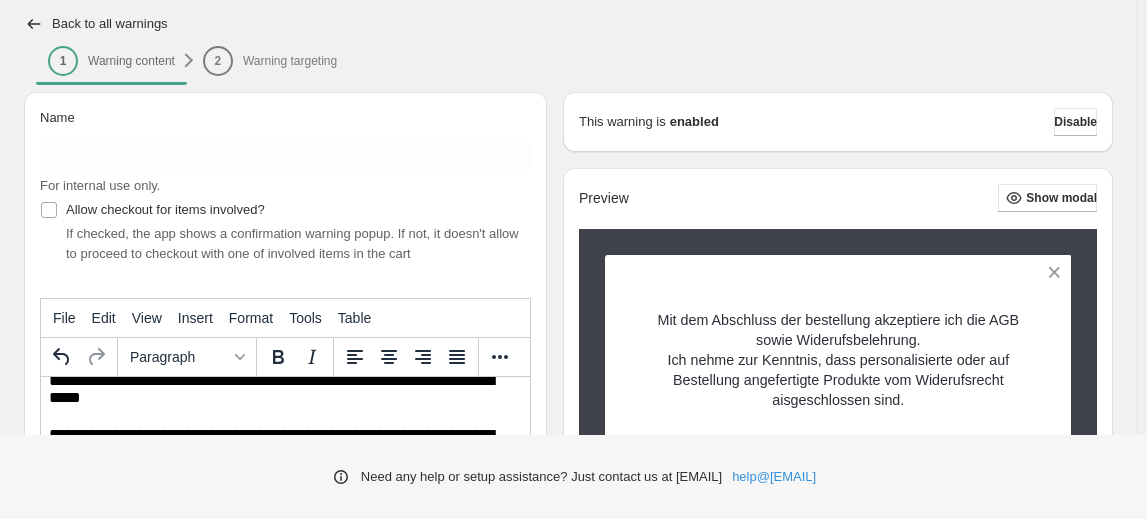 scroll, scrollTop: 32, scrollLeft: 0, axis: vertical 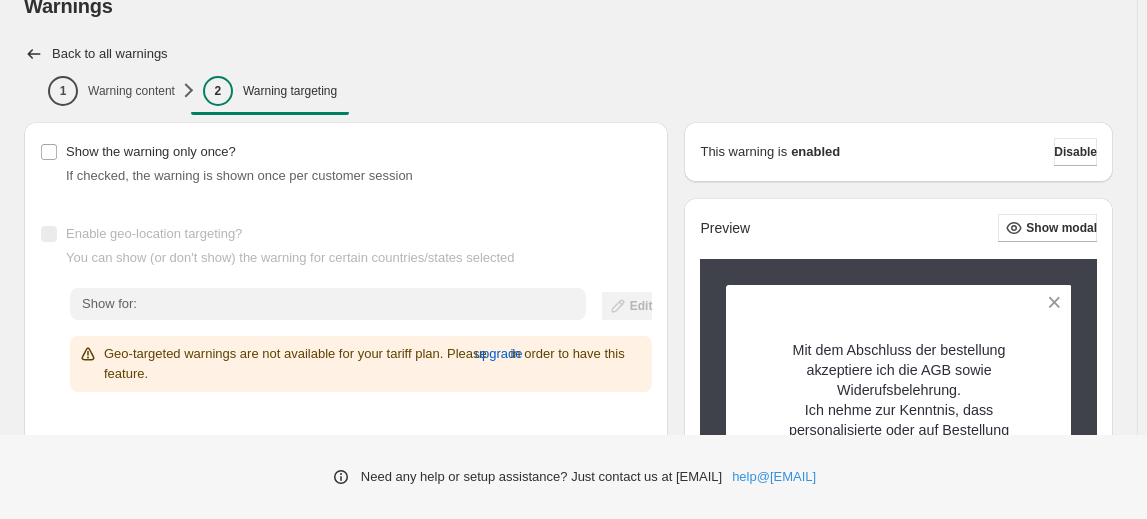 drag, startPoint x: 54, startPoint y: 349, endPoint x: 651, endPoint y: 379, distance: 597.7533 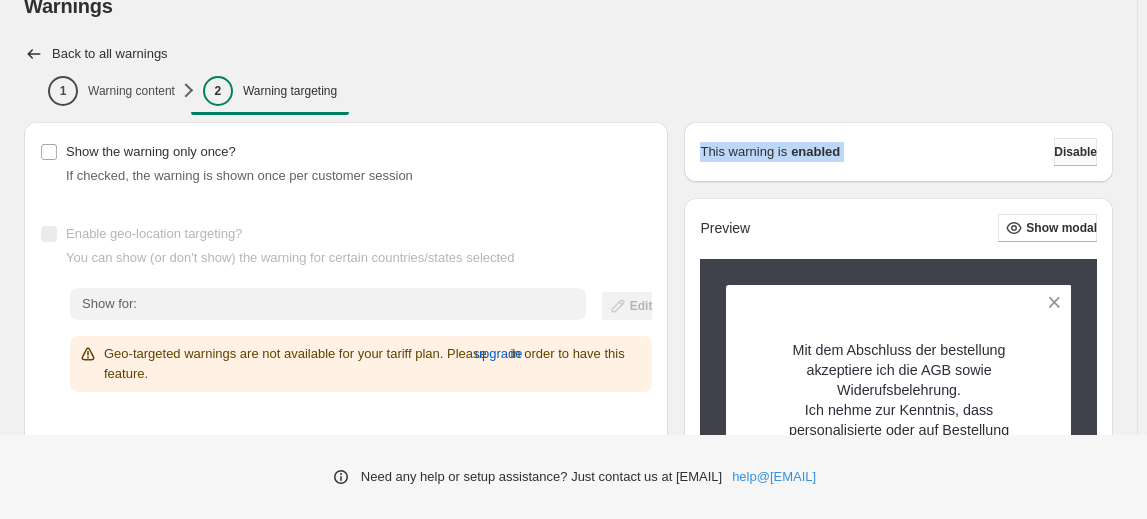 drag, startPoint x: 698, startPoint y: 150, endPoint x: 1090, endPoint y: 153, distance: 392.01147 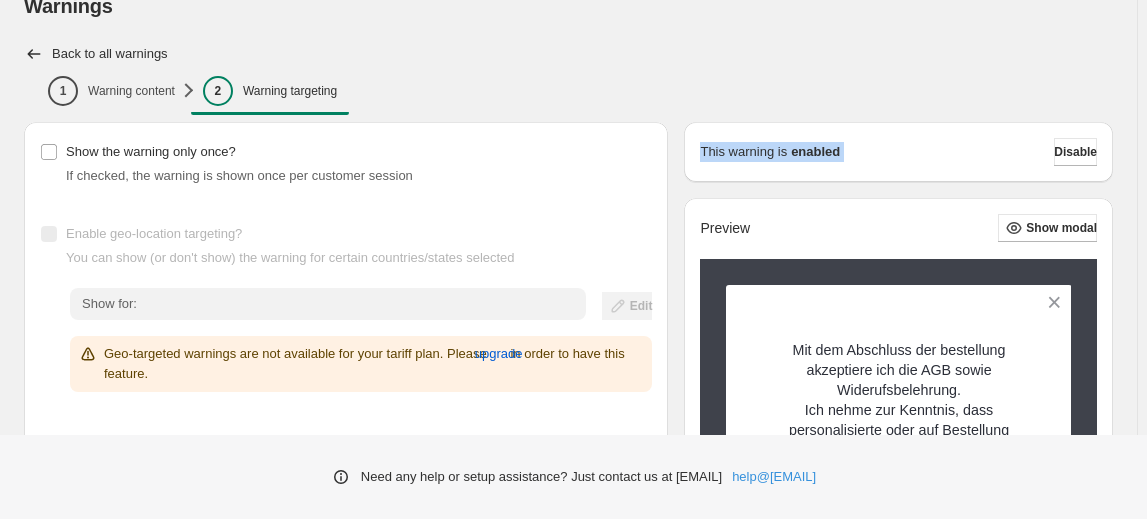 copy on "This warning is enabled Disable" 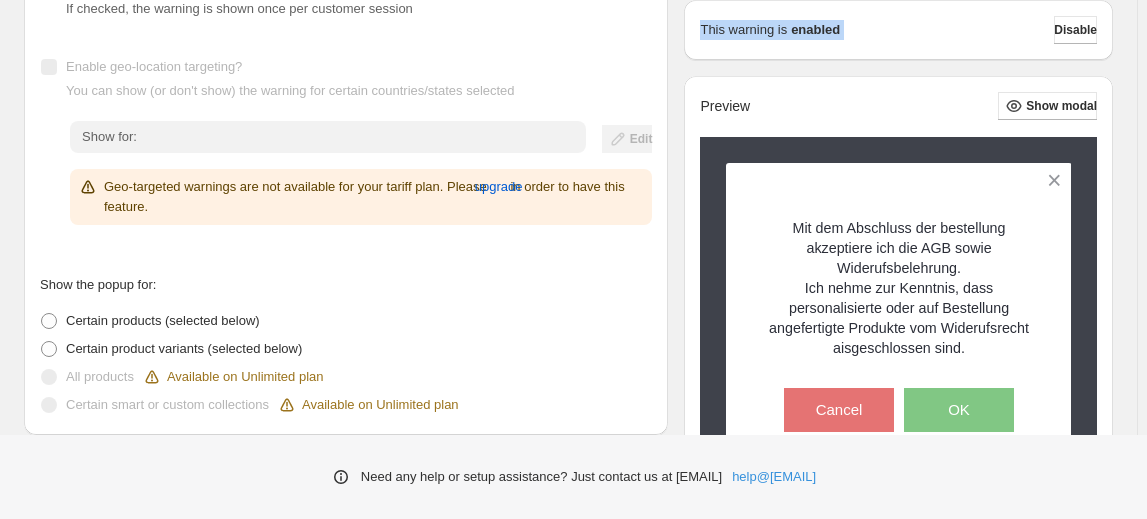 scroll, scrollTop: 213, scrollLeft: 0, axis: vertical 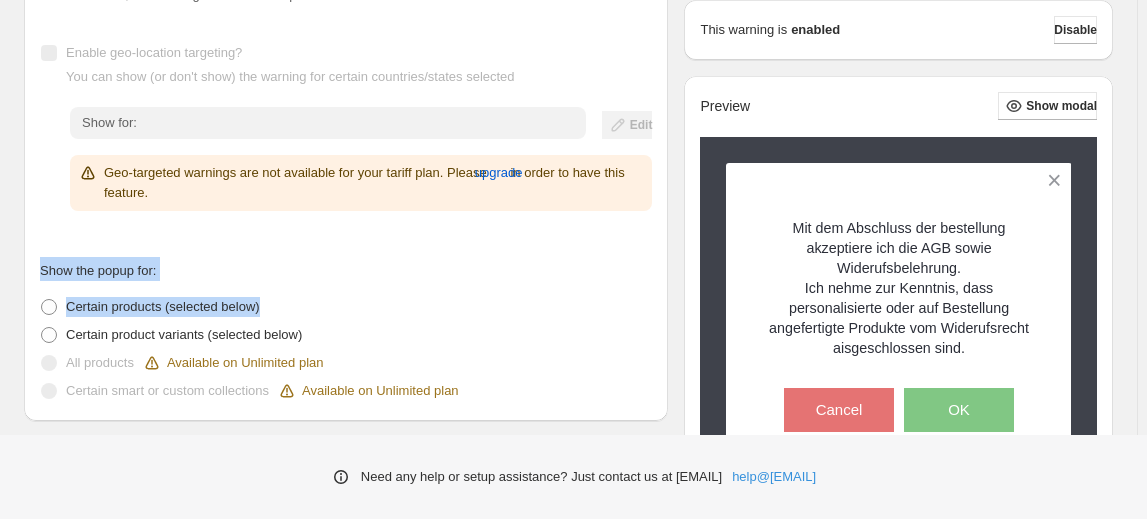 drag, startPoint x: 362, startPoint y: 312, endPoint x: 22, endPoint y: 298, distance: 340.28812 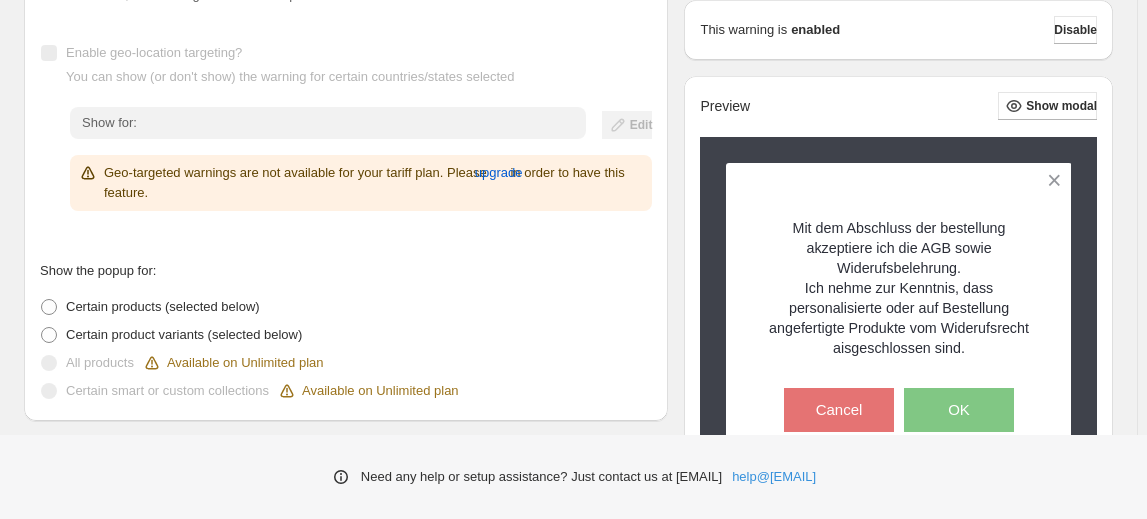 drag, startPoint x: 252, startPoint y: 254, endPoint x: 287, endPoint y: 298, distance: 56.22277 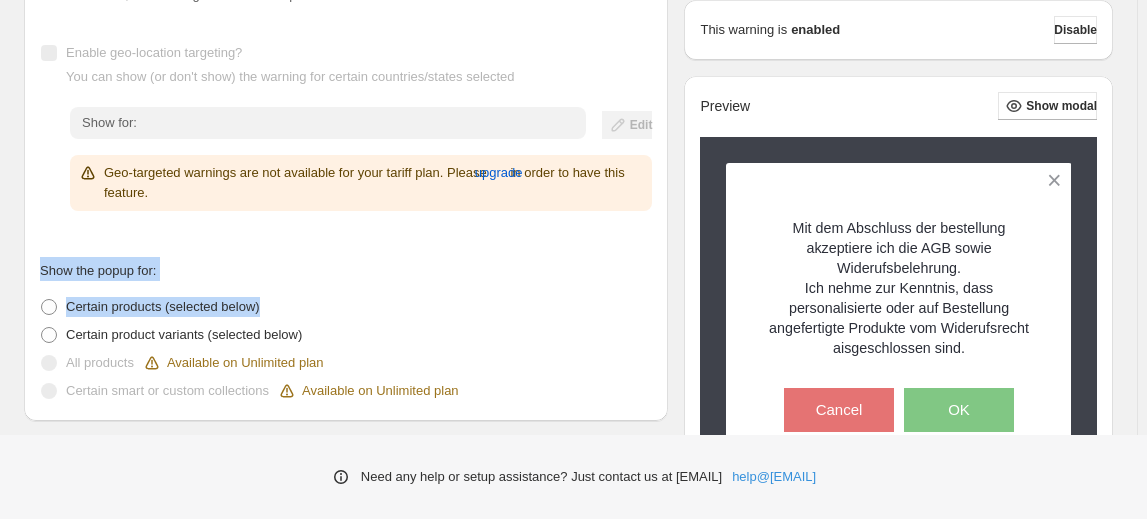 drag, startPoint x: 285, startPoint y: 306, endPoint x: 42, endPoint y: 276, distance: 244.84485 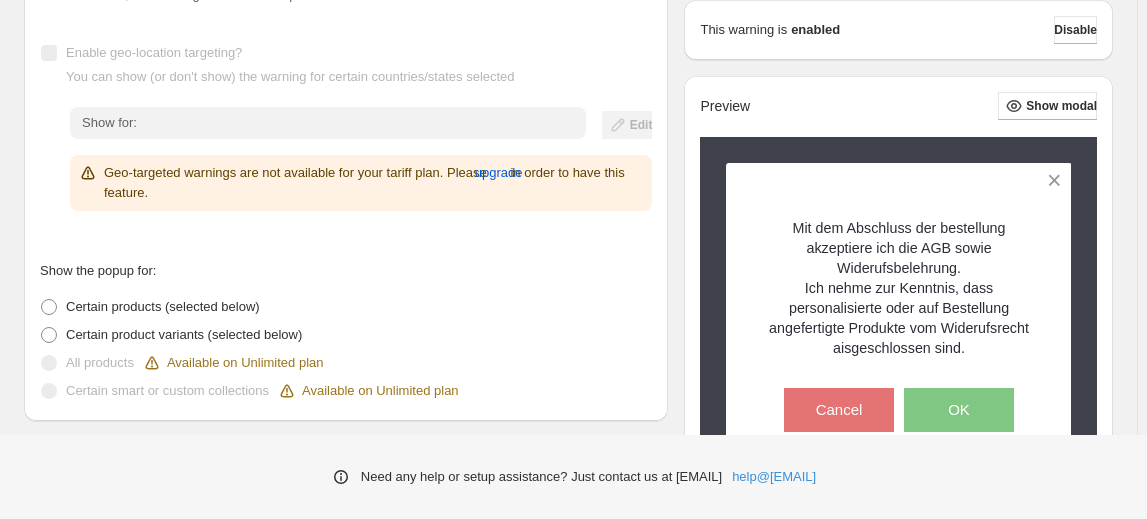 click on "Certain product variants (selected below)" at bounding box center [346, 335] 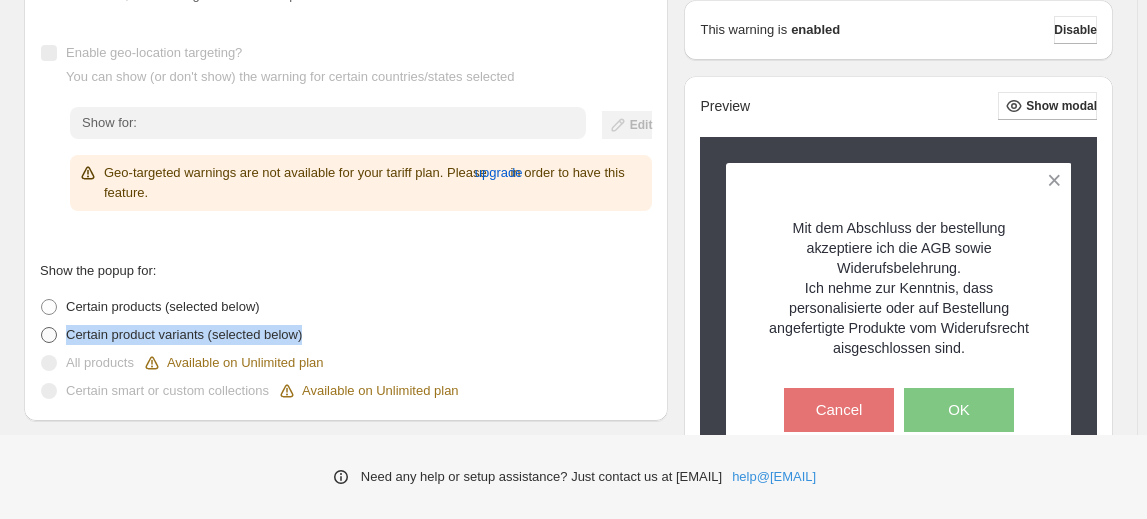 drag, startPoint x: 316, startPoint y: 338, endPoint x: 50, endPoint y: 338, distance: 266 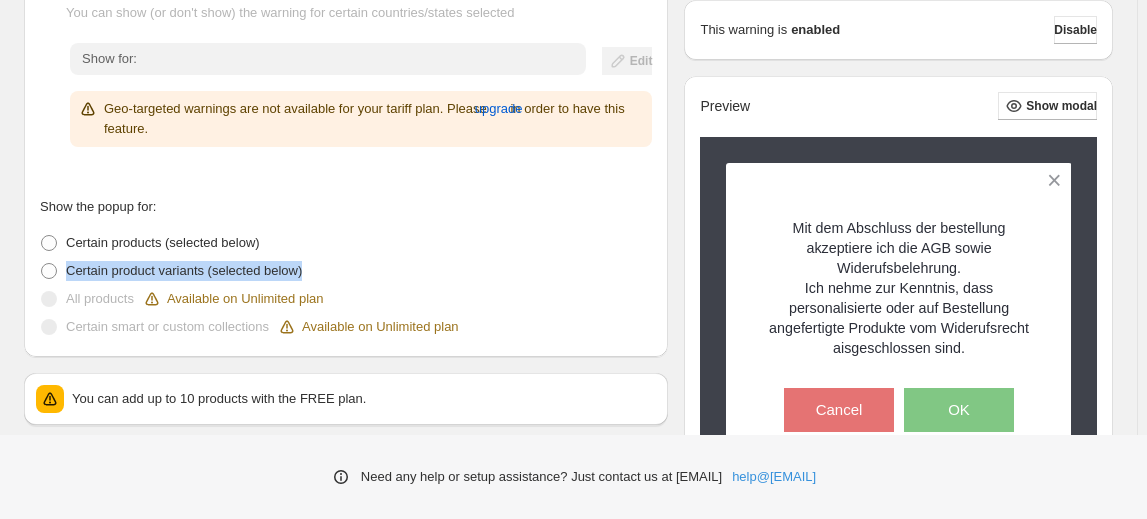 scroll, scrollTop: 486, scrollLeft: 0, axis: vertical 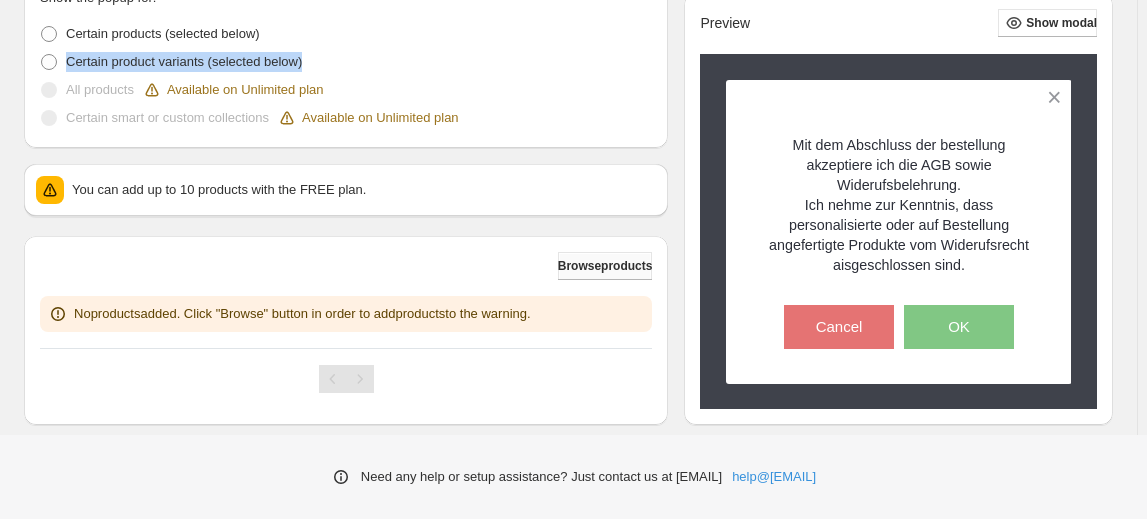 click on "Browse  products" at bounding box center [605, 266] 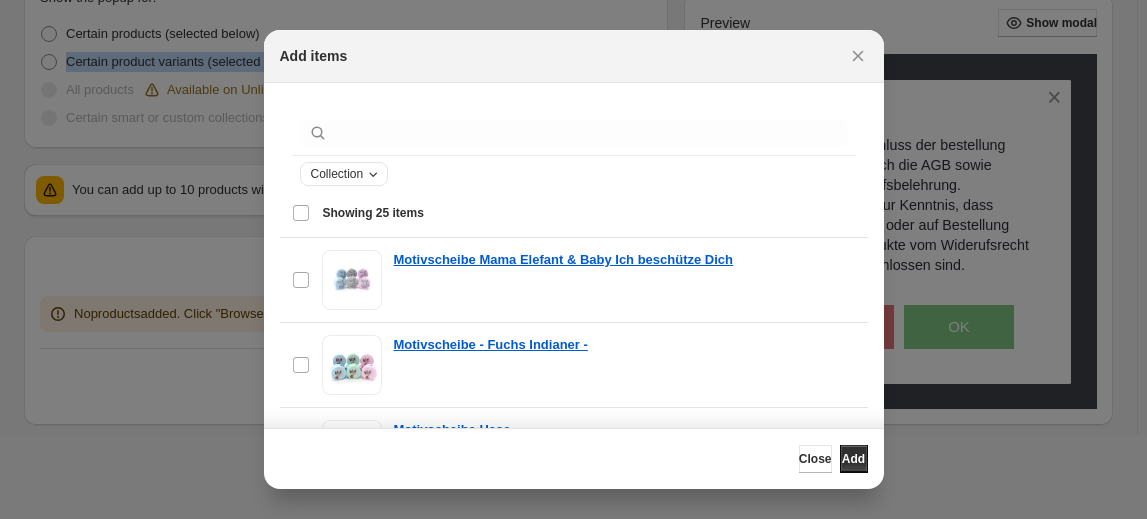 click 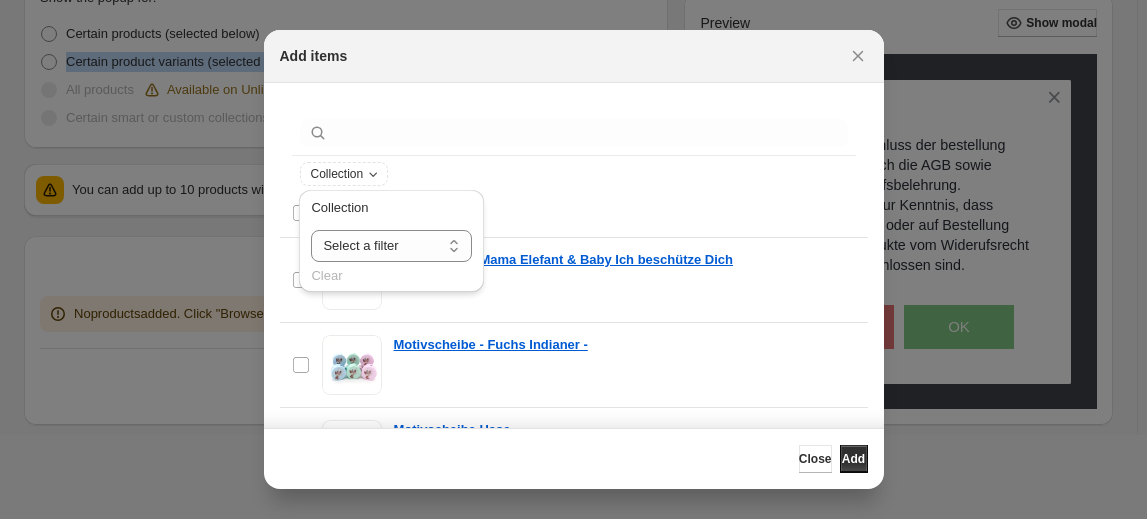 click on "Select all 25 items Showing 25 items" at bounding box center (574, 213) 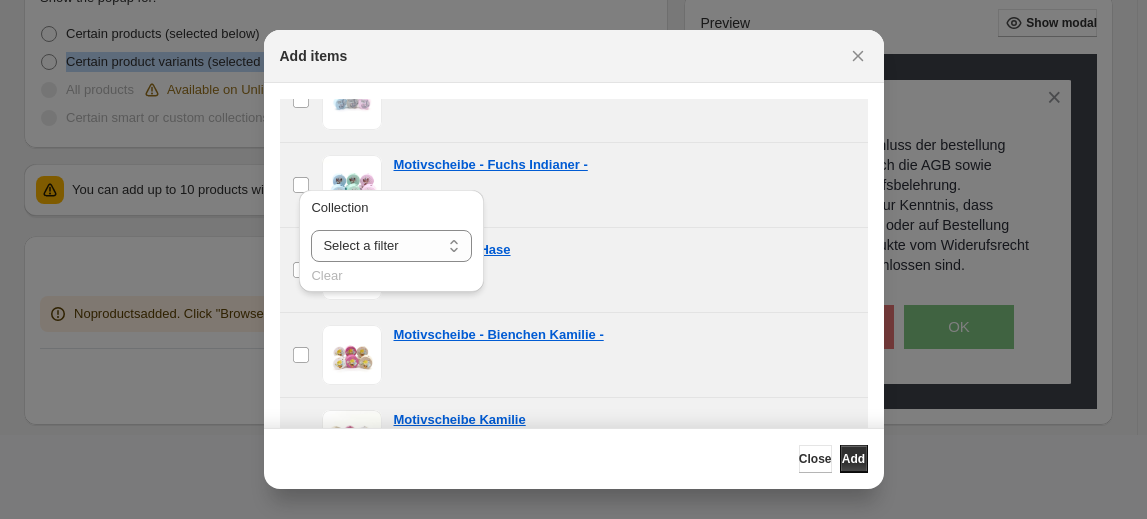 scroll, scrollTop: 0, scrollLeft: 0, axis: both 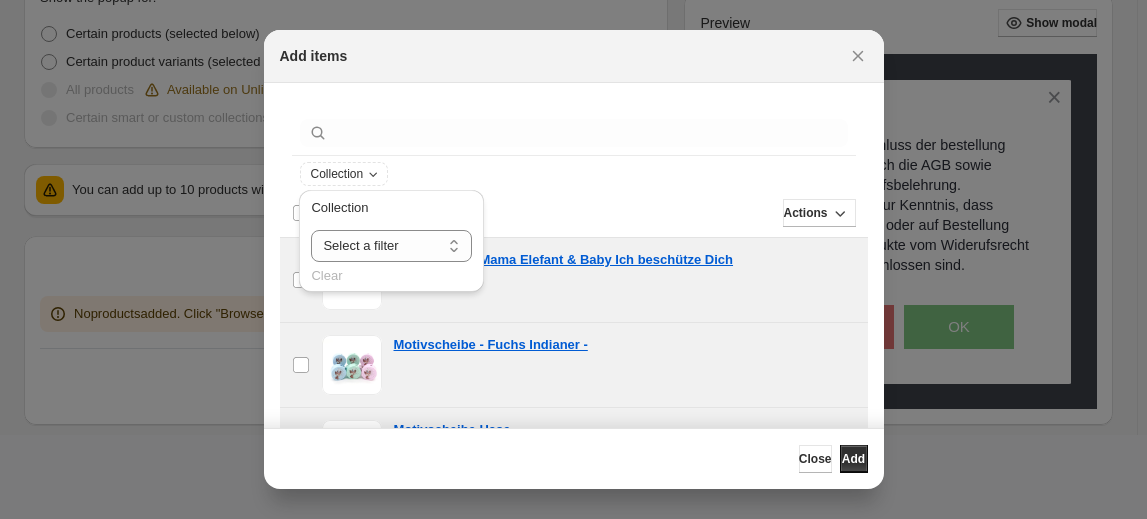 click on "Actions" at bounding box center [629, 213] 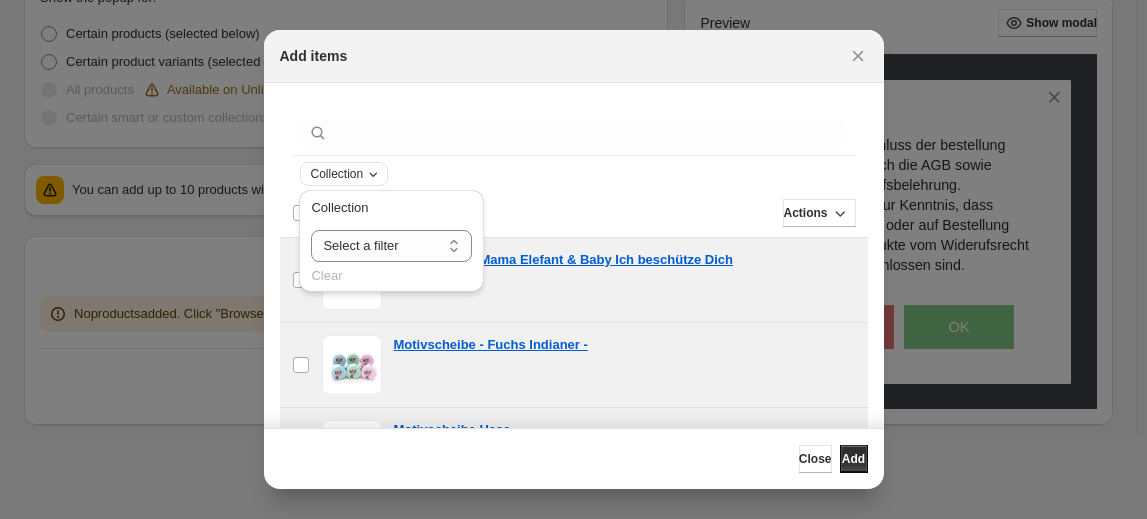 click 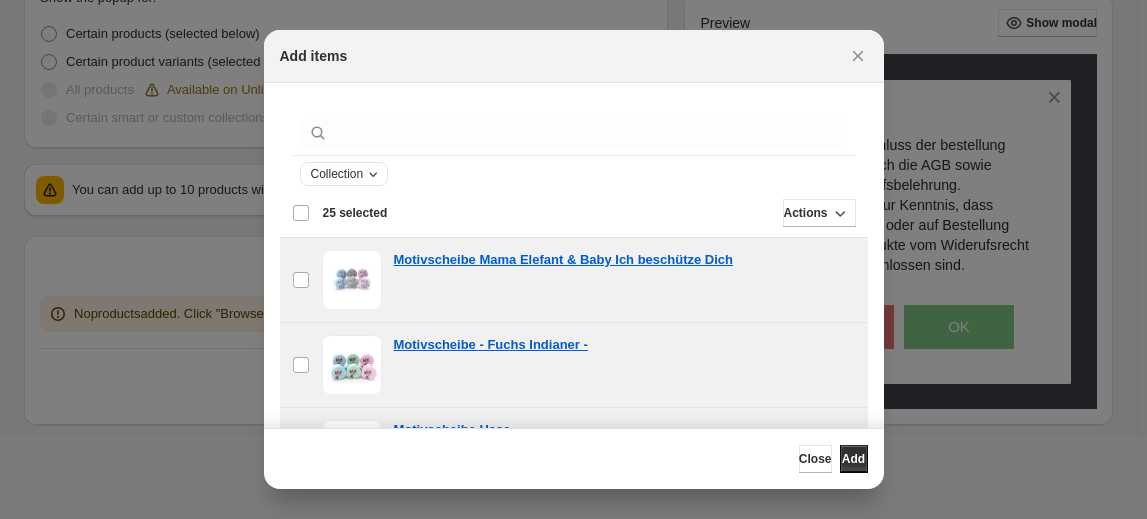 click 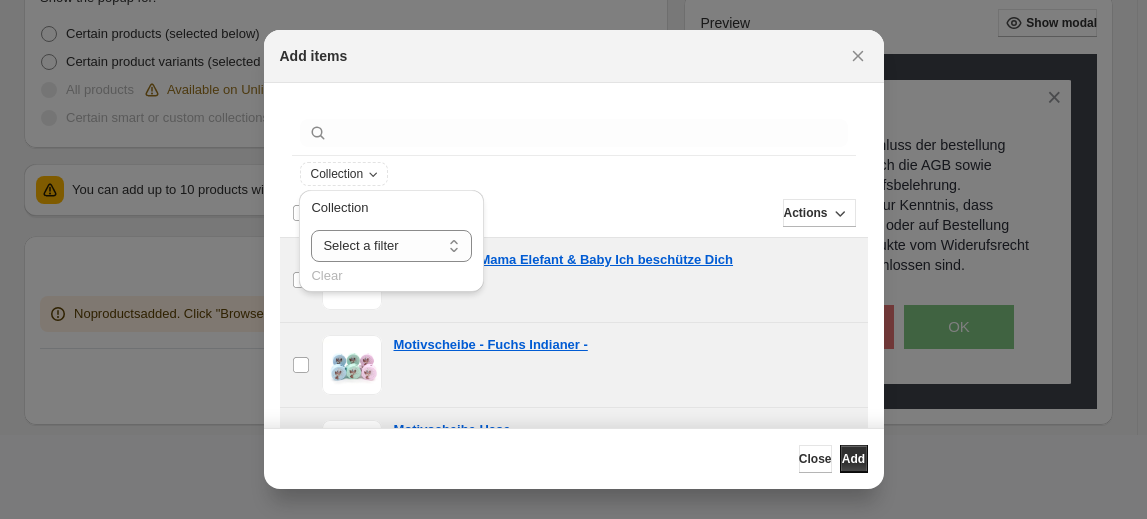 click on "Collection" at bounding box center (574, 174) 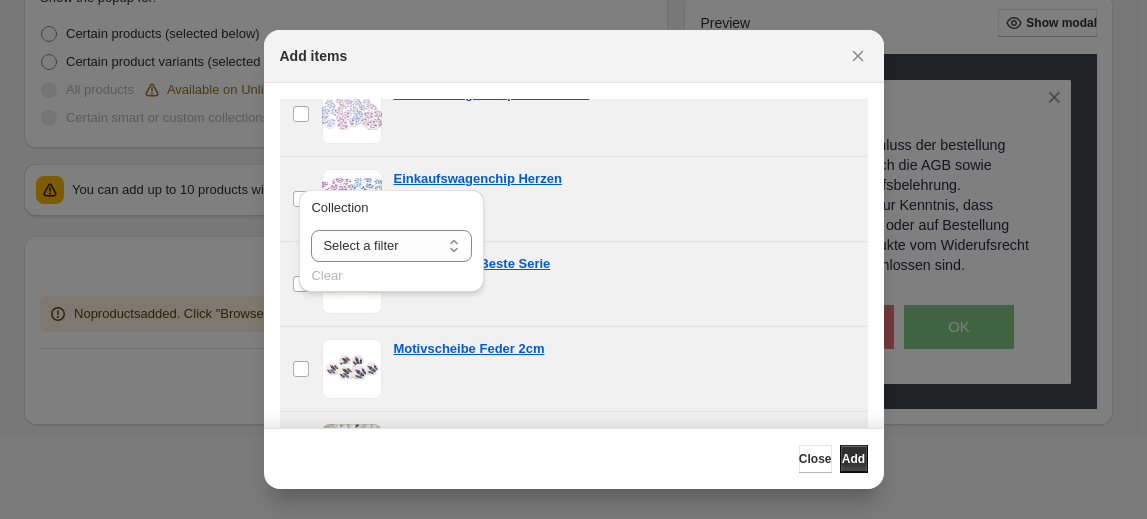 scroll, scrollTop: 1754, scrollLeft: 0, axis: vertical 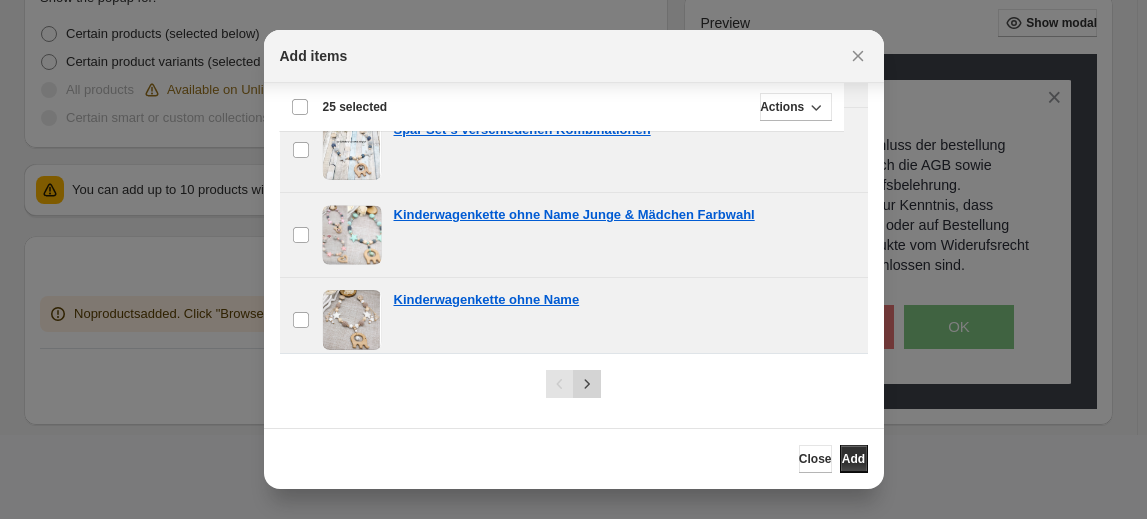 click 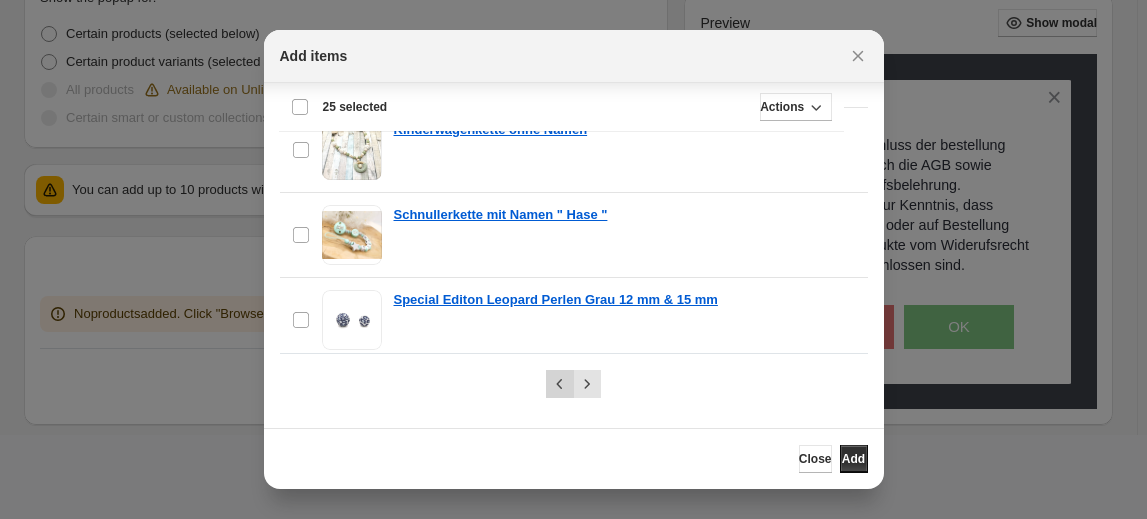 click 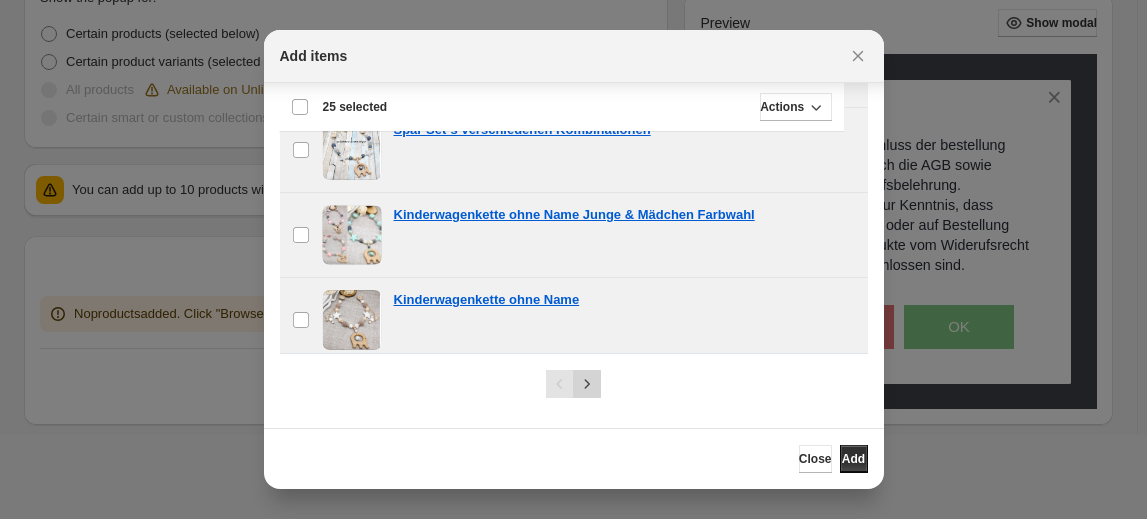 click 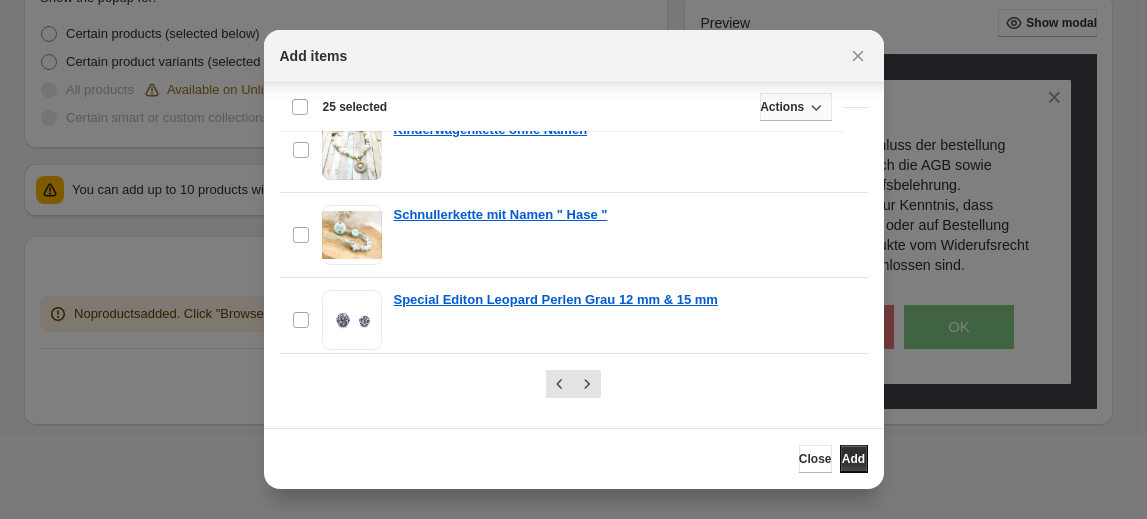 click on "Actions" at bounding box center (782, 107) 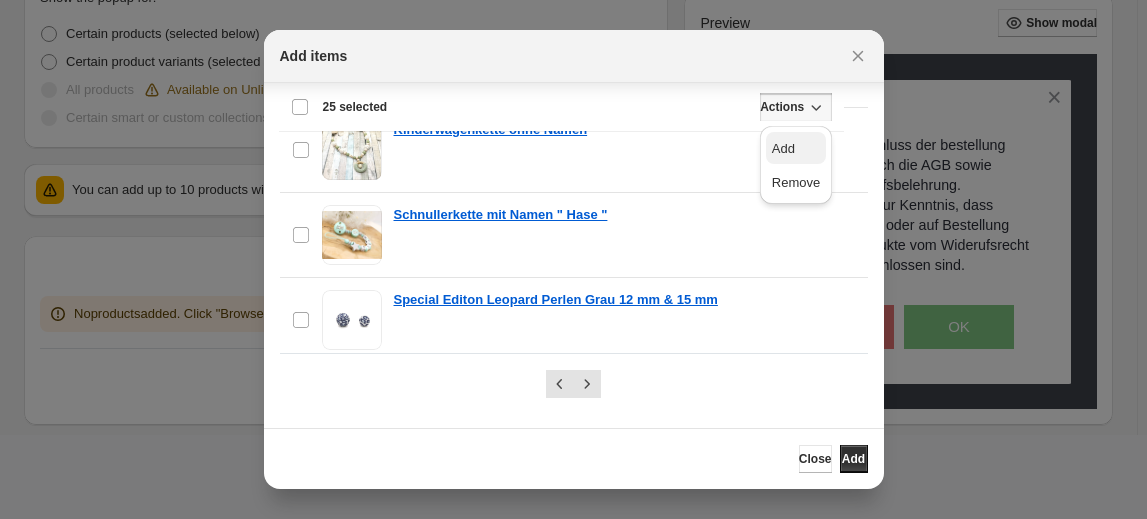 click on "Add" at bounding box center (783, 148) 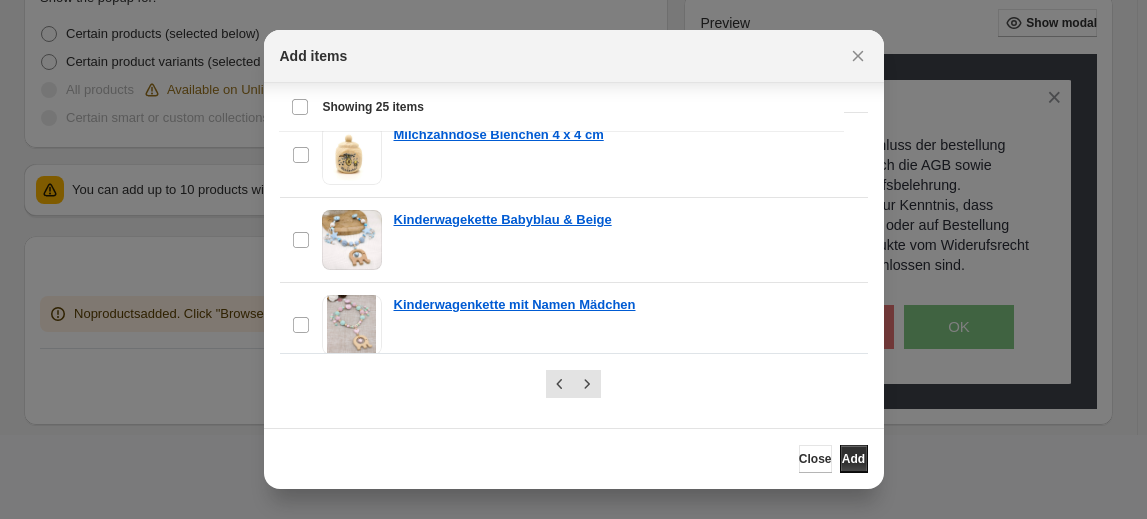 scroll, scrollTop: 1143, scrollLeft: 0, axis: vertical 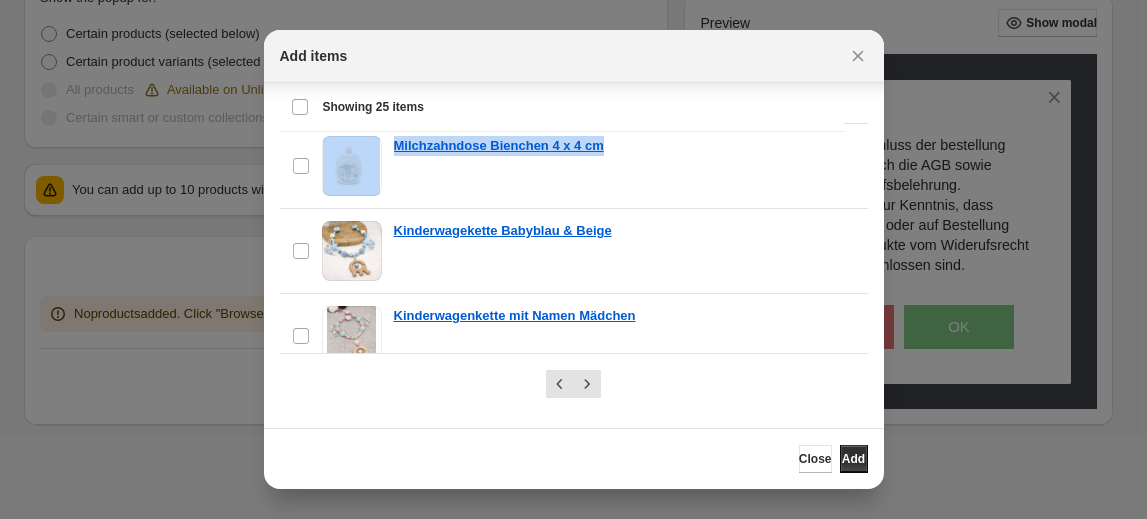 drag, startPoint x: 860, startPoint y: 161, endPoint x: 861, endPoint y: 110, distance: 51.009804 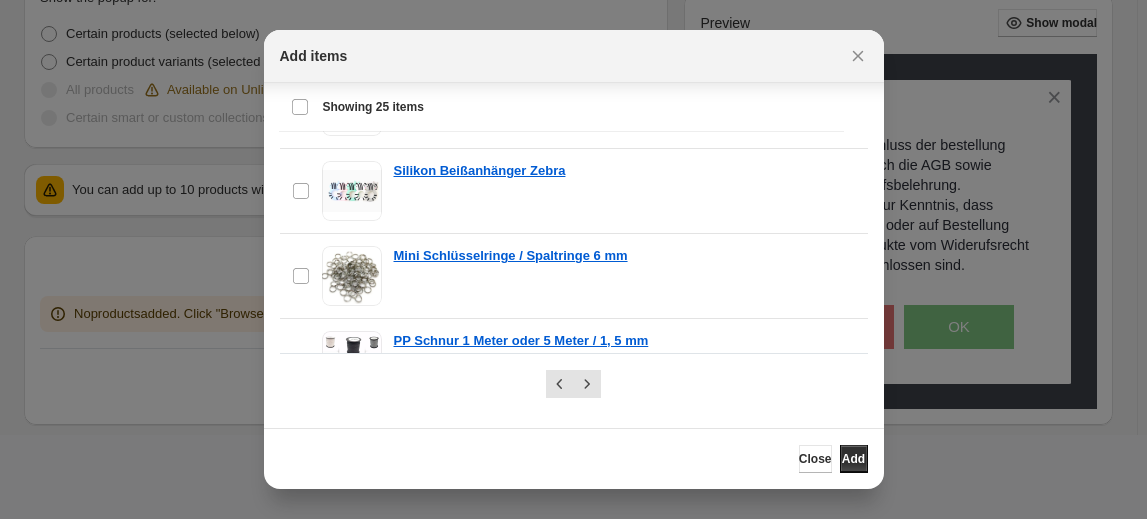scroll, scrollTop: 578, scrollLeft: 0, axis: vertical 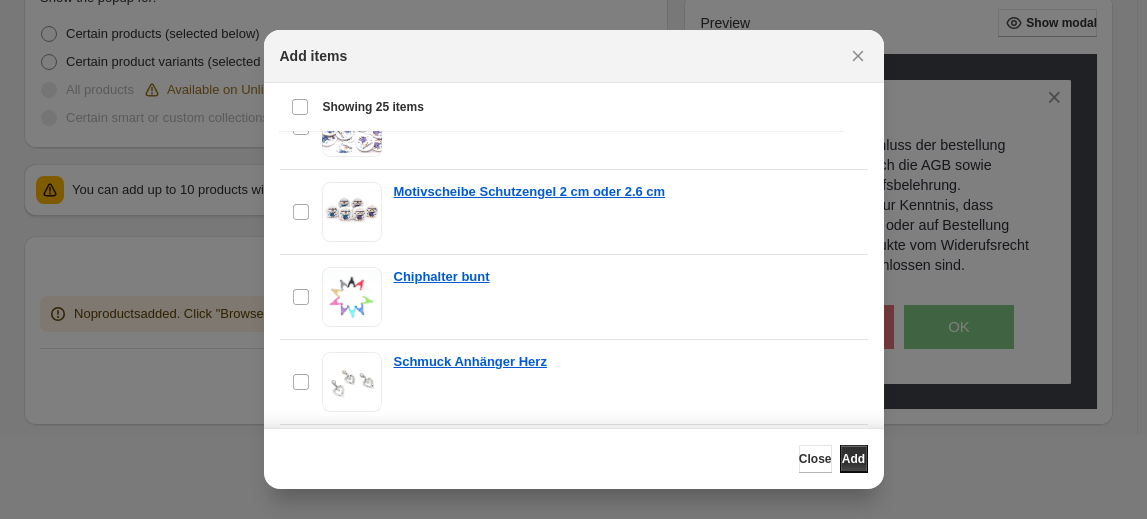 click on "Select all 25 items Showing 25 items" at bounding box center [561, 107] 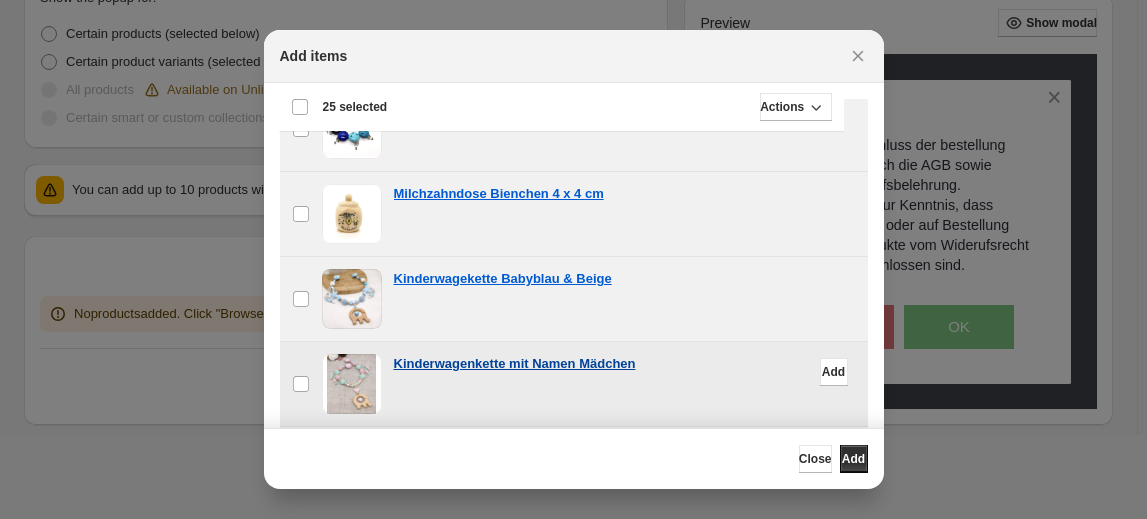 scroll, scrollTop: 1754, scrollLeft: 0, axis: vertical 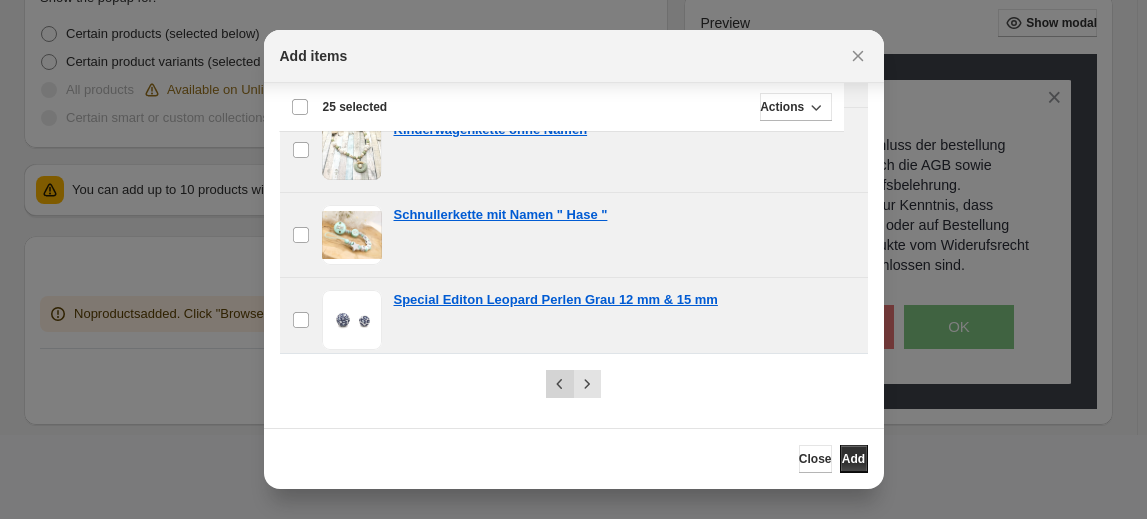 click 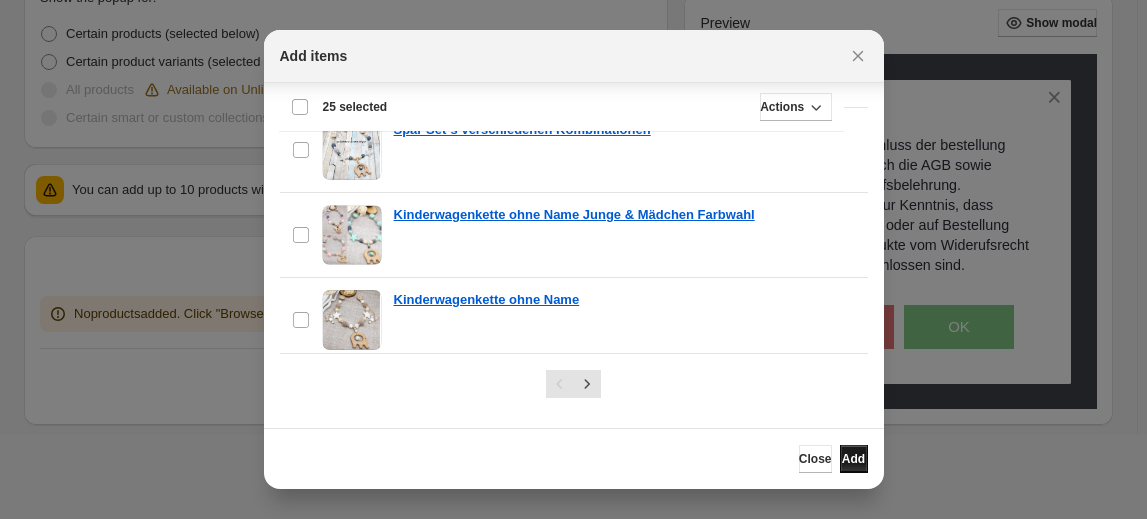 click on "Add" at bounding box center [853, 459] 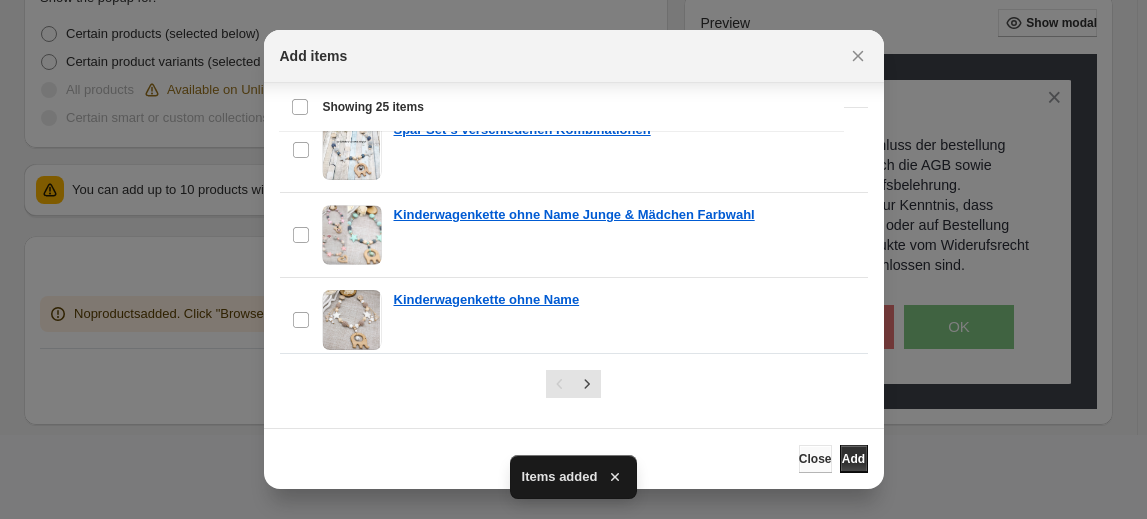 click on "Close" at bounding box center (815, 459) 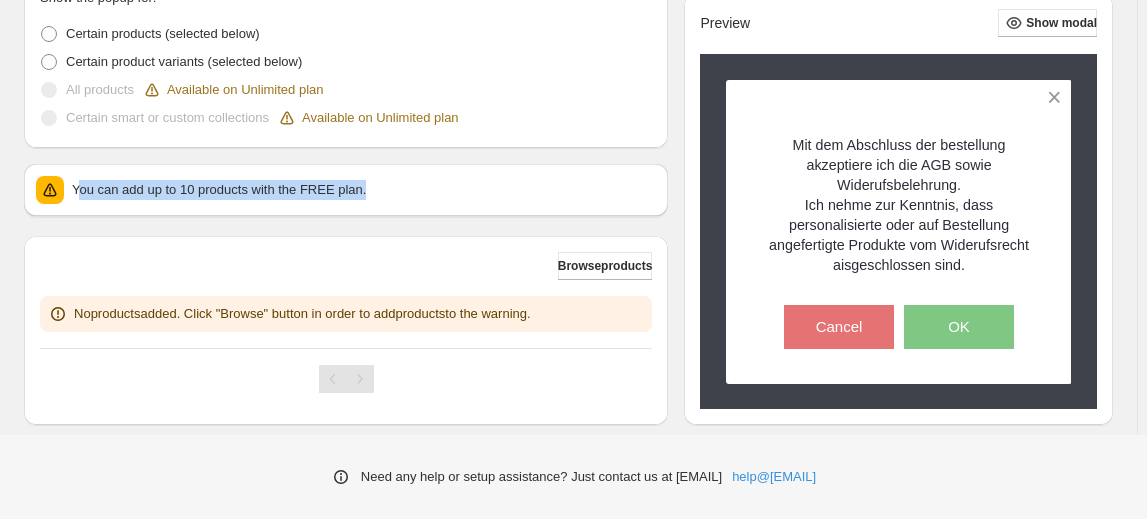 drag, startPoint x: 420, startPoint y: 188, endPoint x: 77, endPoint y: 172, distance: 343.373 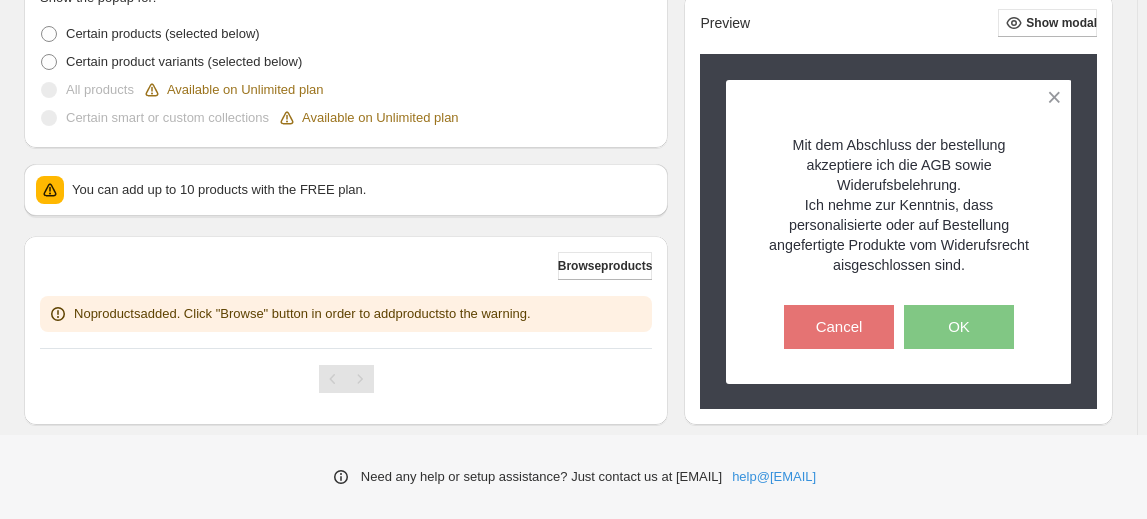 click on "Browse  products No  products  added. Click "Browse" button in order to add  products  to the warning." at bounding box center [346, 292] 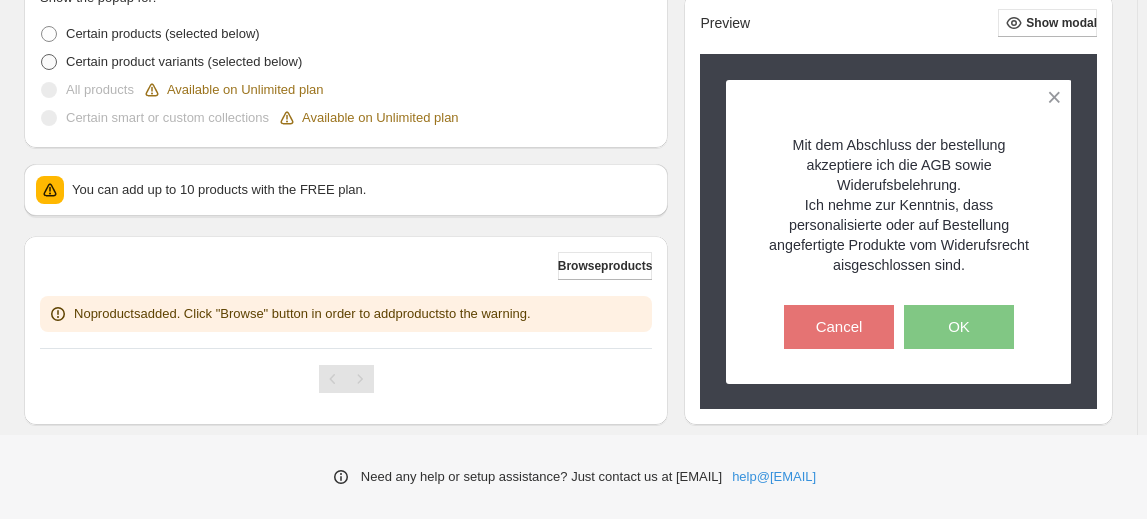 click at bounding box center [49, 62] 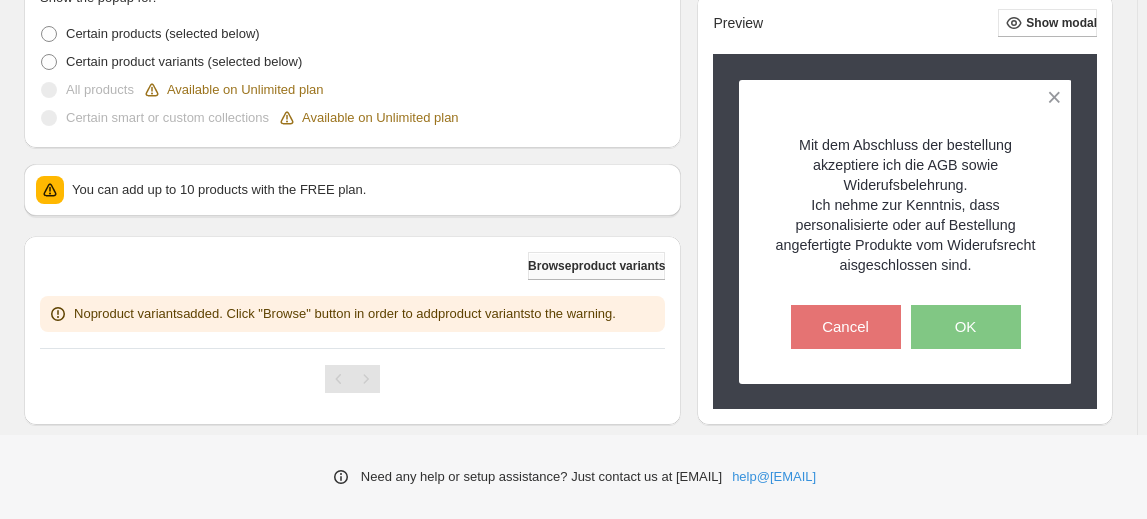 click on "Browse  product variants" at bounding box center [596, 266] 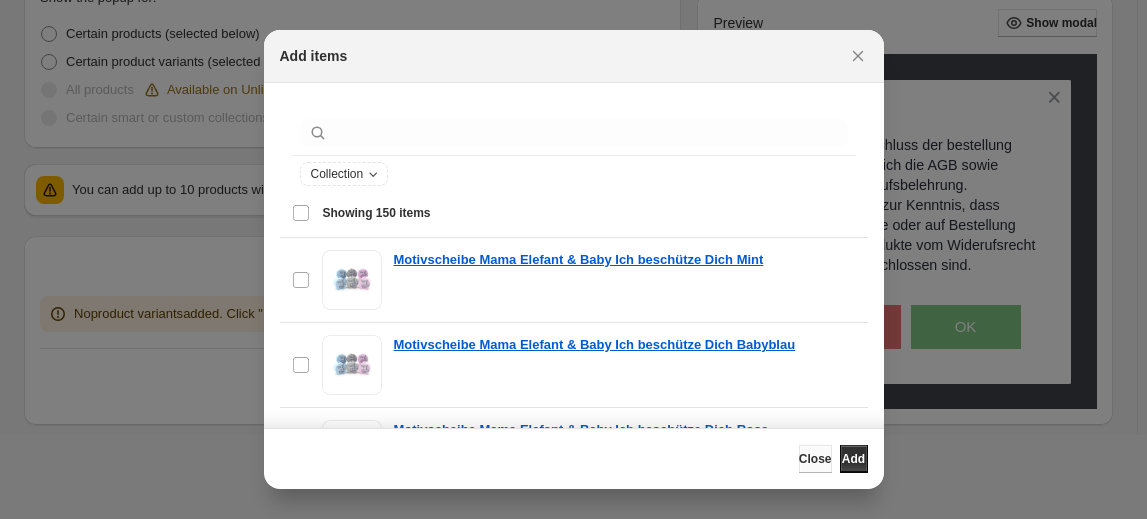 click on "Close" at bounding box center [815, 459] 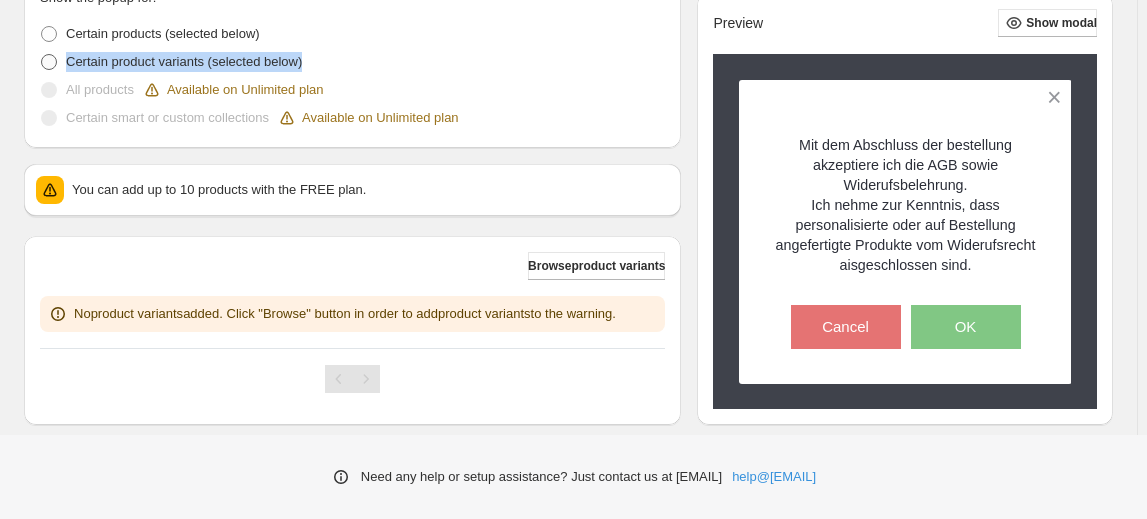 drag, startPoint x: 372, startPoint y: 62, endPoint x: 63, endPoint y: 62, distance: 309 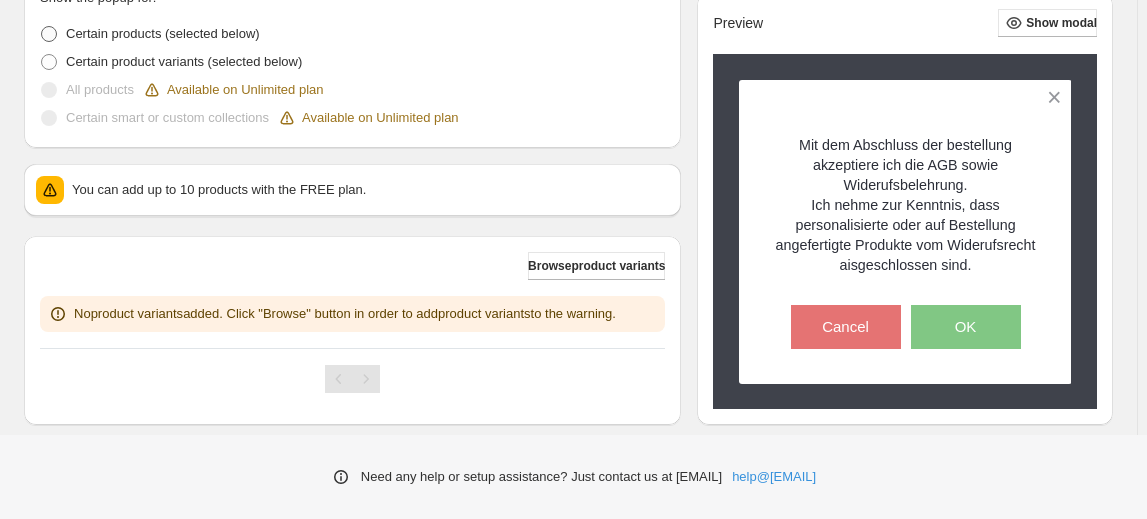 click at bounding box center [49, 34] 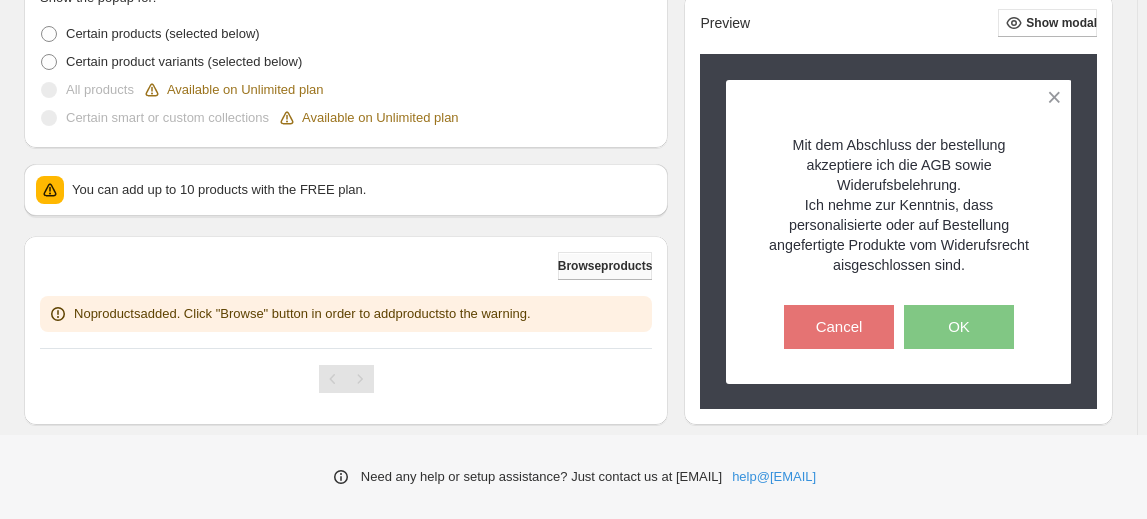click on "Browse  products" at bounding box center [605, 266] 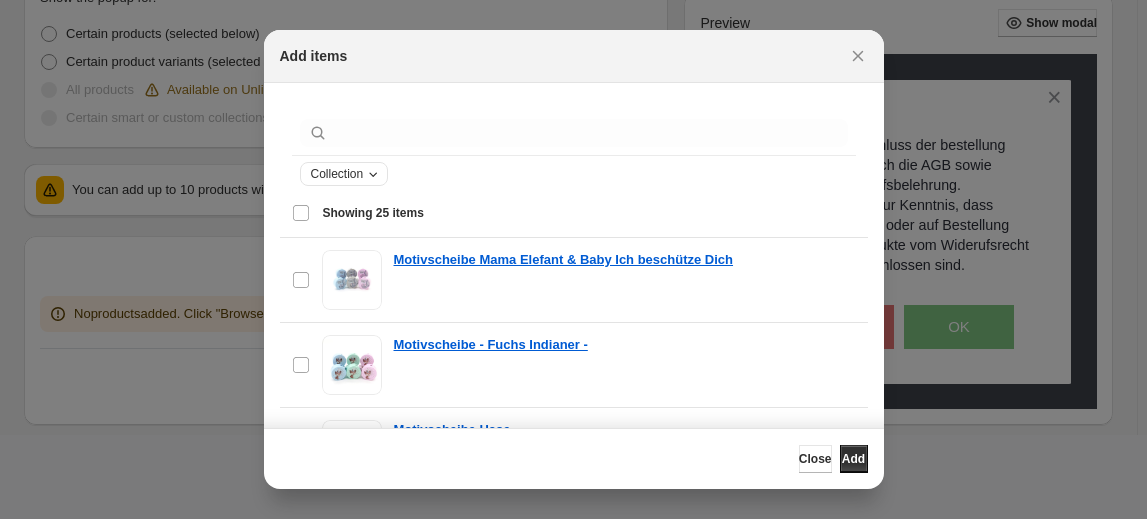 click on "Collection" at bounding box center [337, 174] 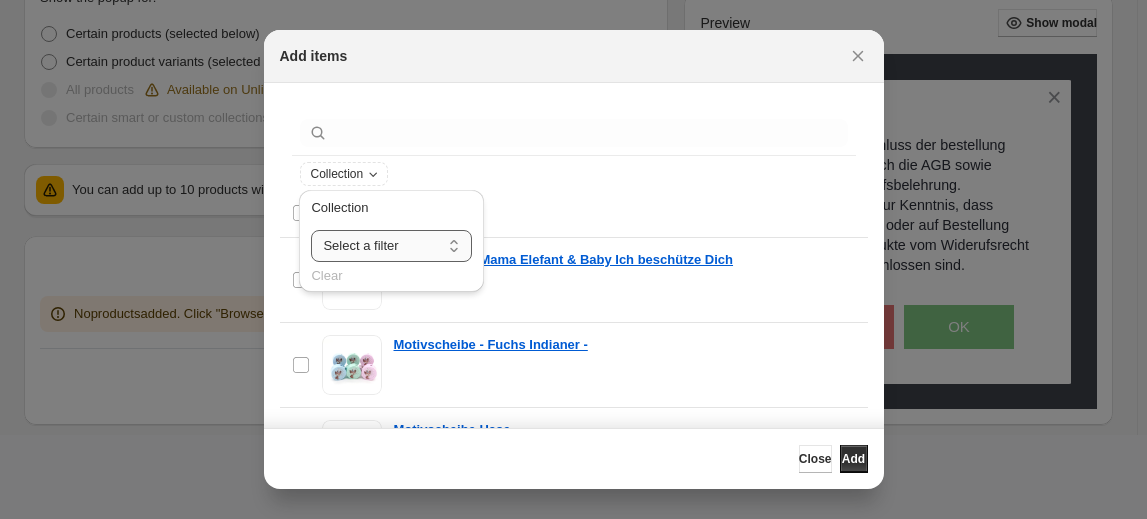 click on "**********" at bounding box center [391, 246] 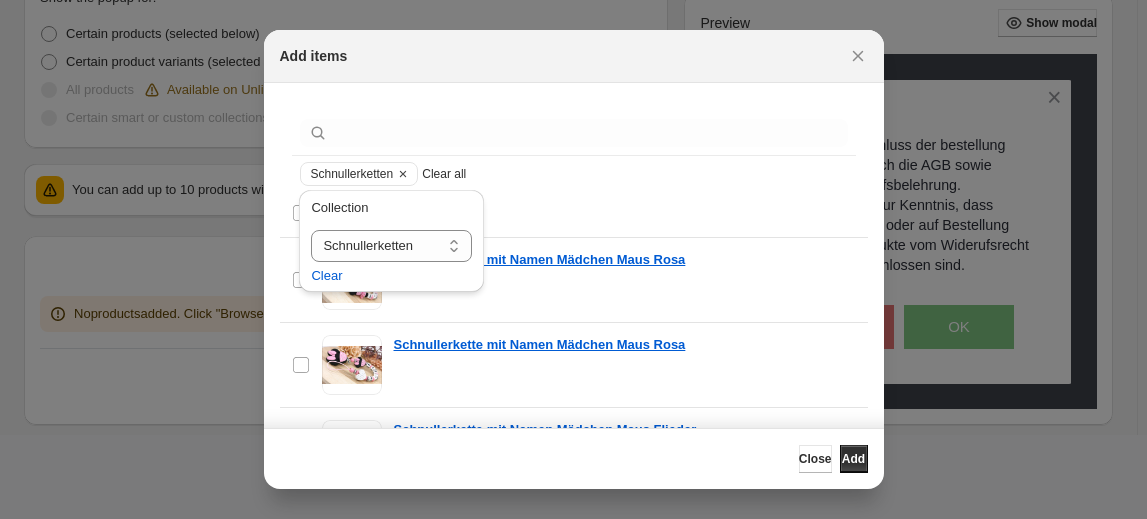 click on "Showing 25 items" at bounding box center (589, 213) 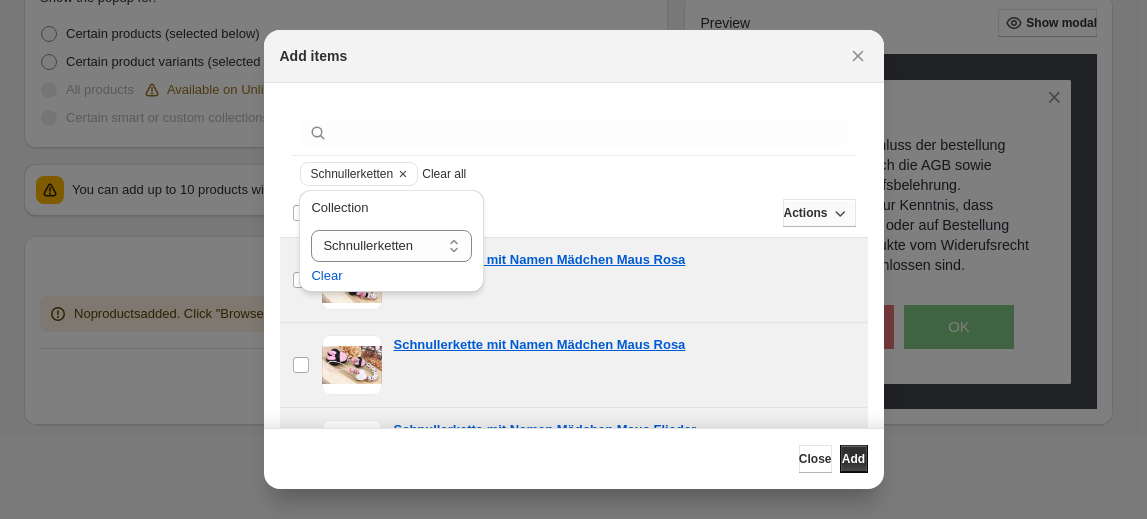 click on "Actions" at bounding box center (805, 213) 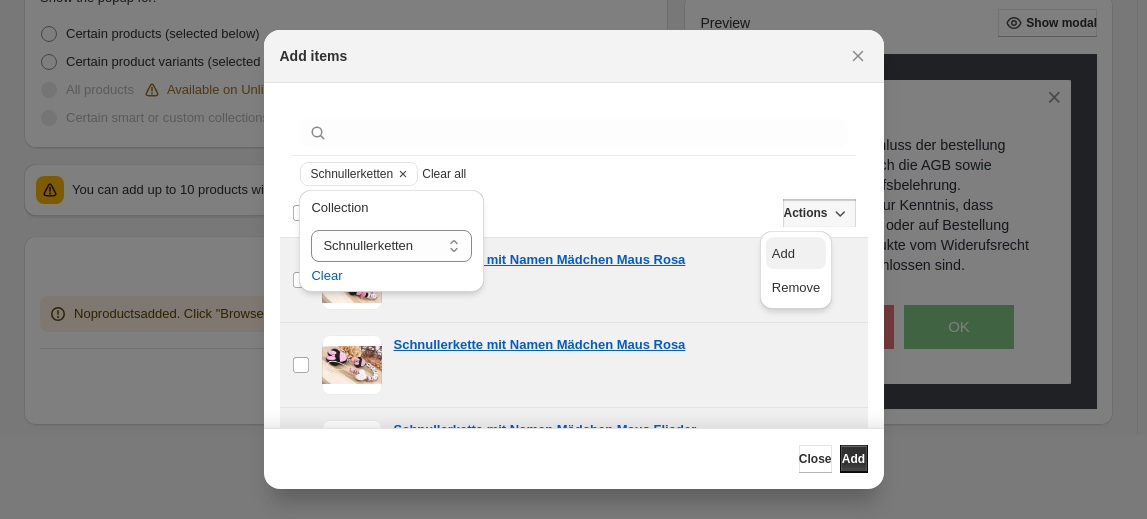 click on "Add" at bounding box center (783, 253) 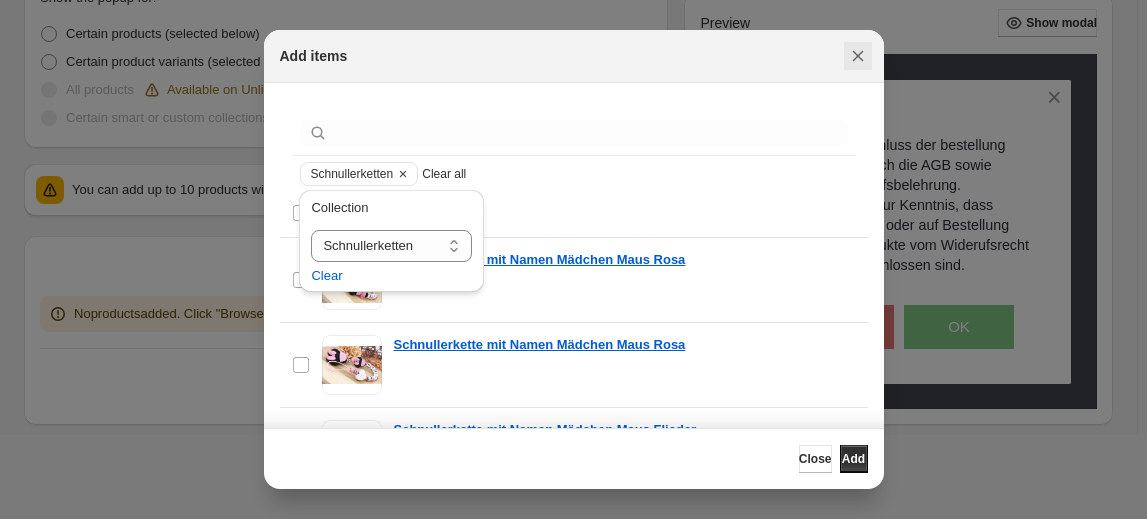 click 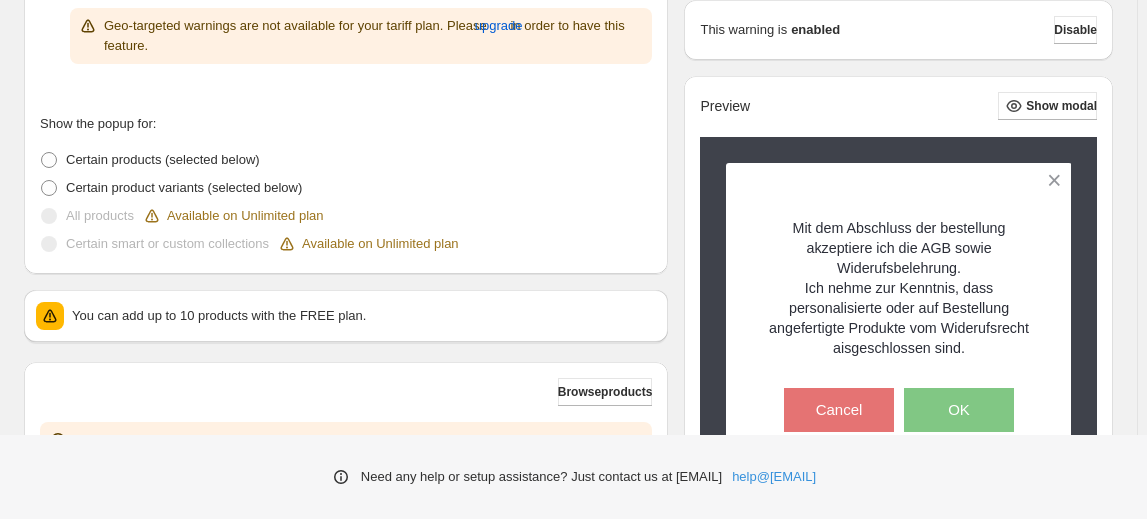 scroll, scrollTop: 363, scrollLeft: 0, axis: vertical 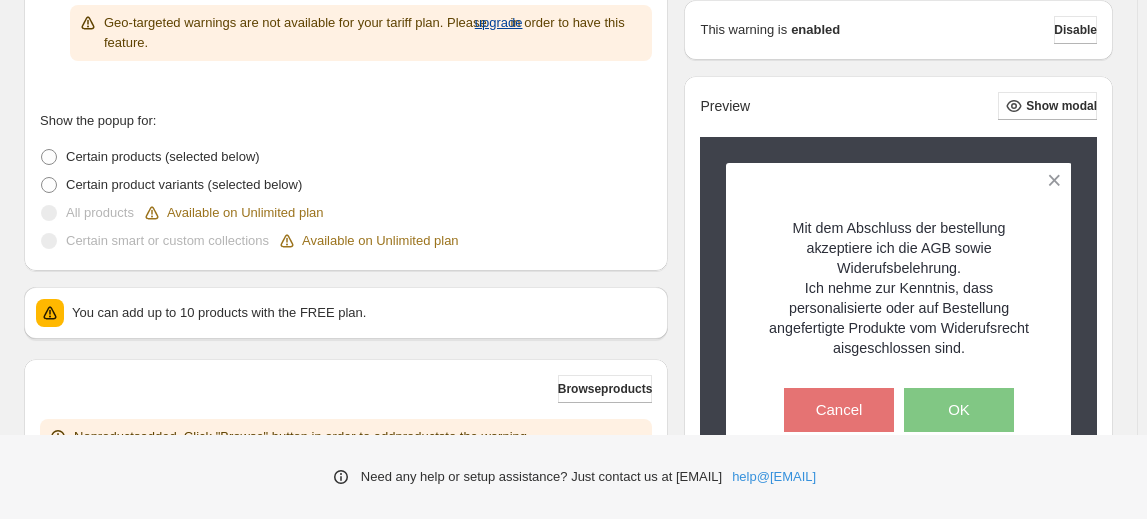 click on "upgrade" at bounding box center (499, 23) 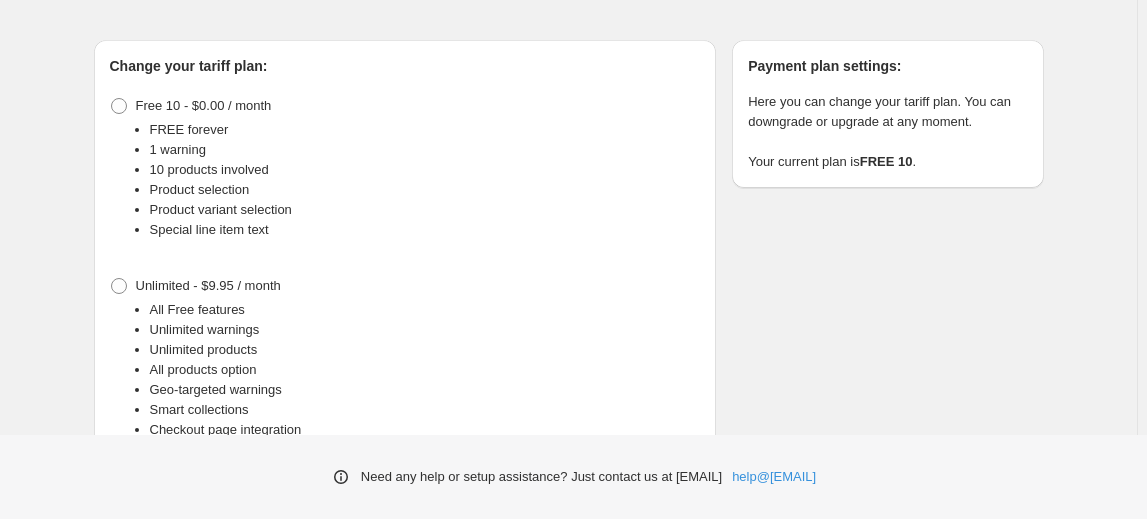 scroll, scrollTop: 0, scrollLeft: 0, axis: both 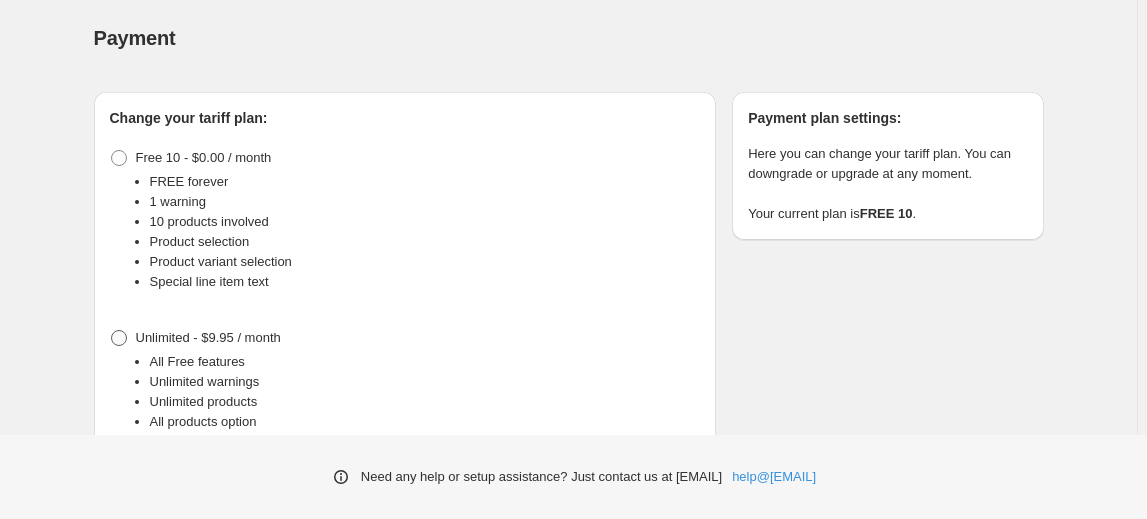 click at bounding box center (119, 338) 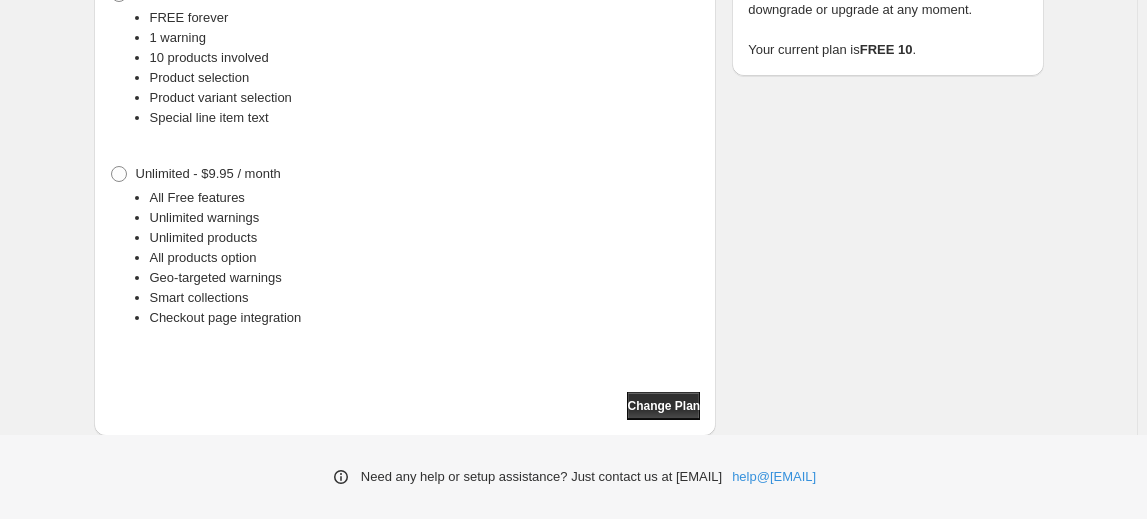 scroll, scrollTop: 165, scrollLeft: 0, axis: vertical 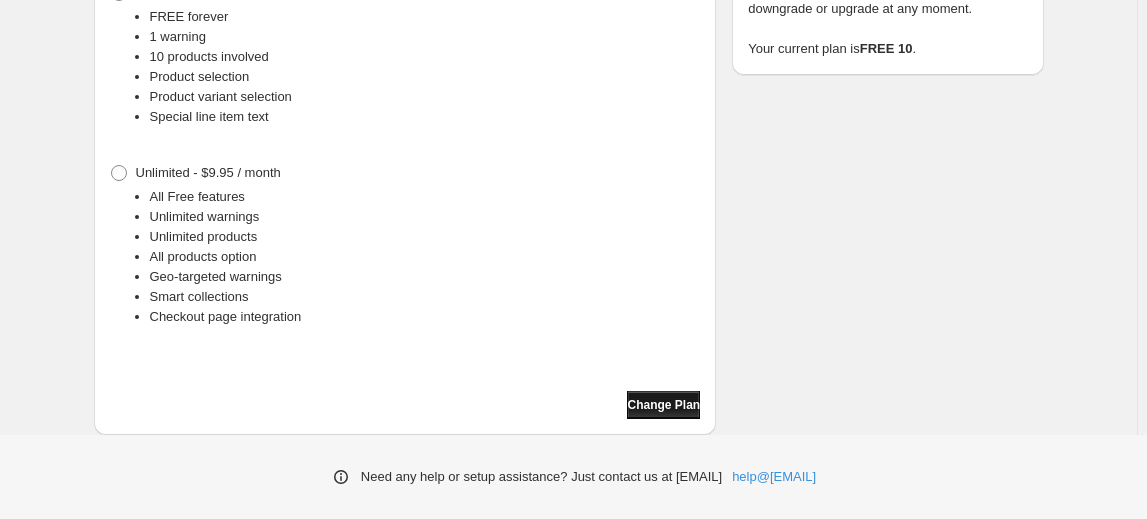 click on "Change Plan" at bounding box center [663, 405] 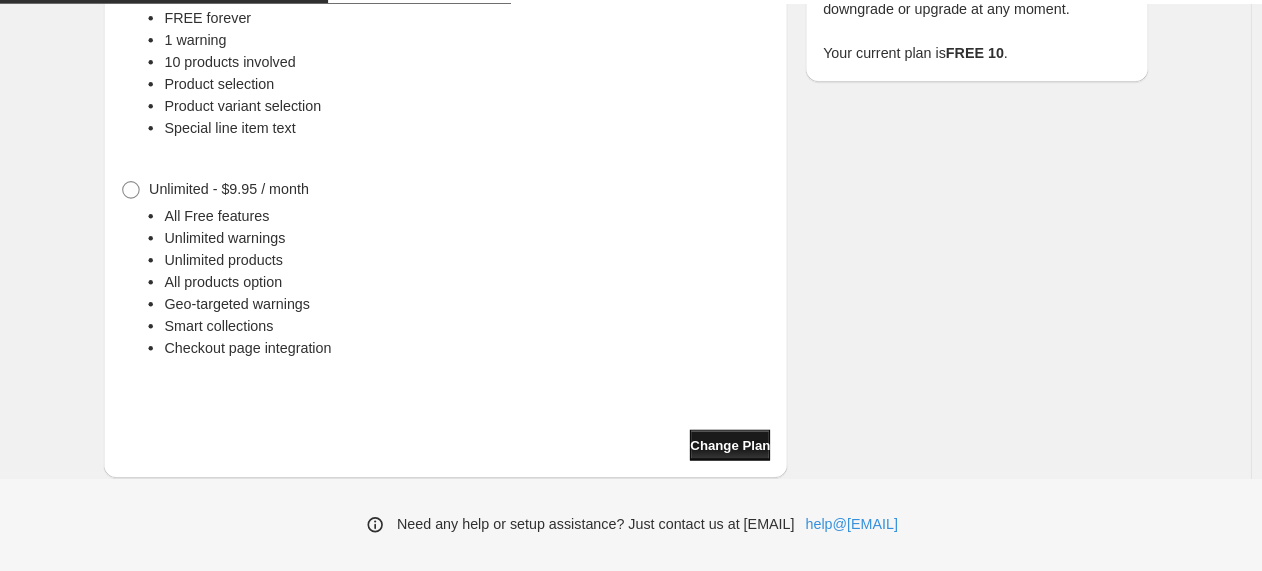 scroll, scrollTop: 113, scrollLeft: 0, axis: vertical 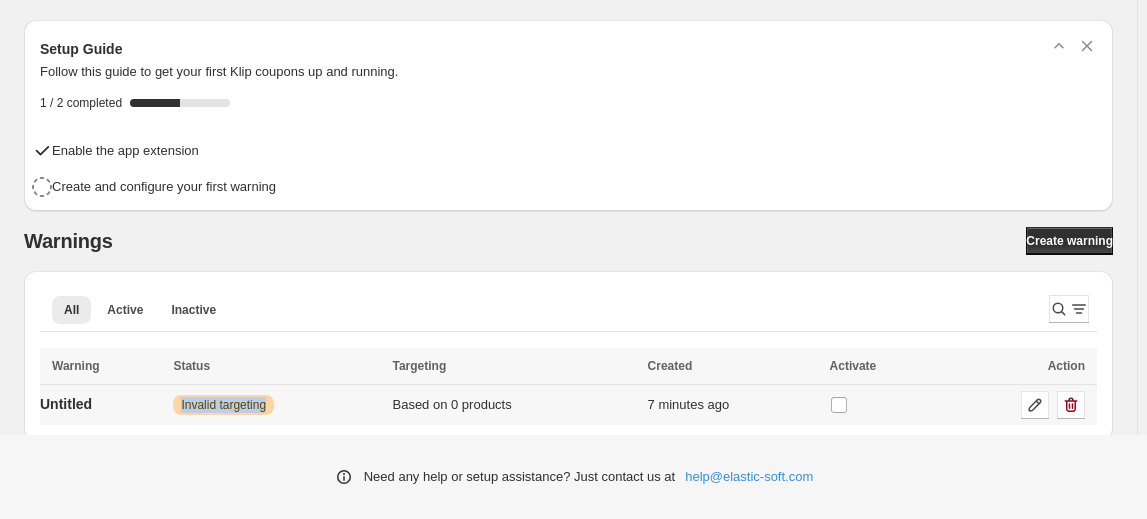 drag, startPoint x: 282, startPoint y: 401, endPoint x: 181, endPoint y: 393, distance: 101.31634 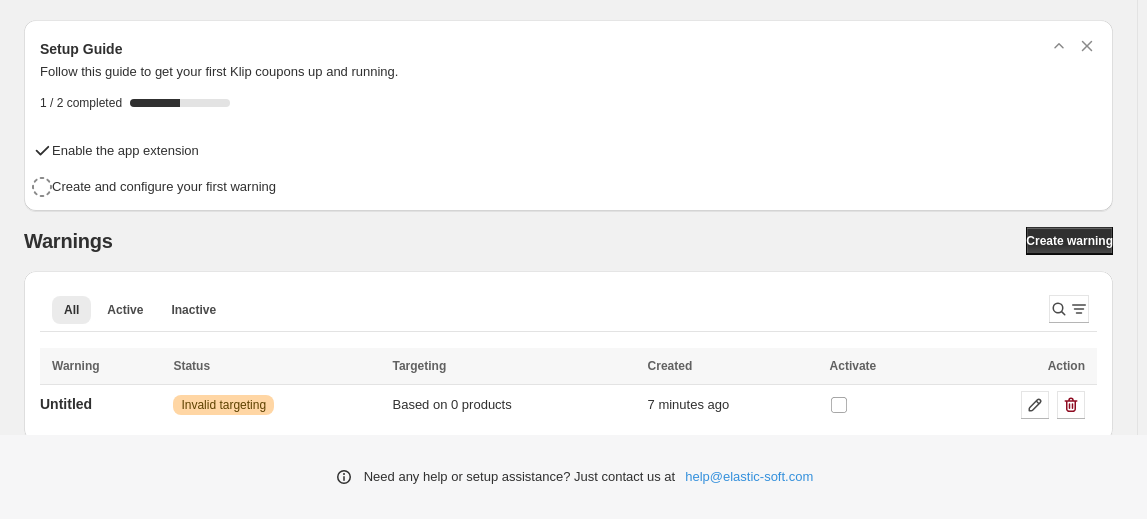 click on "Need any help or setup assistance? Just contact us at help@example.com" at bounding box center [573, 477] 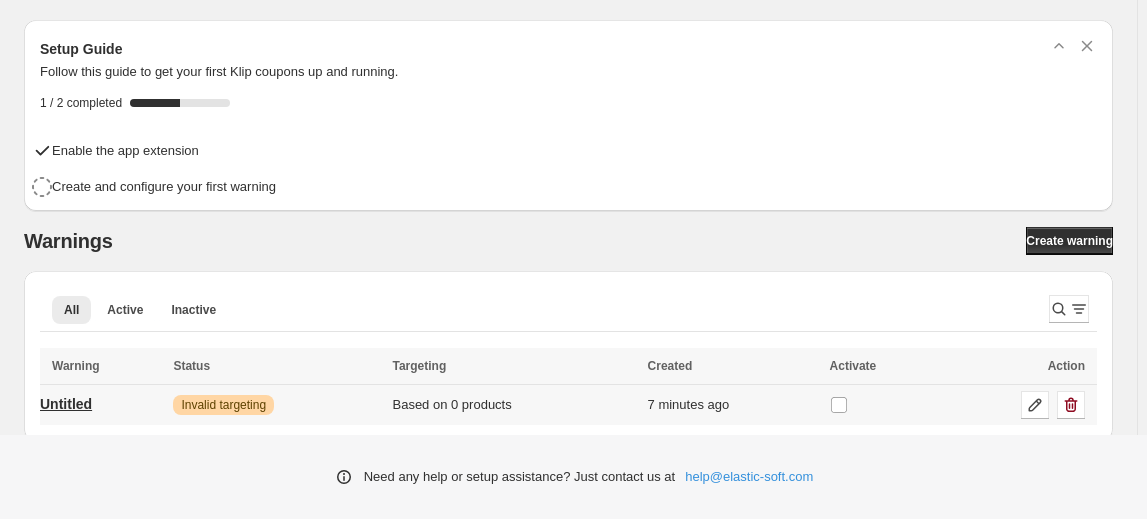 click on "Untitled" at bounding box center (66, 404) 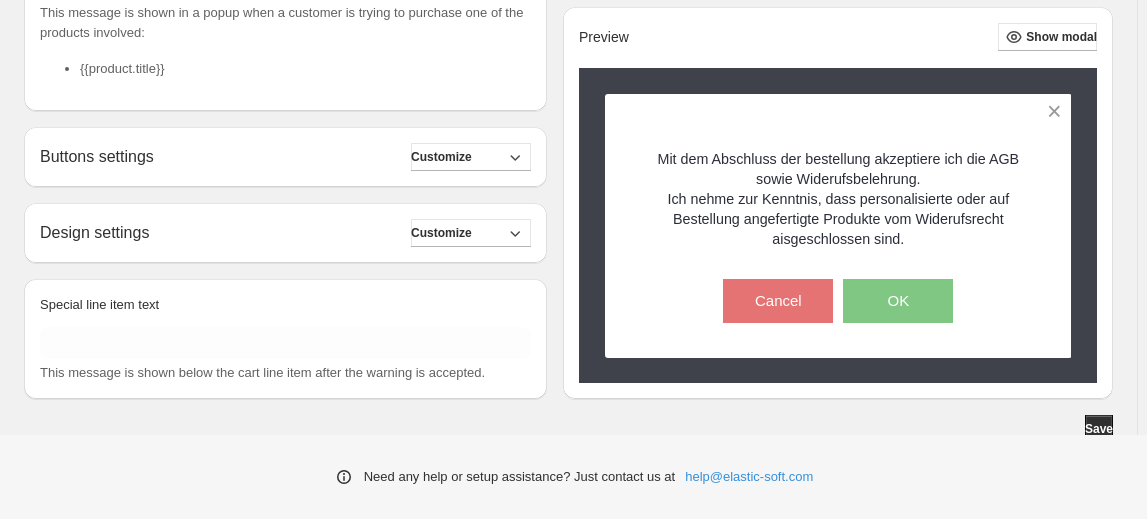 scroll, scrollTop: 581, scrollLeft: 0, axis: vertical 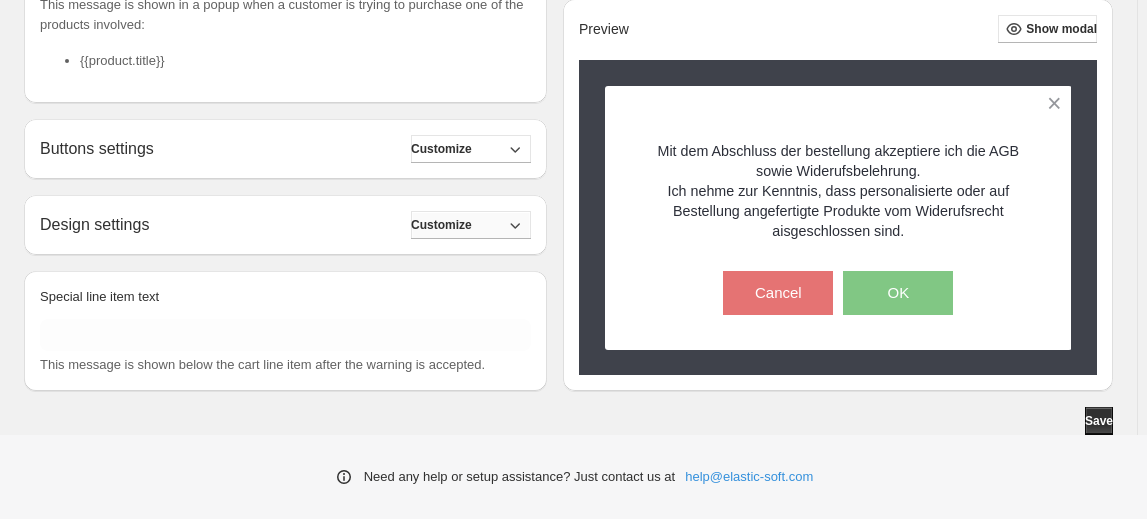 click on "Customize" at bounding box center [441, 225] 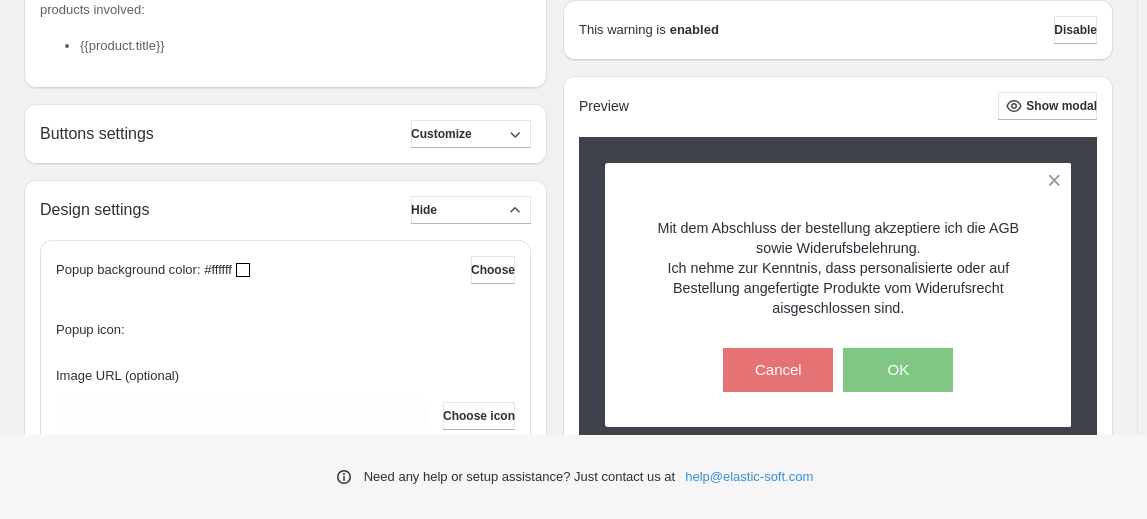 scroll, scrollTop: 490, scrollLeft: 0, axis: vertical 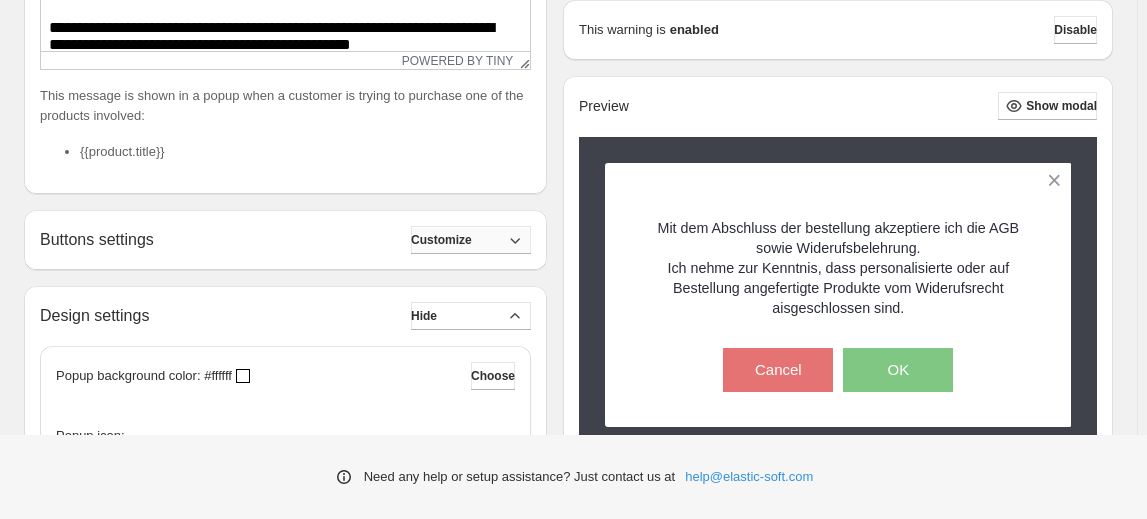click on "Customize" at bounding box center [441, 240] 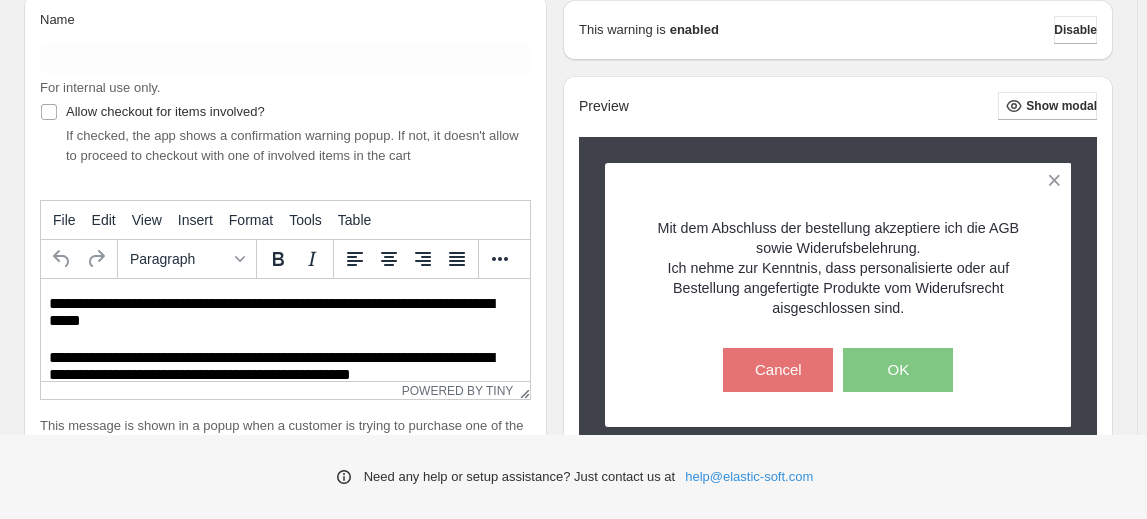 scroll, scrollTop: 0, scrollLeft: 0, axis: both 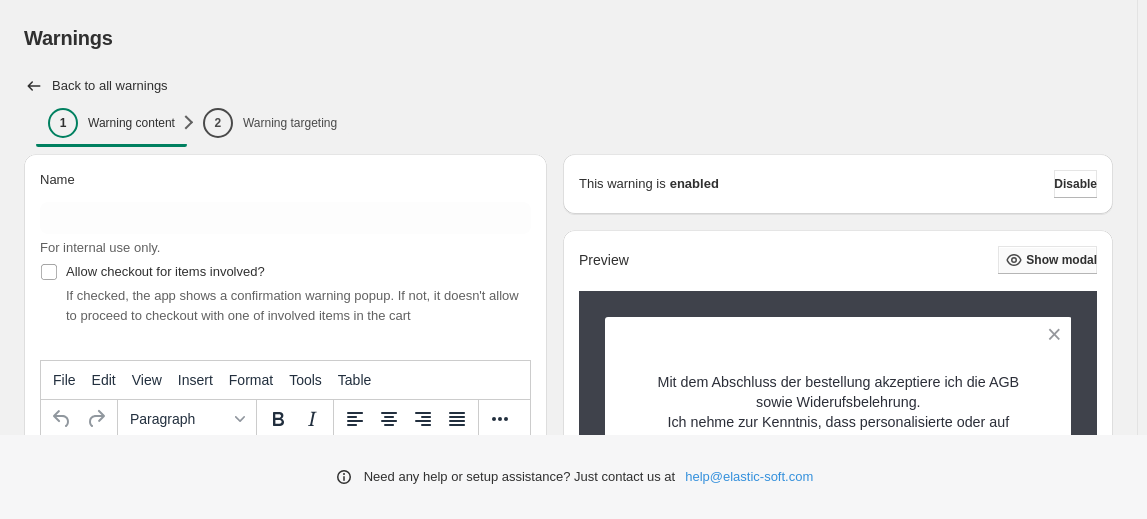 click on "Show modal" at bounding box center [1061, 260] 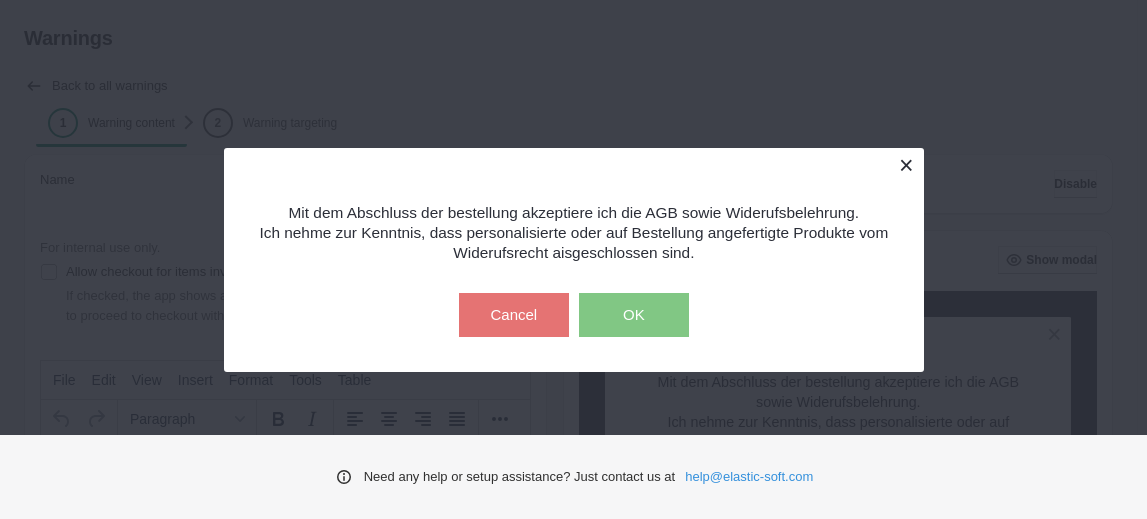 click at bounding box center [906, 165] 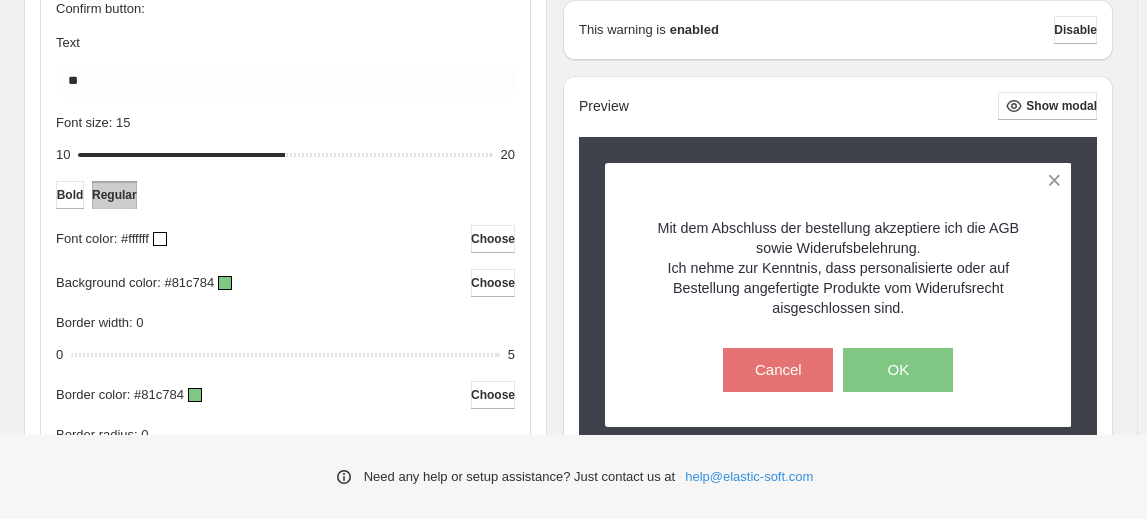 scroll, scrollTop: 1433, scrollLeft: 0, axis: vertical 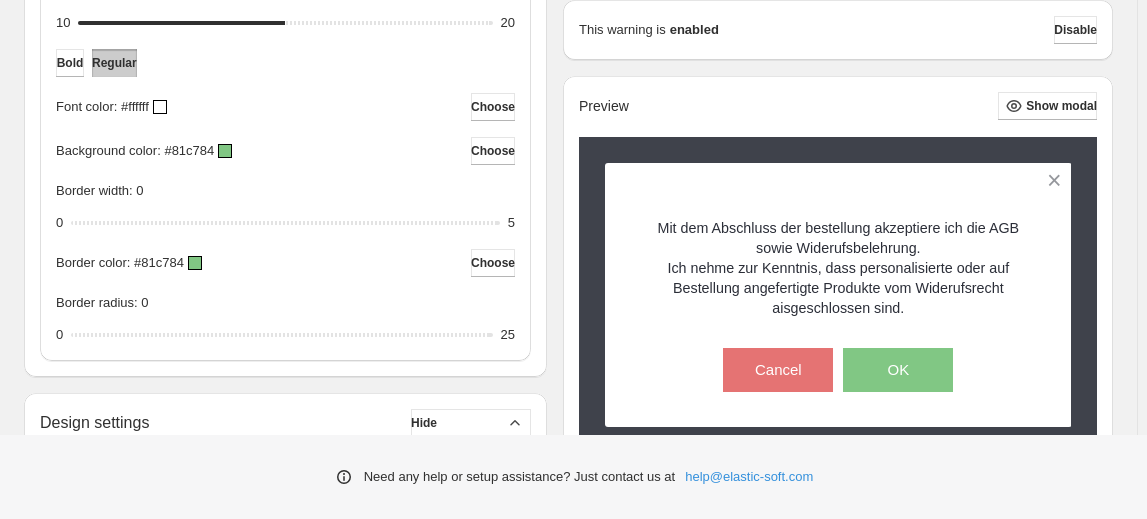 drag, startPoint x: 188, startPoint y: 295, endPoint x: 36, endPoint y: 298, distance: 152.0296 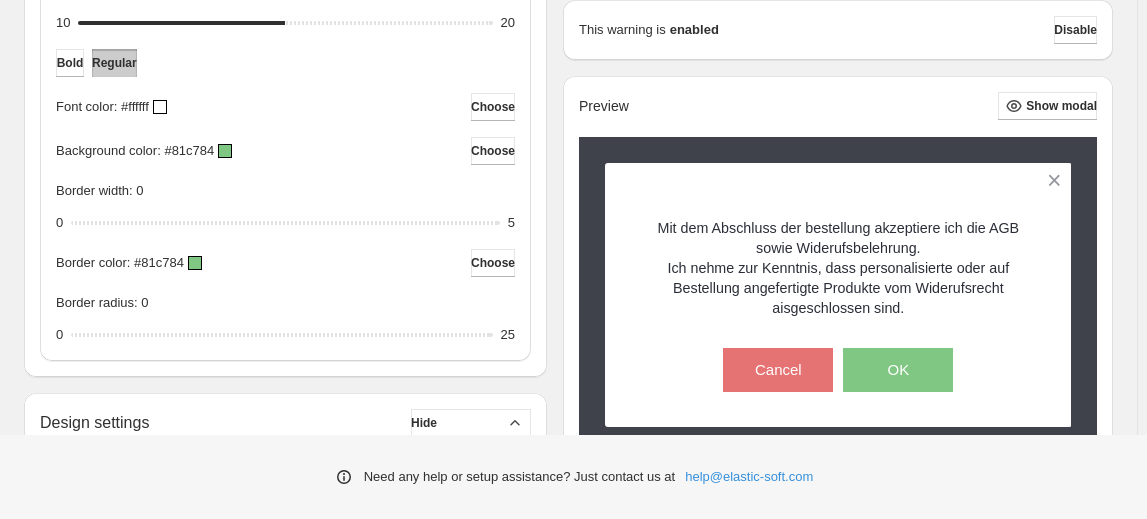 copy on "Special line item text" 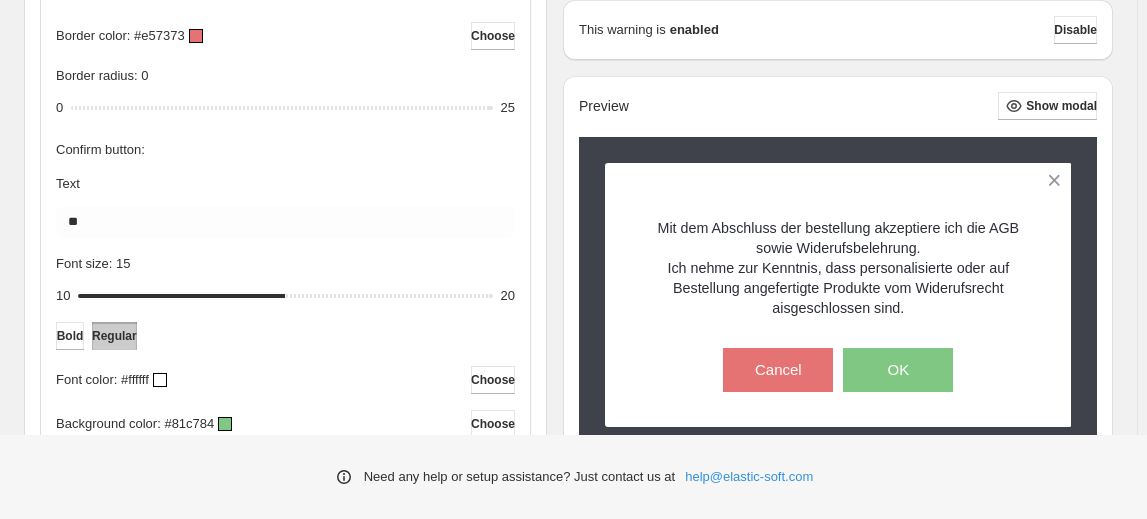 scroll, scrollTop: 1160, scrollLeft: 0, axis: vertical 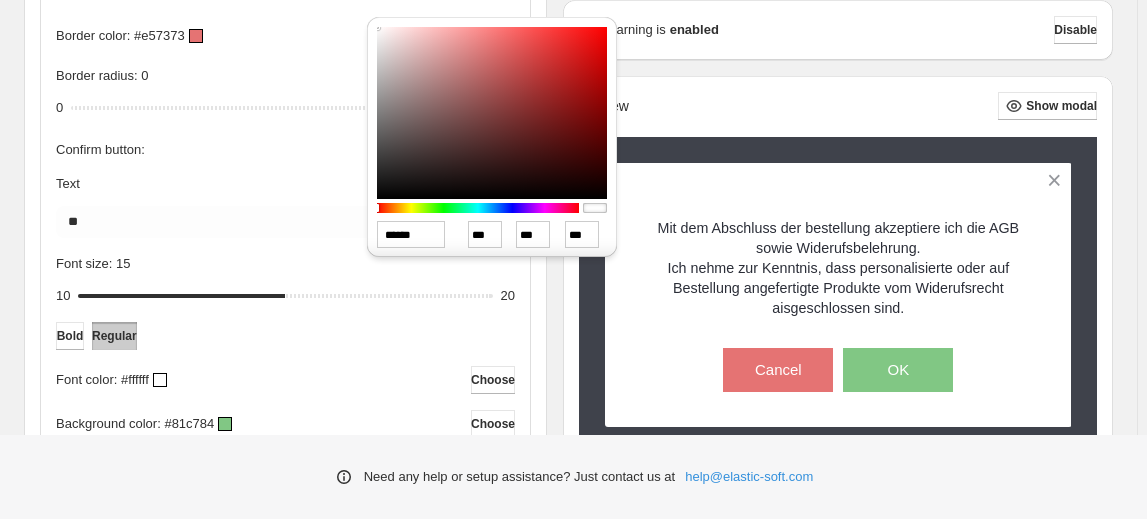 click at bounding box center [492, 113] 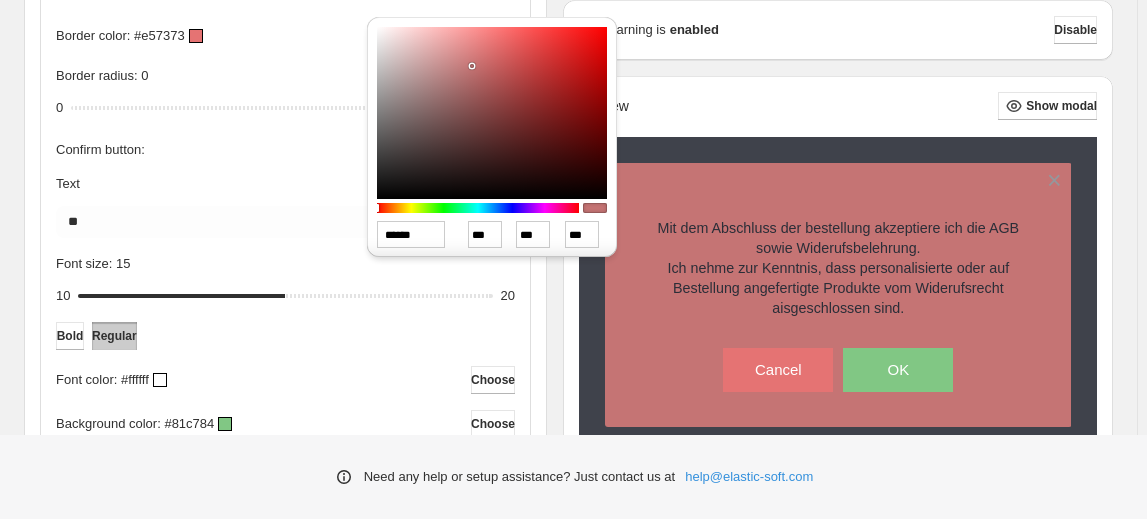 type on "******" 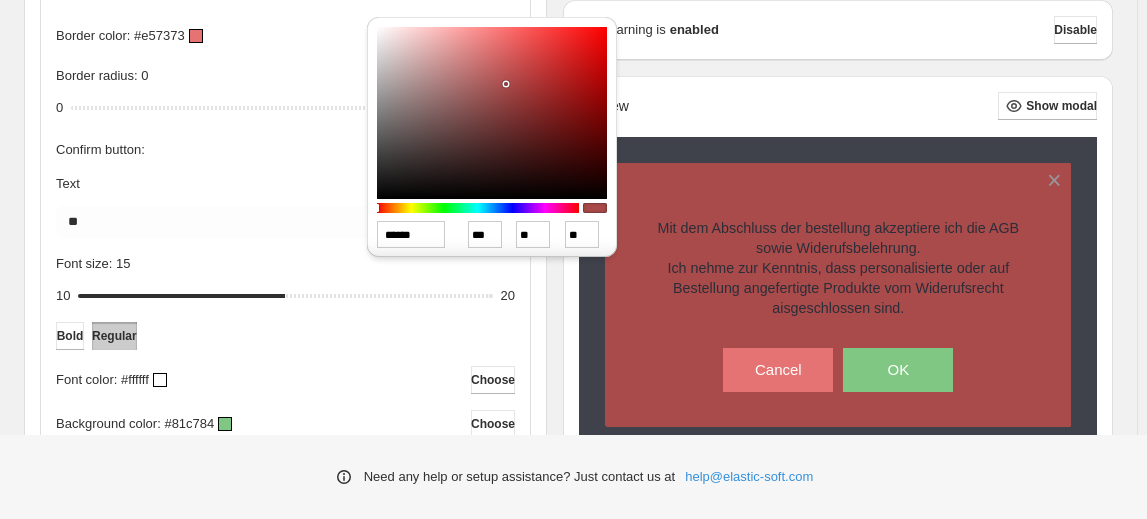 type on "******" 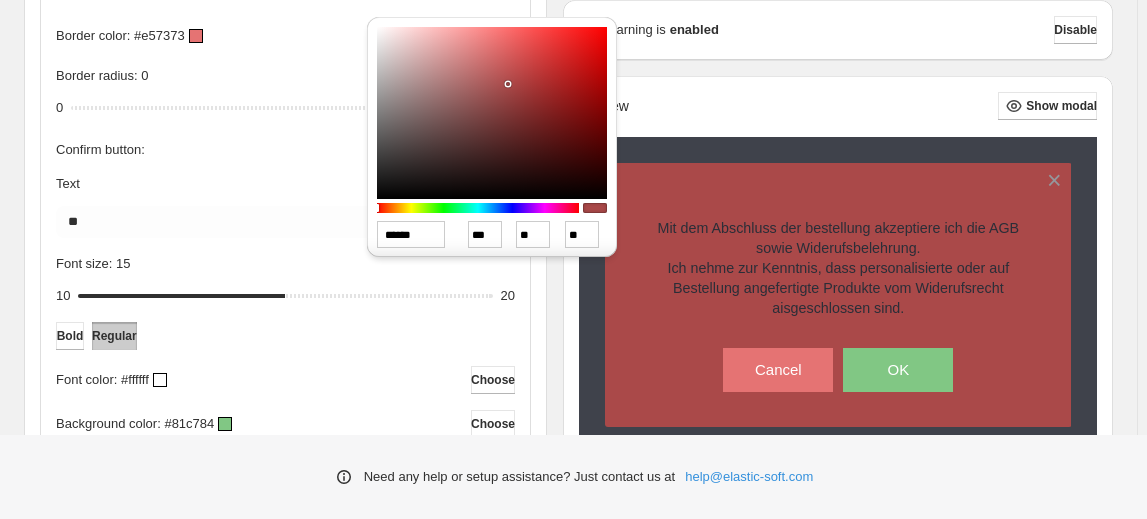 drag, startPoint x: 472, startPoint y: 65, endPoint x: 509, endPoint y: 84, distance: 41.59327 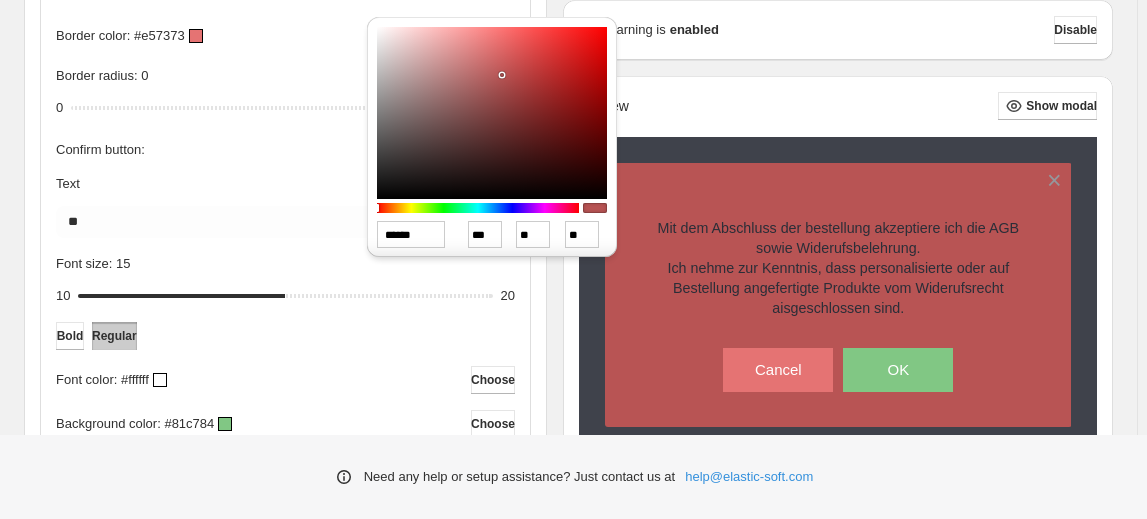 type on "******" 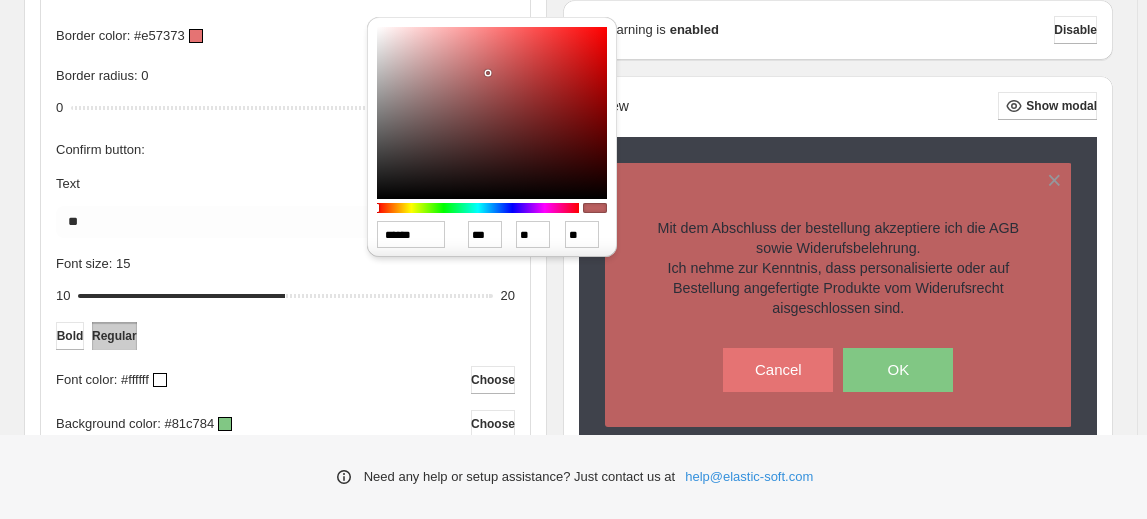 type on "******" 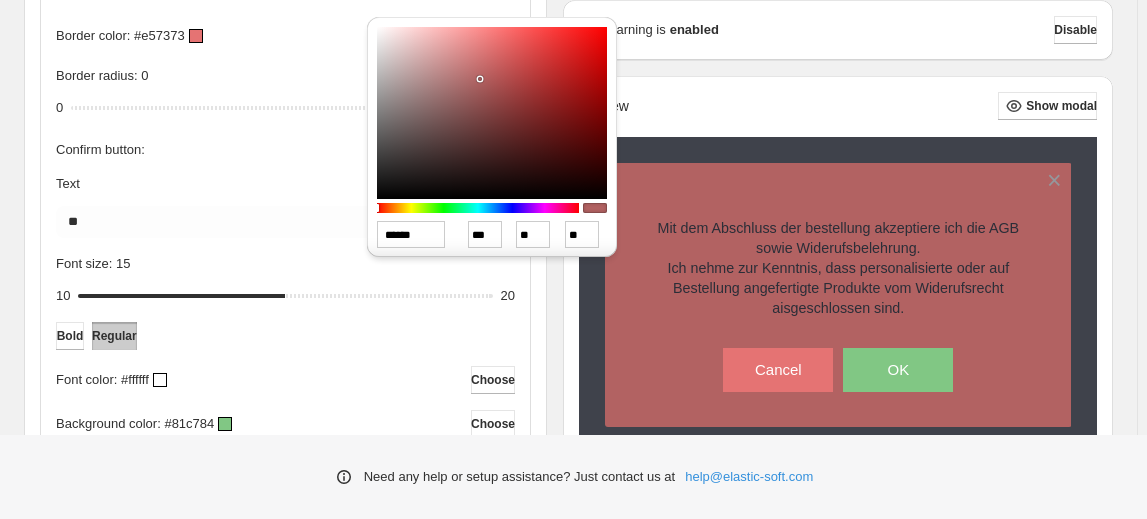 type on "******" 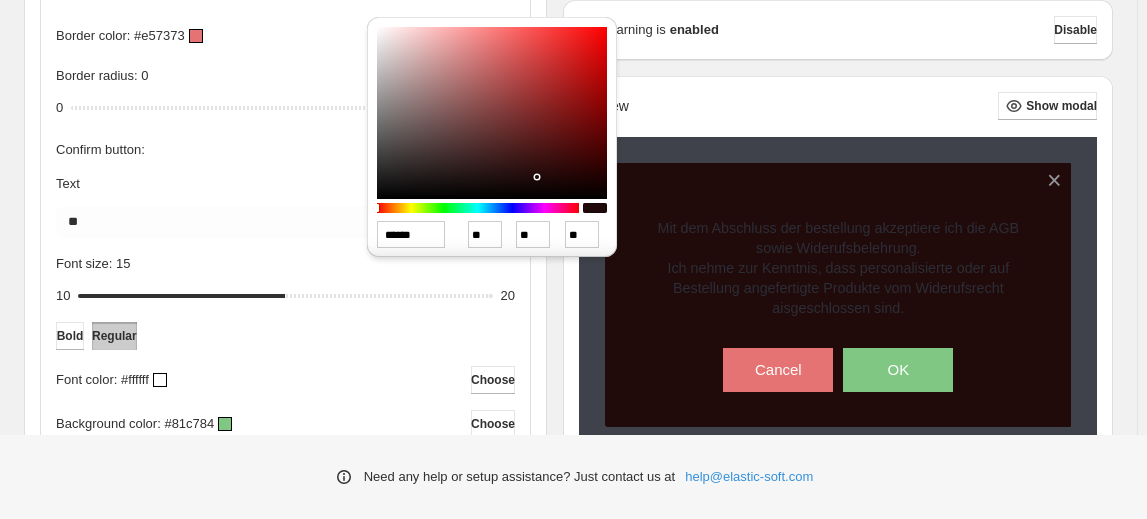 drag, startPoint x: 509, startPoint y: 83, endPoint x: 538, endPoint y: 176, distance: 97.41663 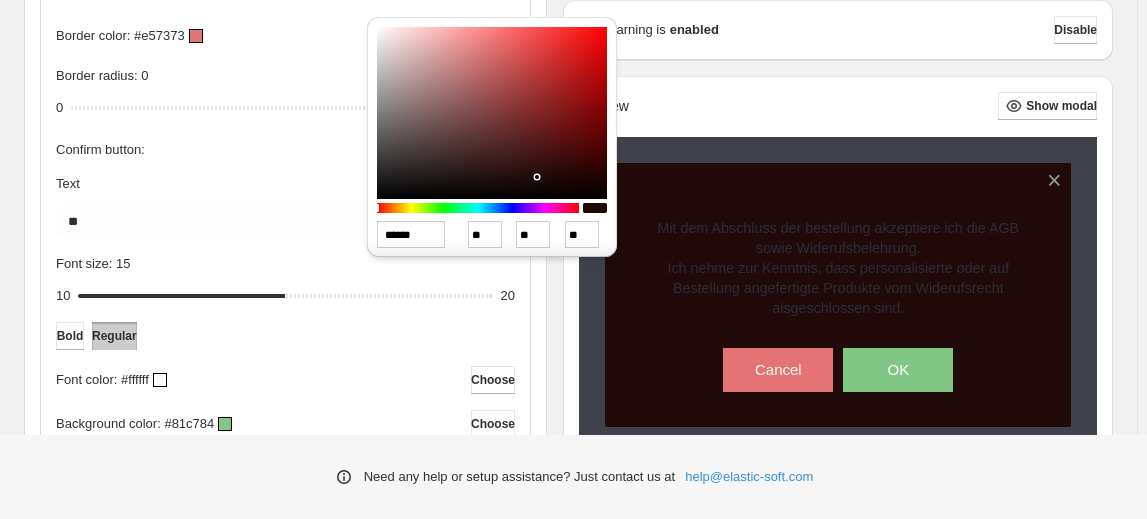 type on "******" 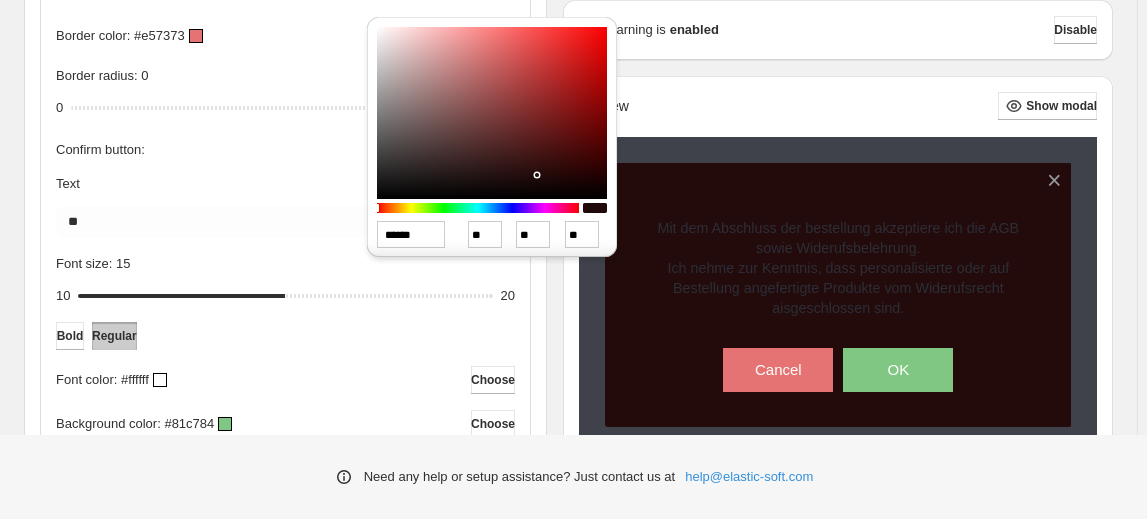 drag, startPoint x: 536, startPoint y: 175, endPoint x: 540, endPoint y: 137, distance: 38.209946 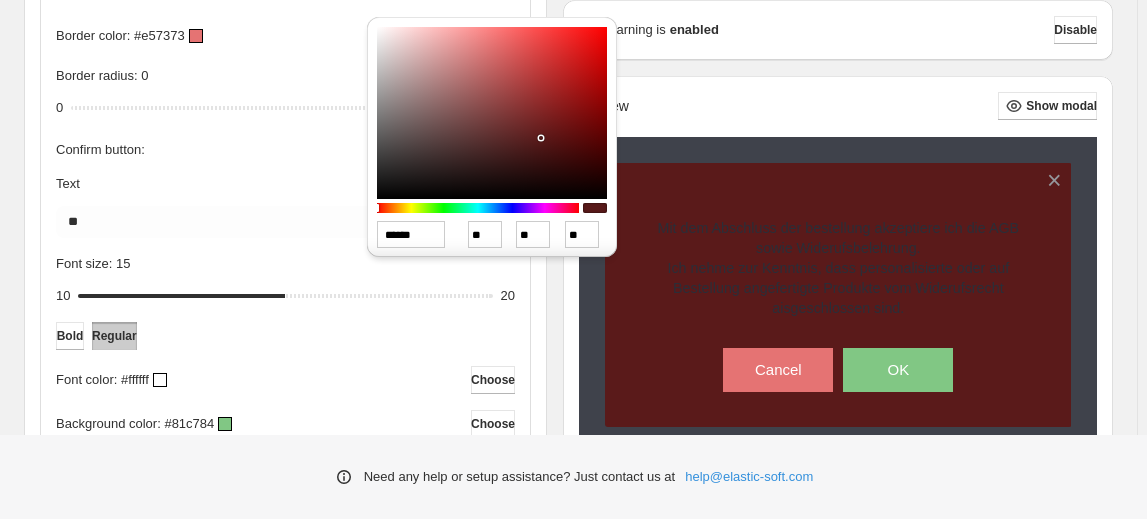 click at bounding box center (478, 208) 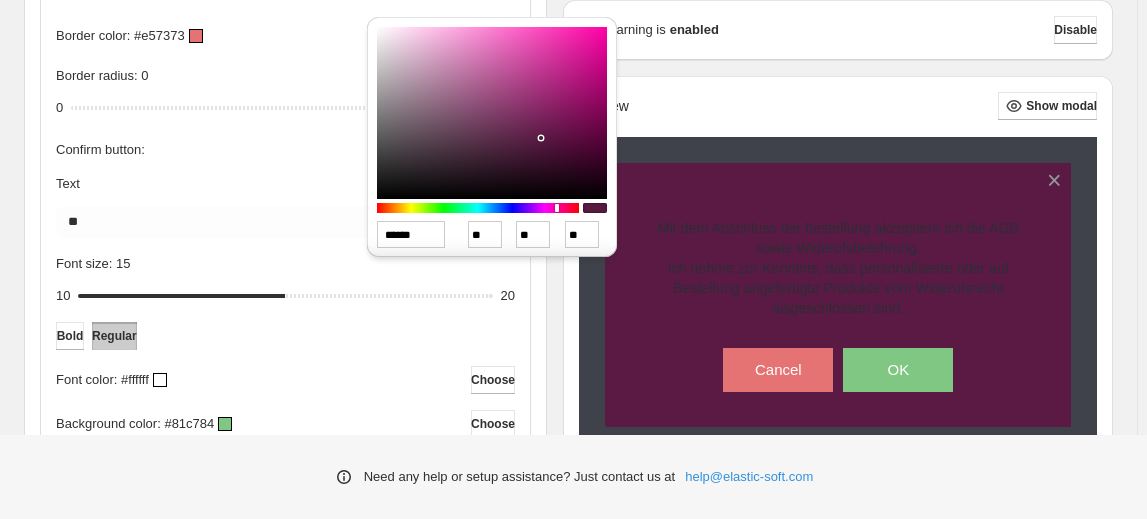 type on "******" 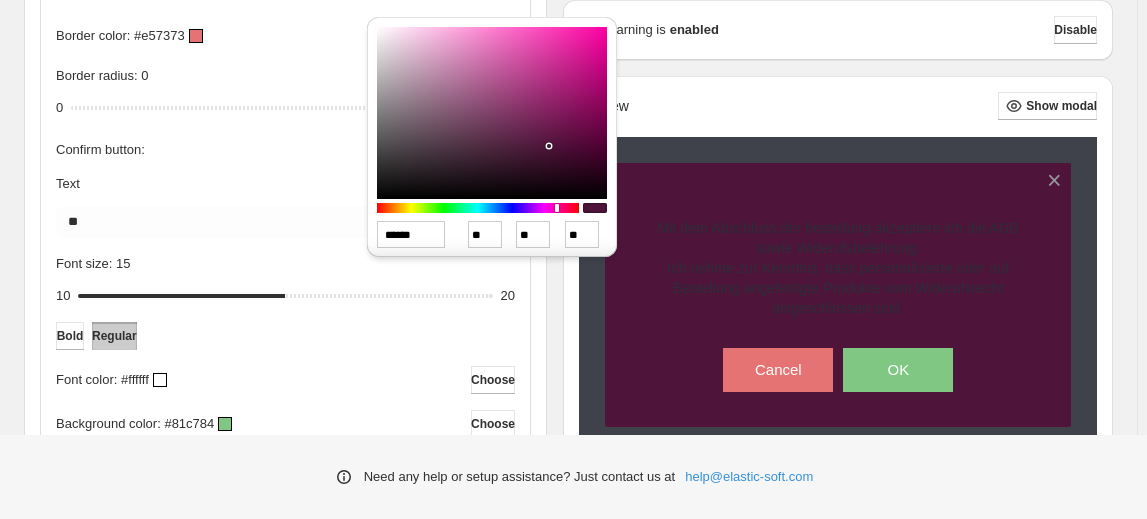 type on "******" 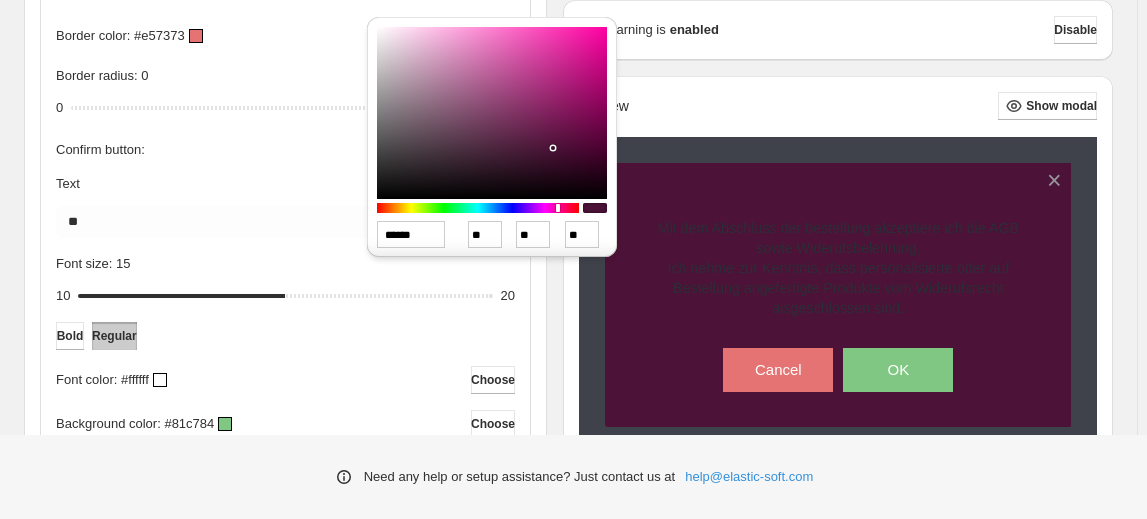 type on "******" 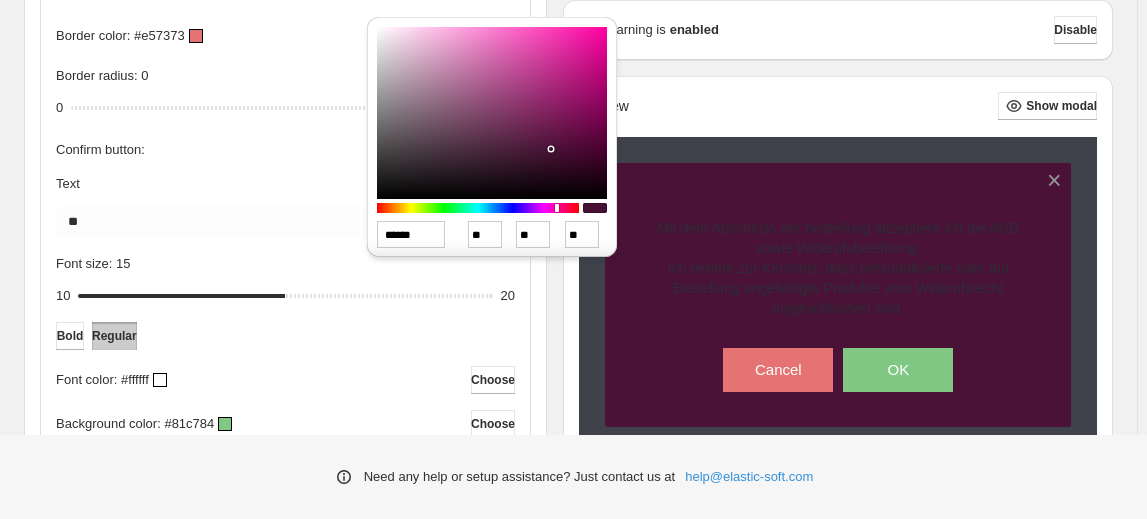 type on "******" 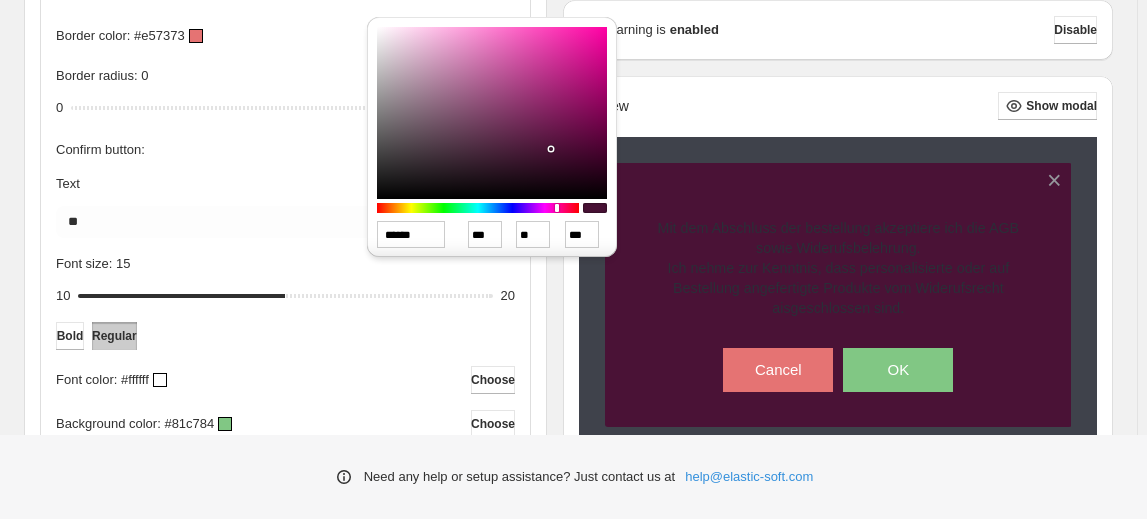 drag, startPoint x: 542, startPoint y: 138, endPoint x: 493, endPoint y: 92, distance: 67.20863 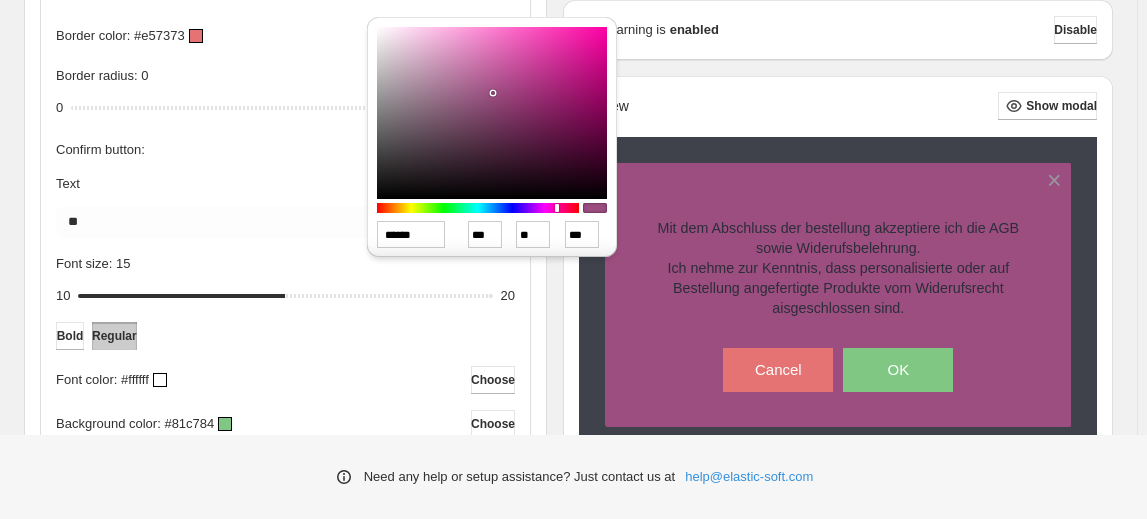 type on "******" 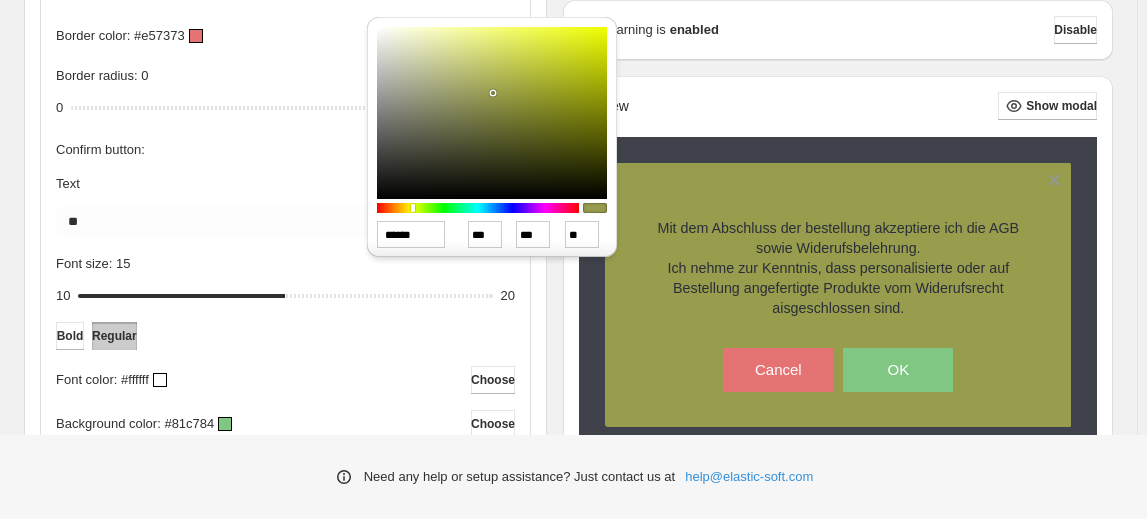 click at bounding box center (478, 208) 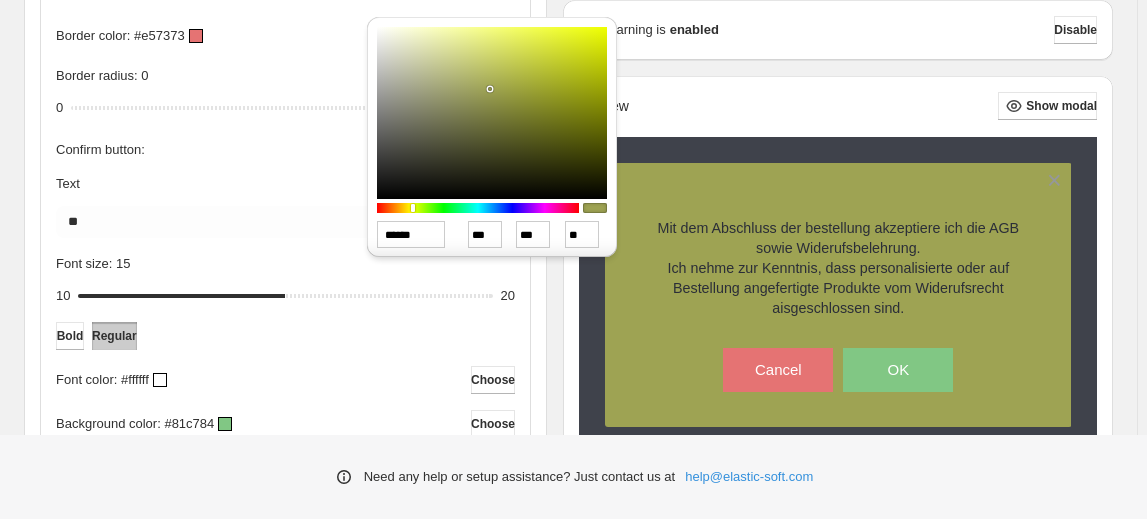 type on "******" 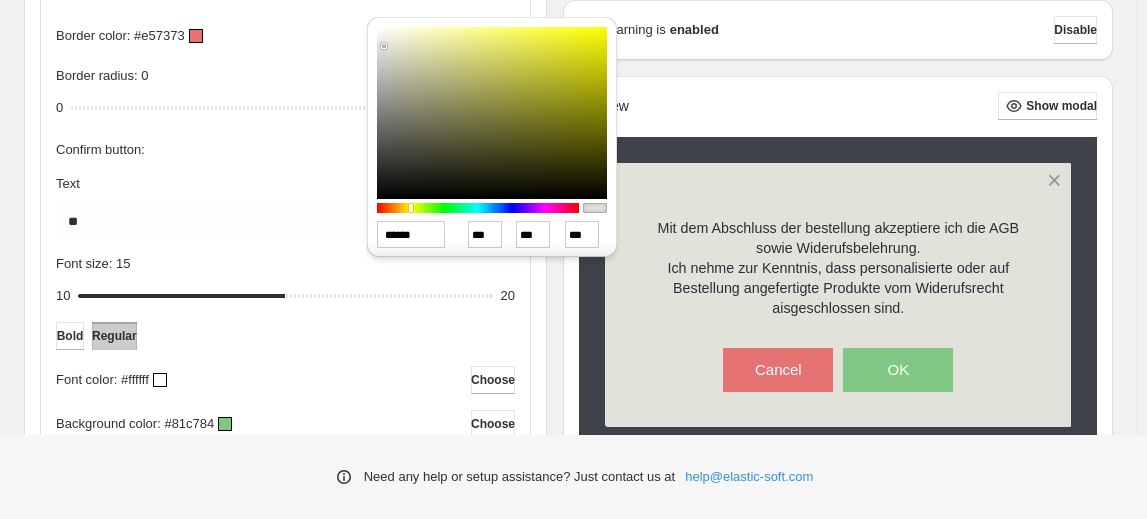 type on "******" 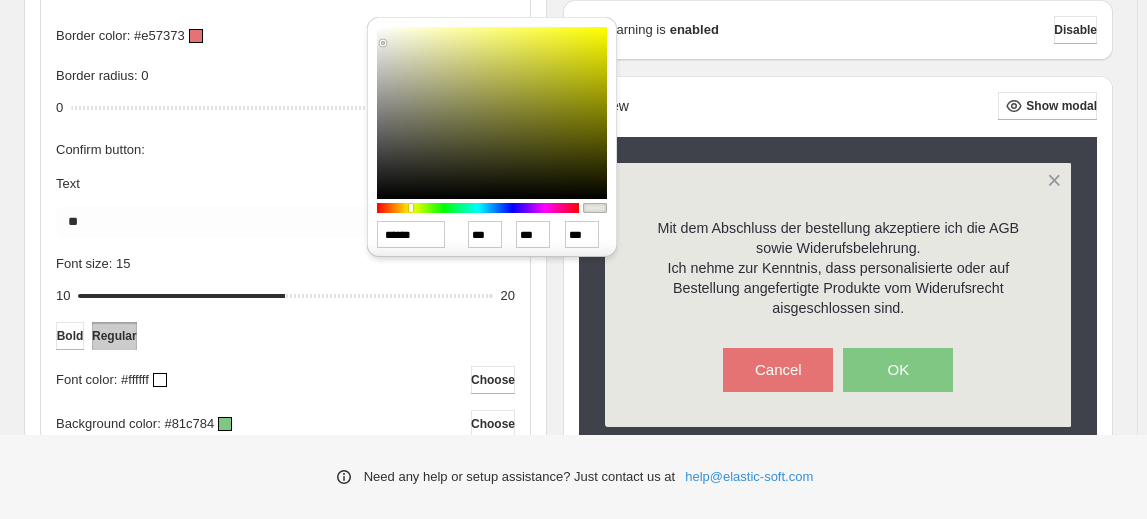 type on "******" 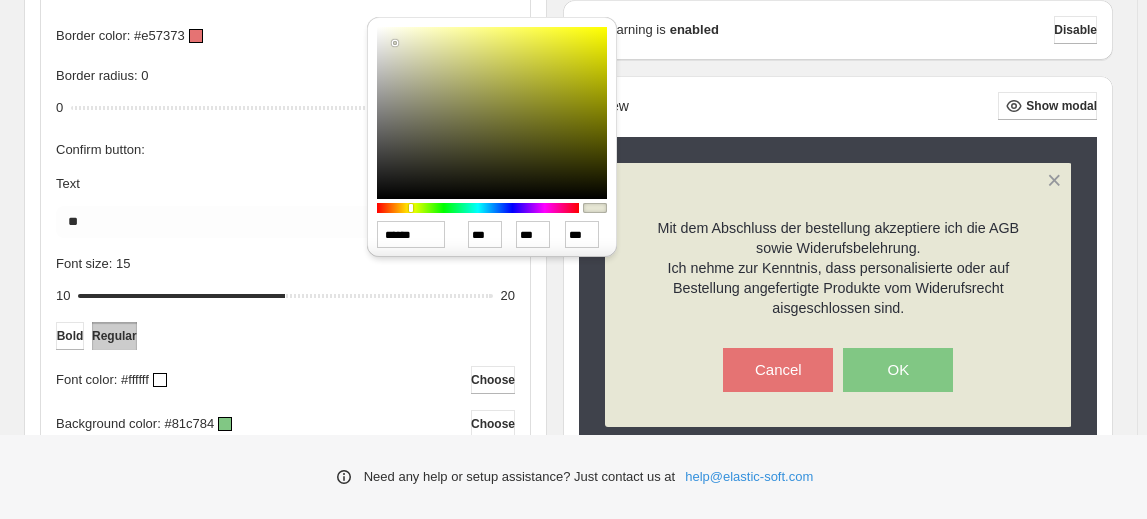 type on "******" 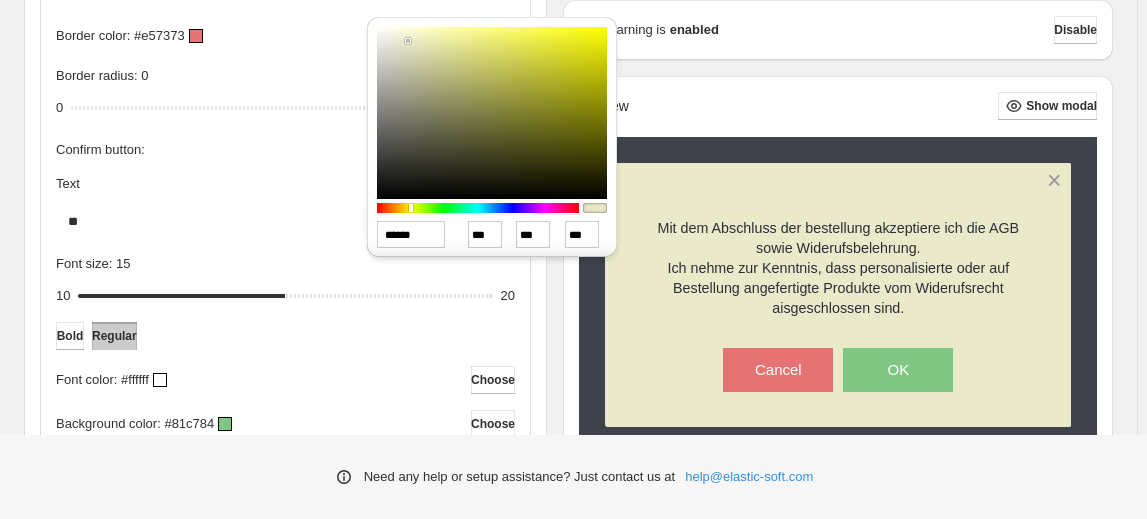 type on "******" 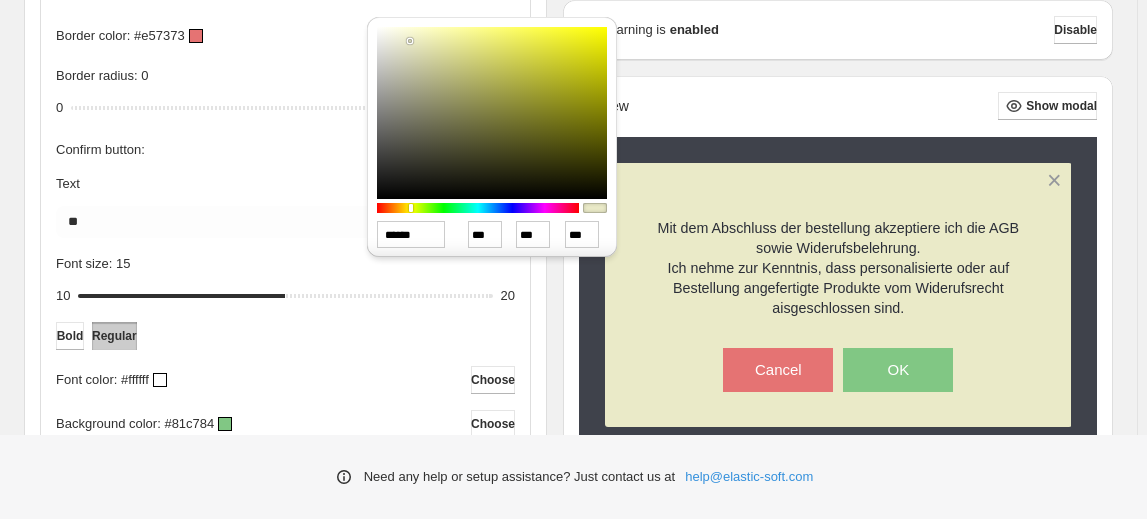 type on "******" 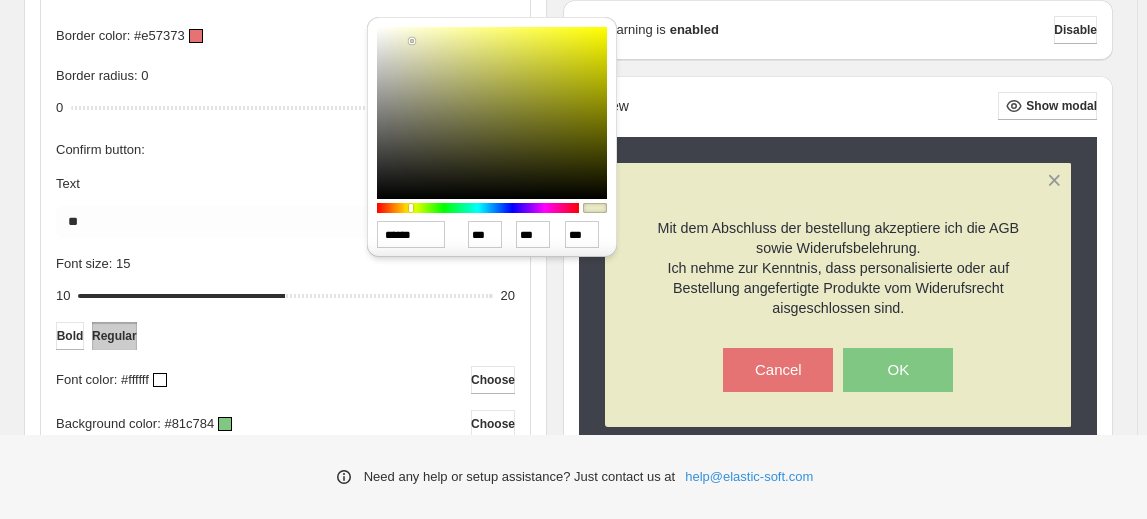 type on "******" 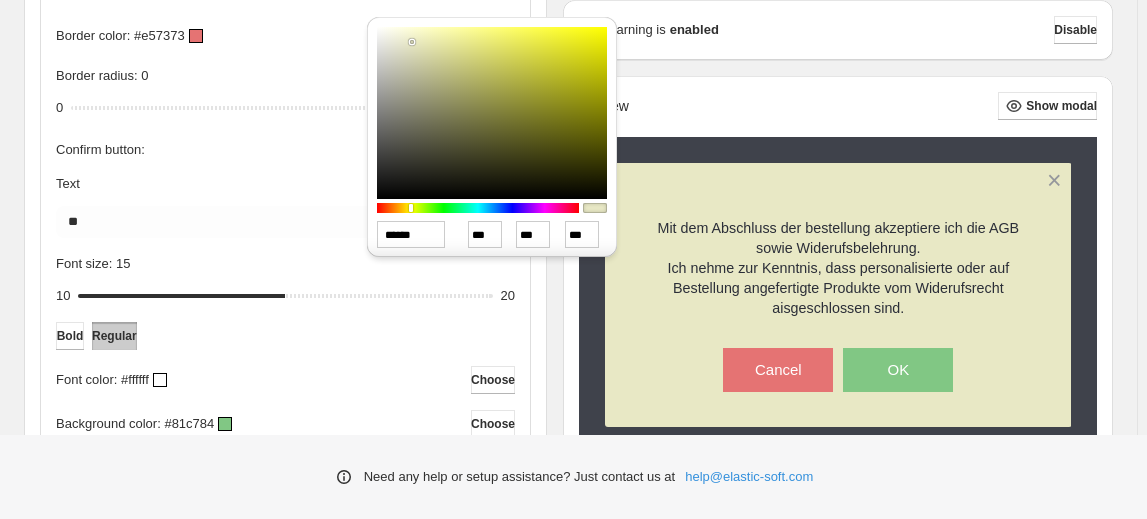 type on "******" 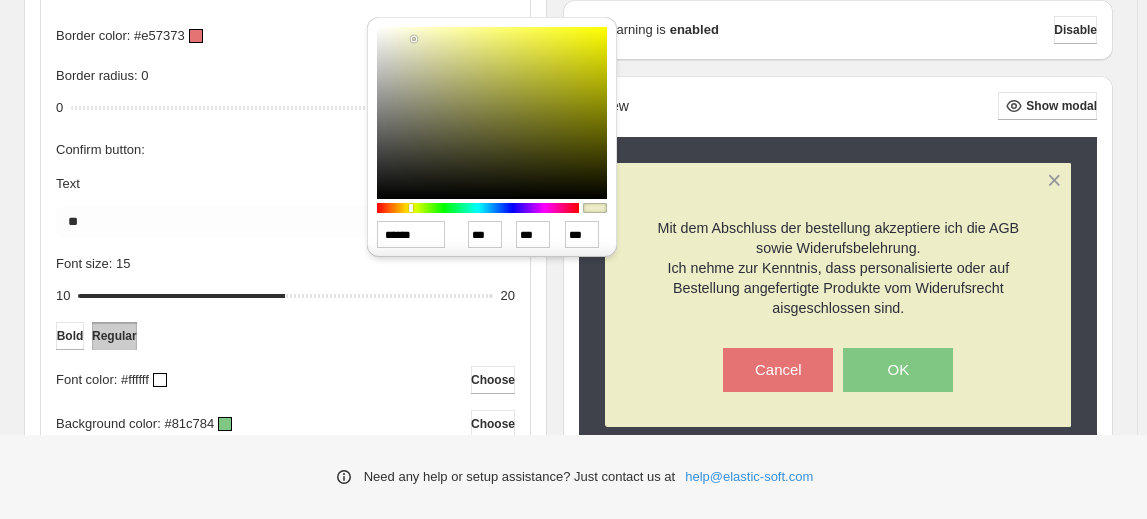type on "******" 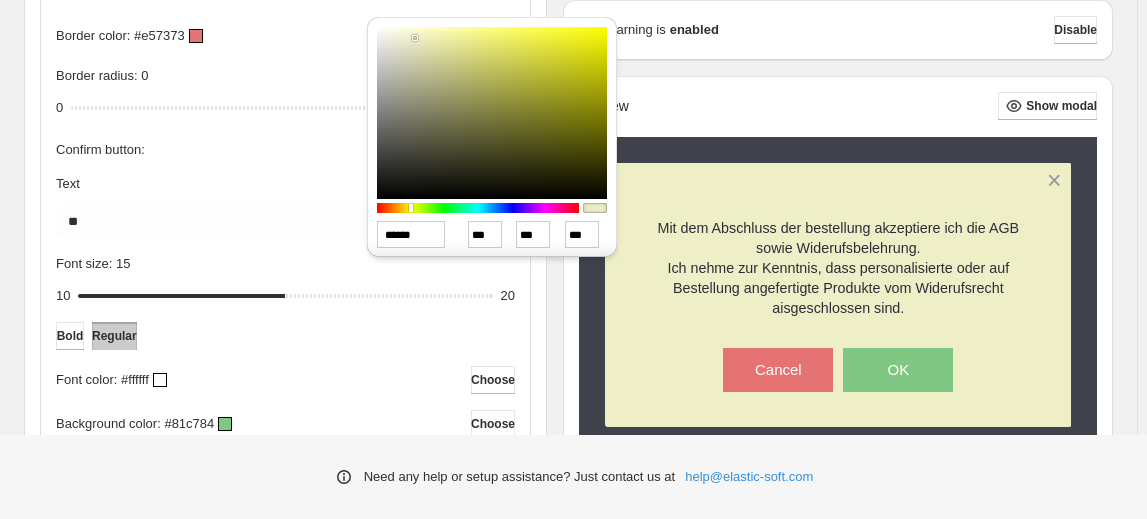drag, startPoint x: 490, startPoint y: 88, endPoint x: 415, endPoint y: 37, distance: 90.697296 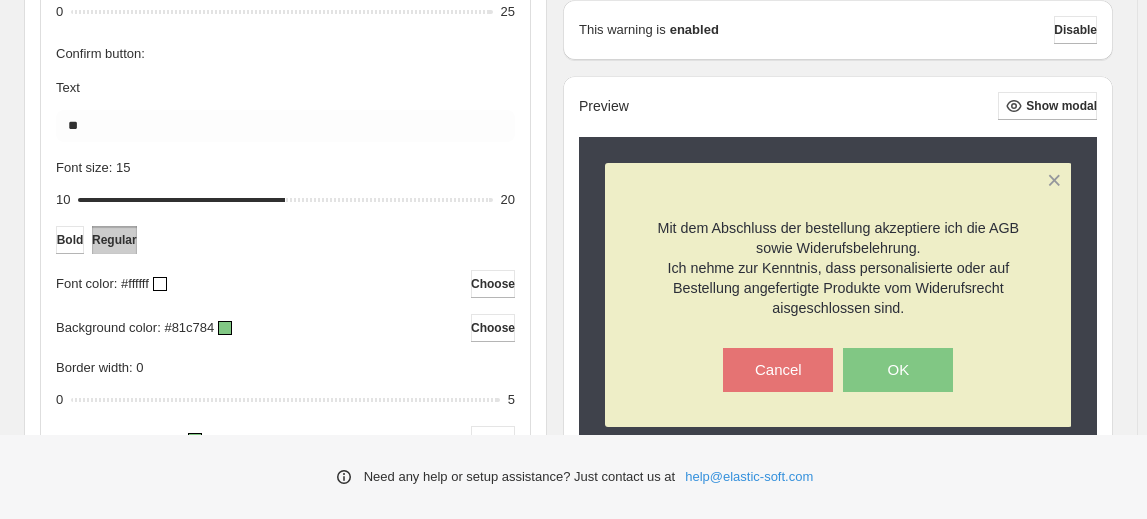scroll, scrollTop: 1342, scrollLeft: 0, axis: vertical 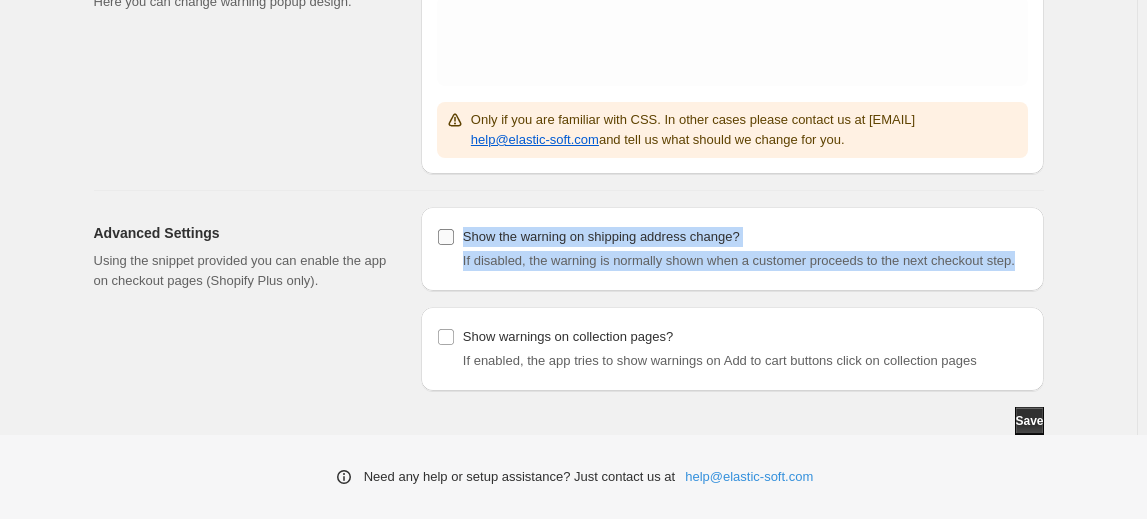 drag, startPoint x: 1028, startPoint y: 260, endPoint x: 460, endPoint y: 242, distance: 568.28516 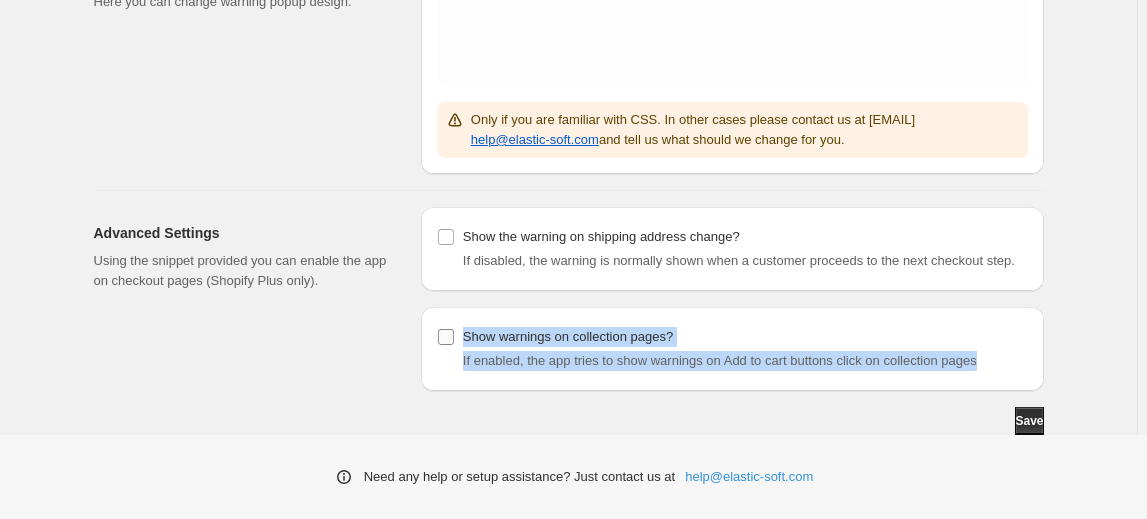 drag, startPoint x: 989, startPoint y: 362, endPoint x: 465, endPoint y: 340, distance: 524.4616 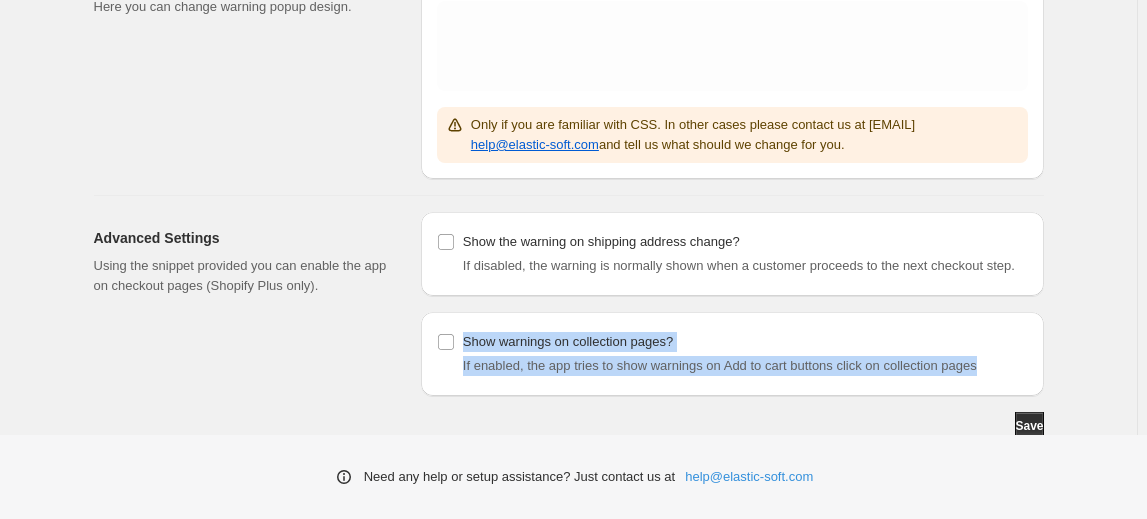 scroll, scrollTop: 402, scrollLeft: 0, axis: vertical 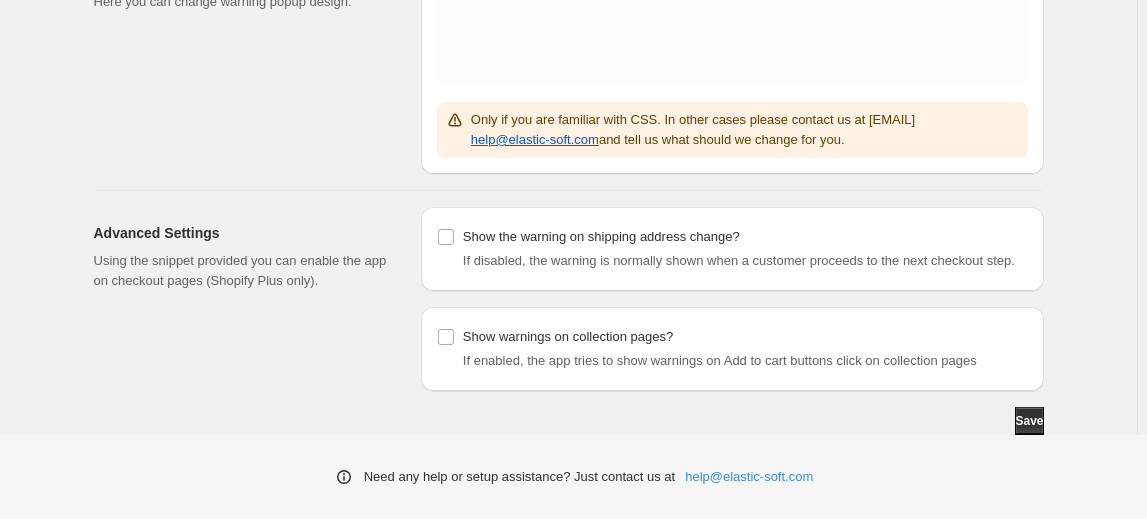 drag, startPoint x: 934, startPoint y: 443, endPoint x: 925, endPoint y: 431, distance: 15 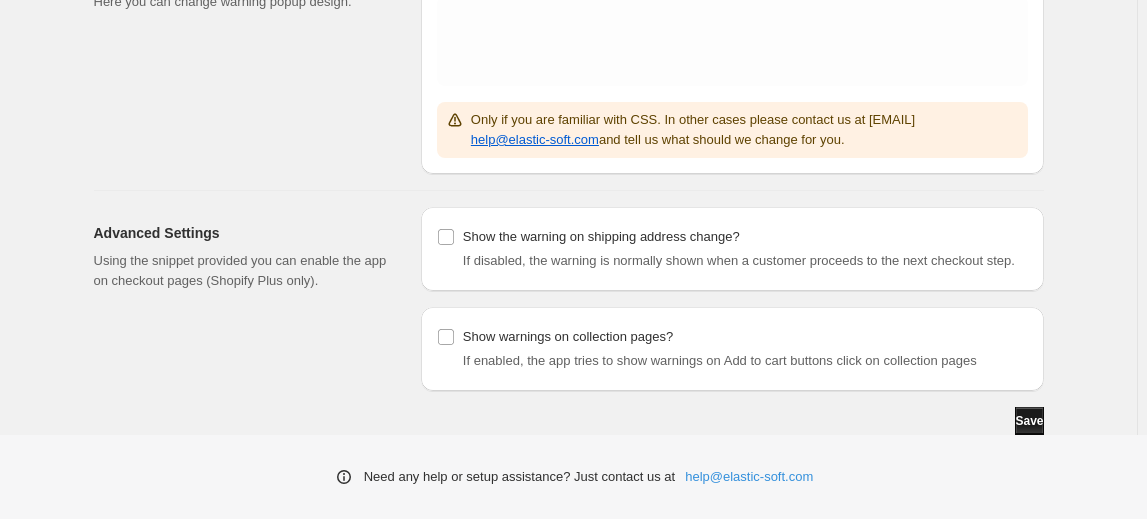 click on "Save" at bounding box center [1029, 421] 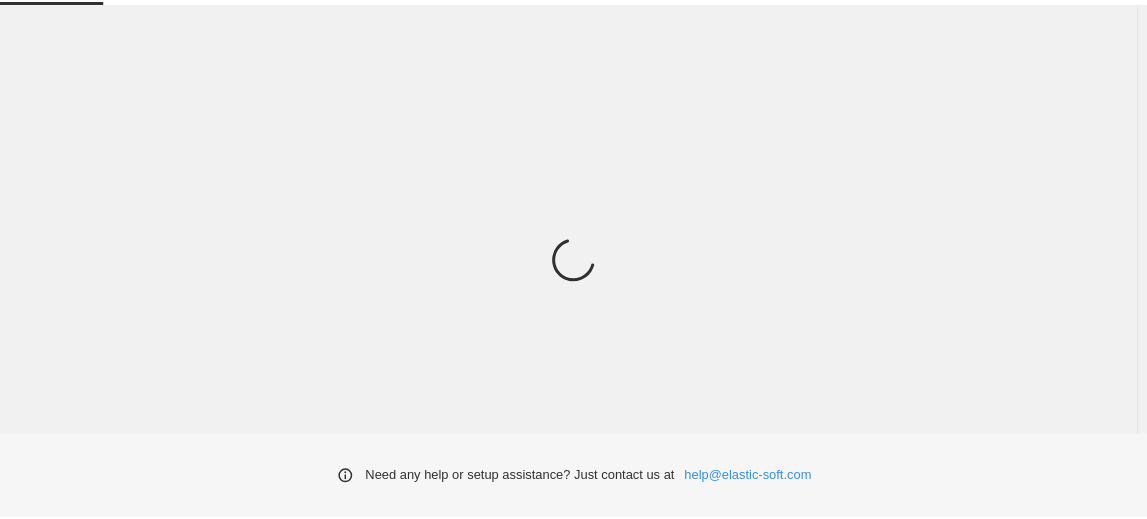 scroll, scrollTop: 0, scrollLeft: 0, axis: both 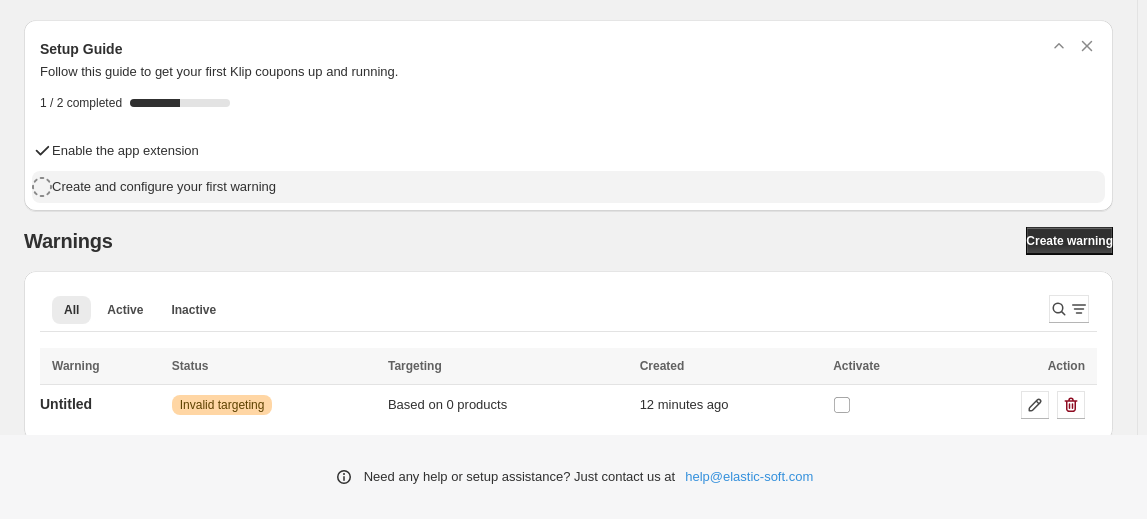 click on "Create and configure your first warning" at bounding box center (164, 187) 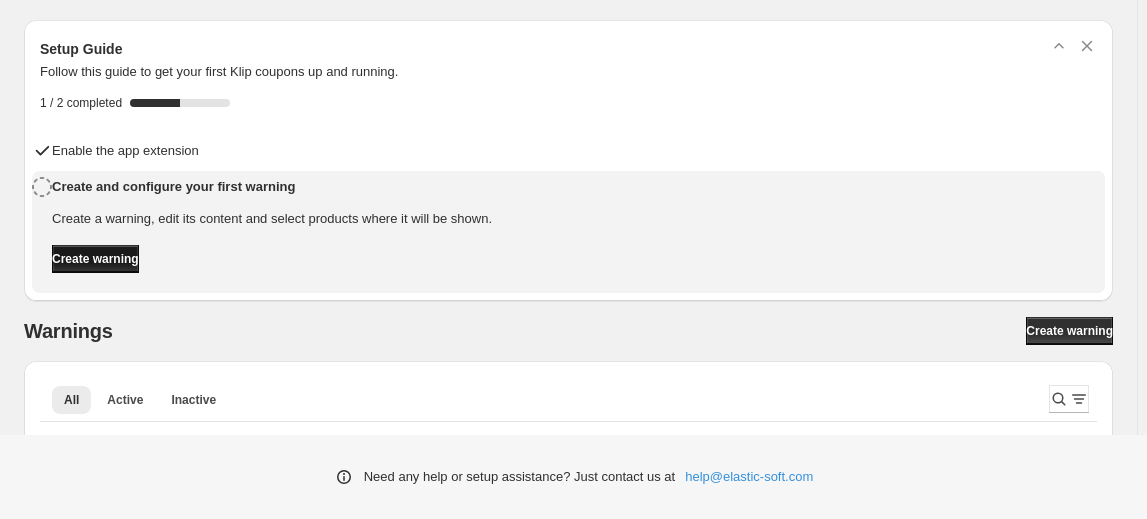 click on "Create warning" at bounding box center [95, 259] 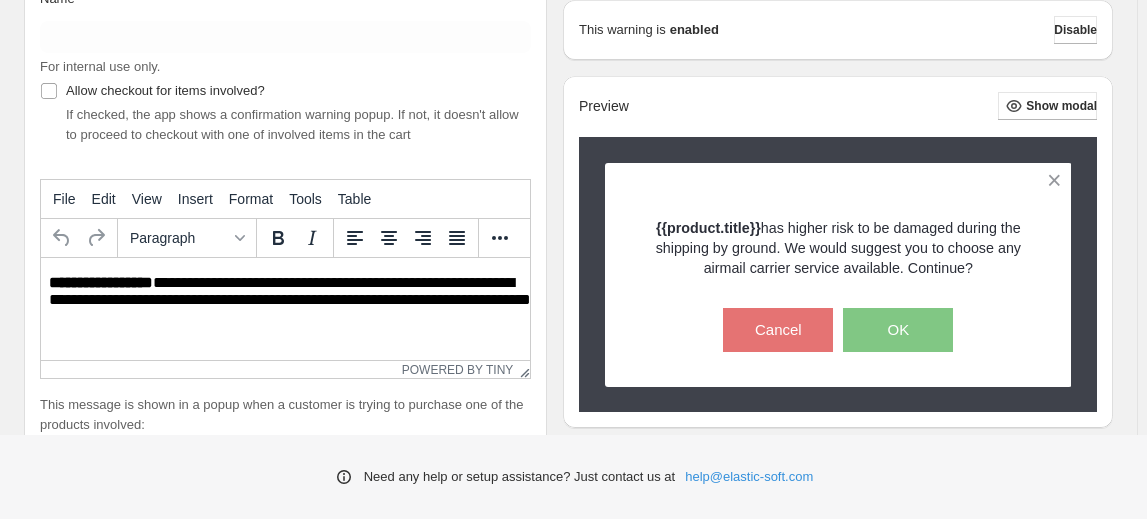 scroll, scrollTop: 0, scrollLeft: 0, axis: both 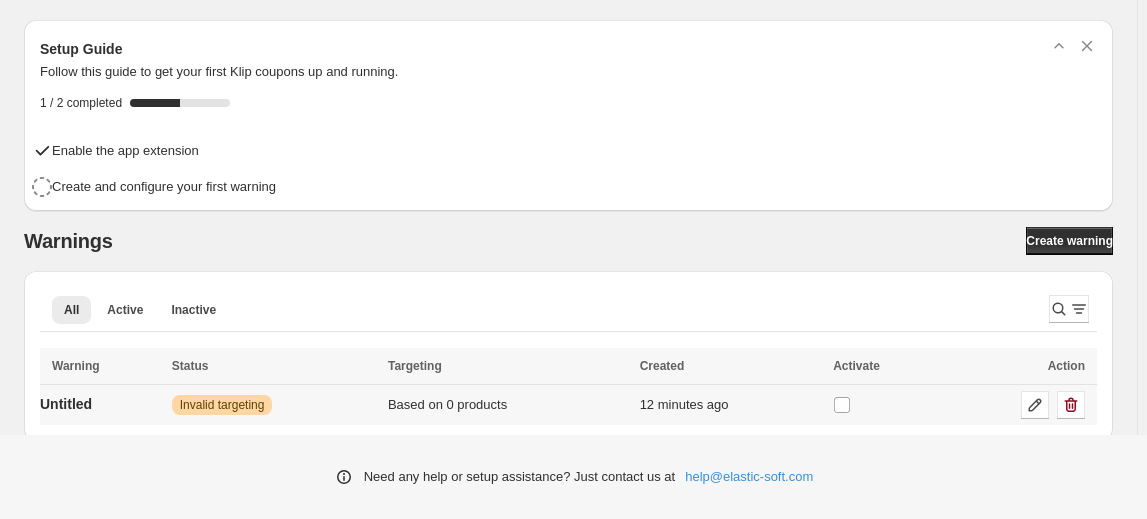 click on "Invalid targeting" at bounding box center [222, 405] 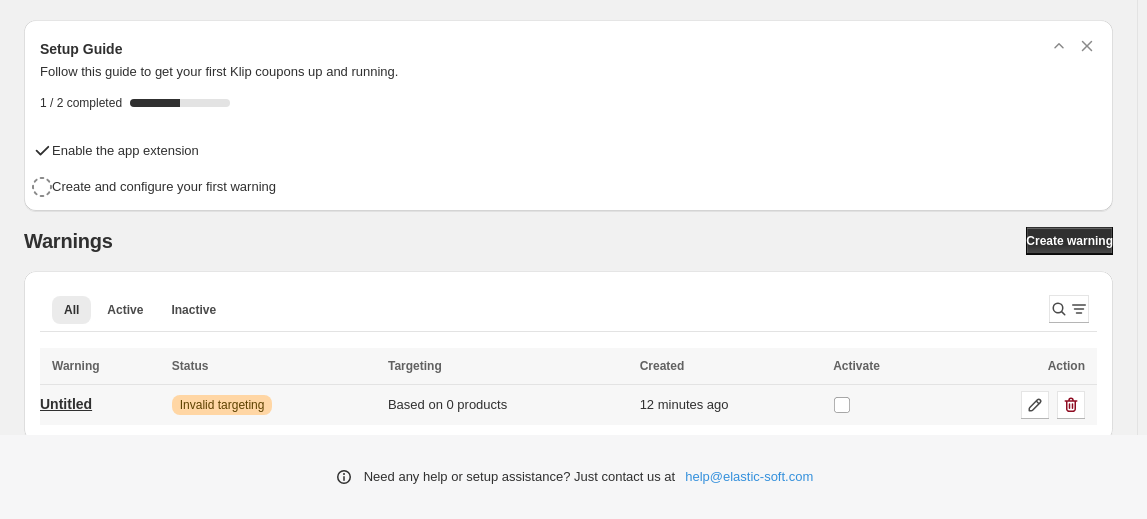 click on "Untitled" at bounding box center [66, 404] 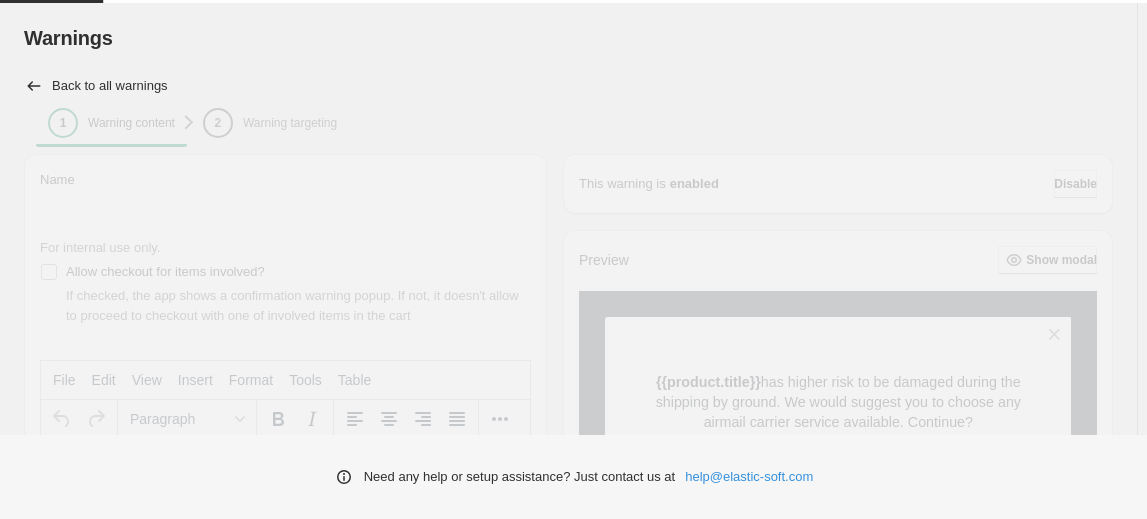 scroll, scrollTop: 0, scrollLeft: 0, axis: both 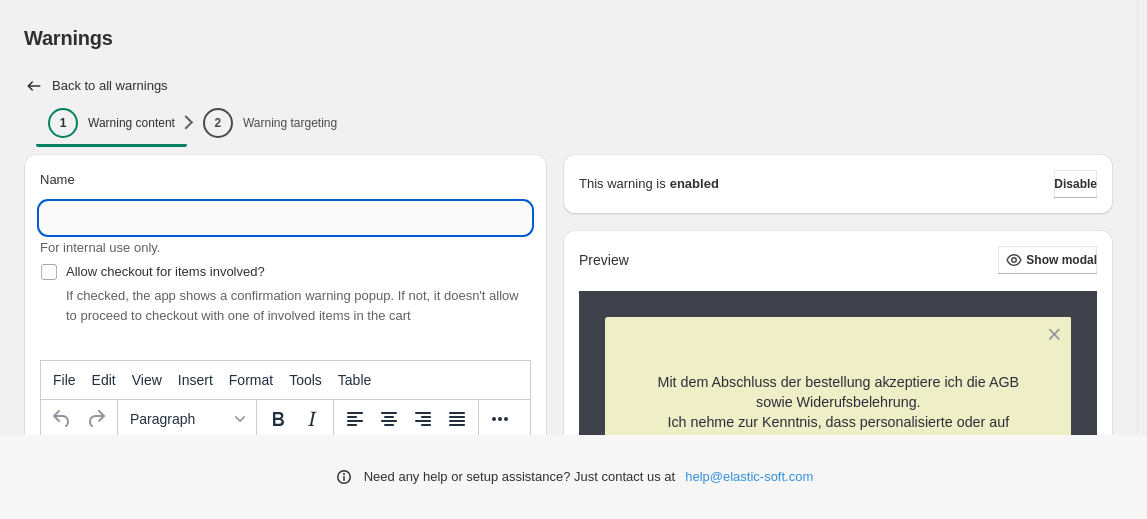 click on "Name" at bounding box center (285, 218) 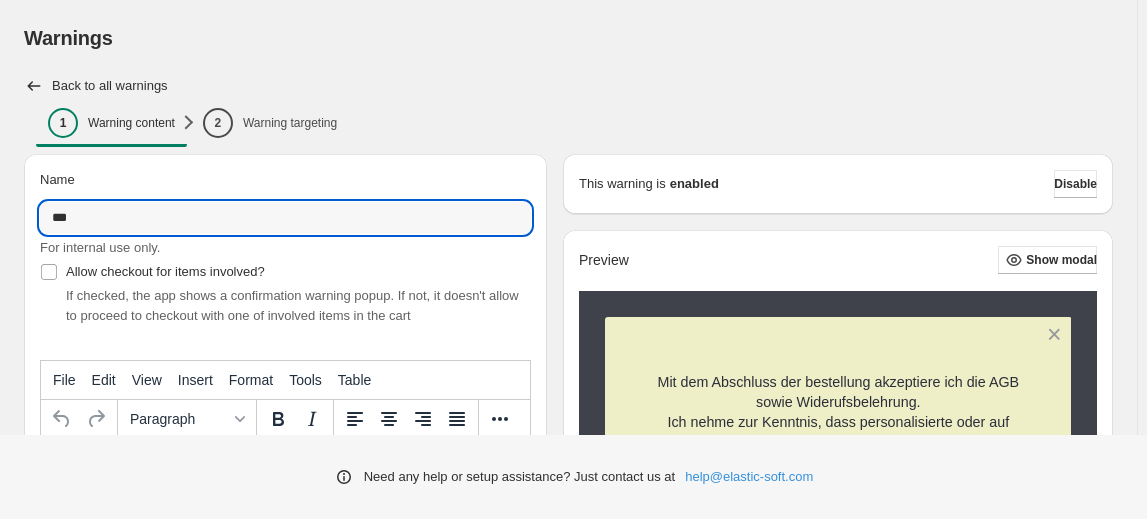 type on "***" 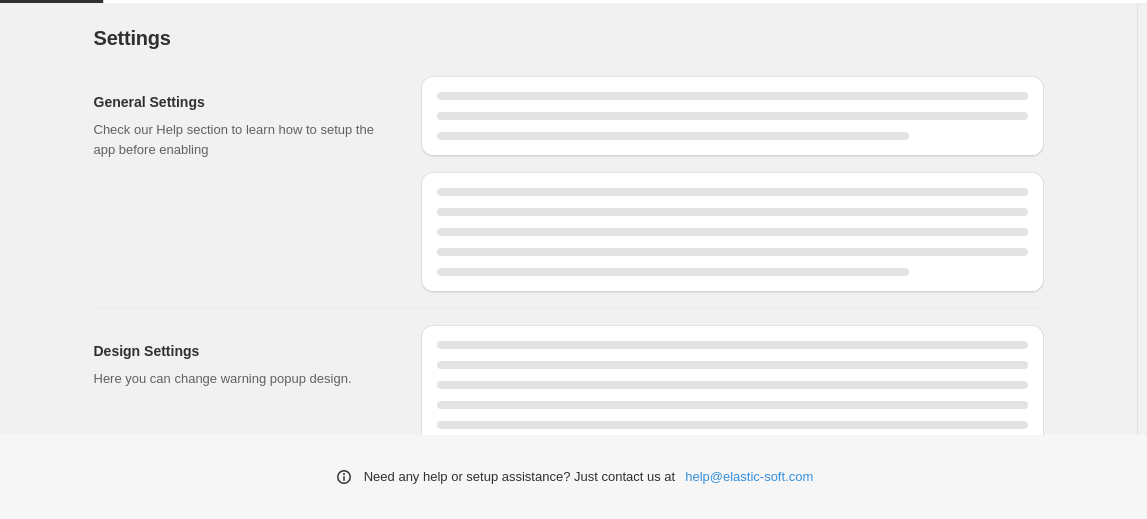 scroll, scrollTop: 0, scrollLeft: 0, axis: both 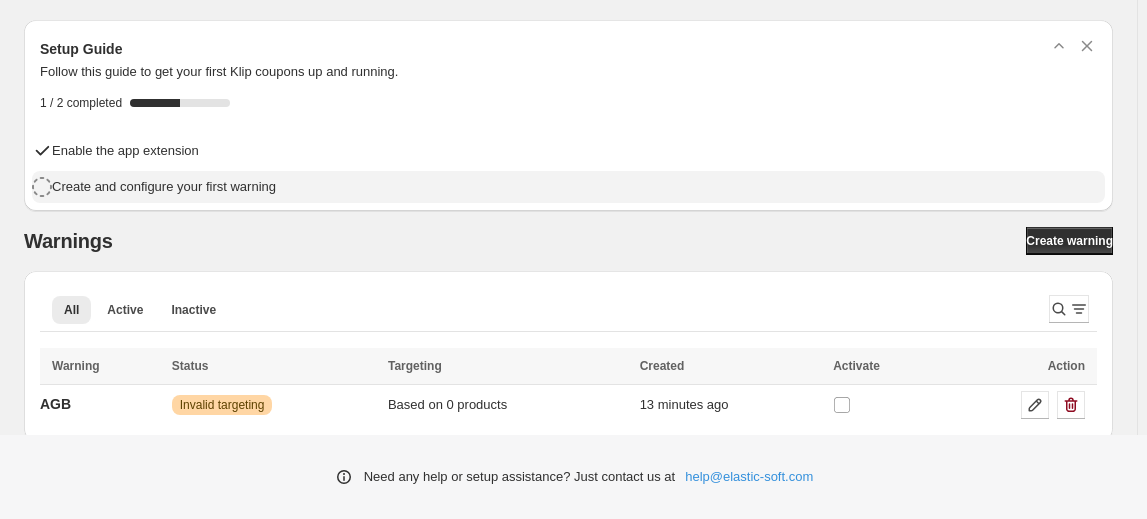 click on "Create and configure your first warning" at bounding box center [164, 187] 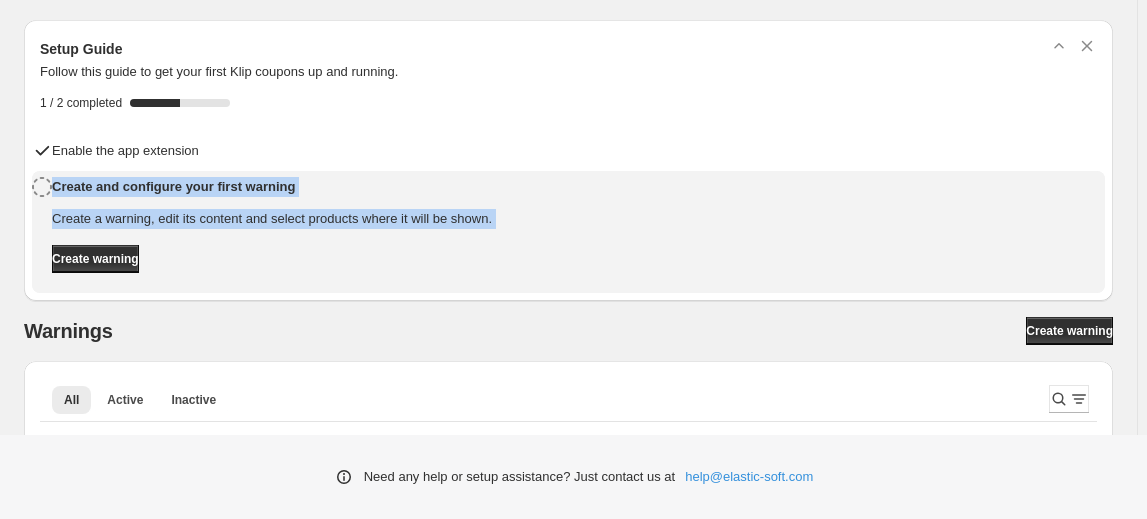 drag, startPoint x: 547, startPoint y: 232, endPoint x: 70, endPoint y: 188, distance: 479.02505 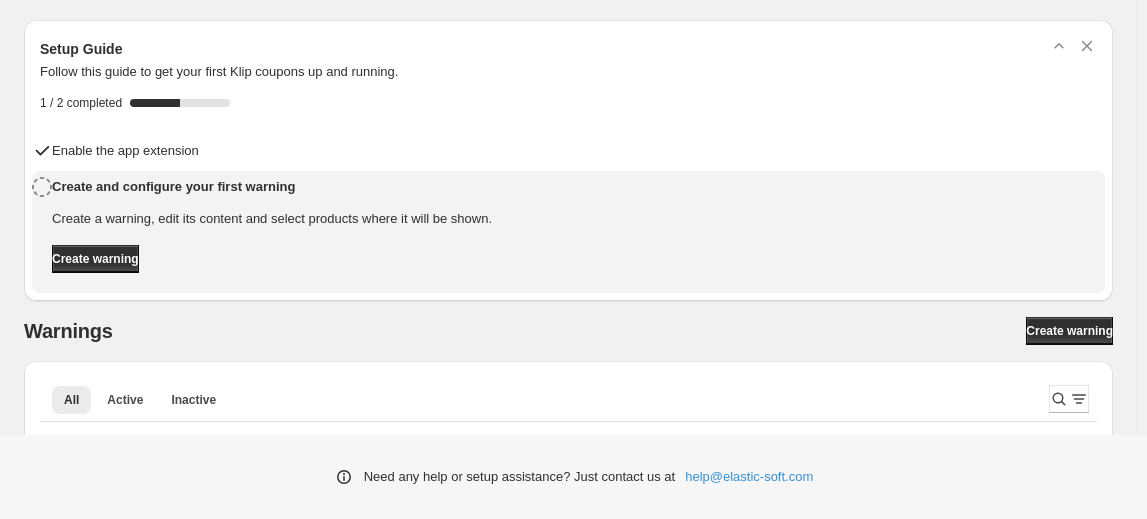 click on "All Active Inactive More views" at bounding box center (536, 399) 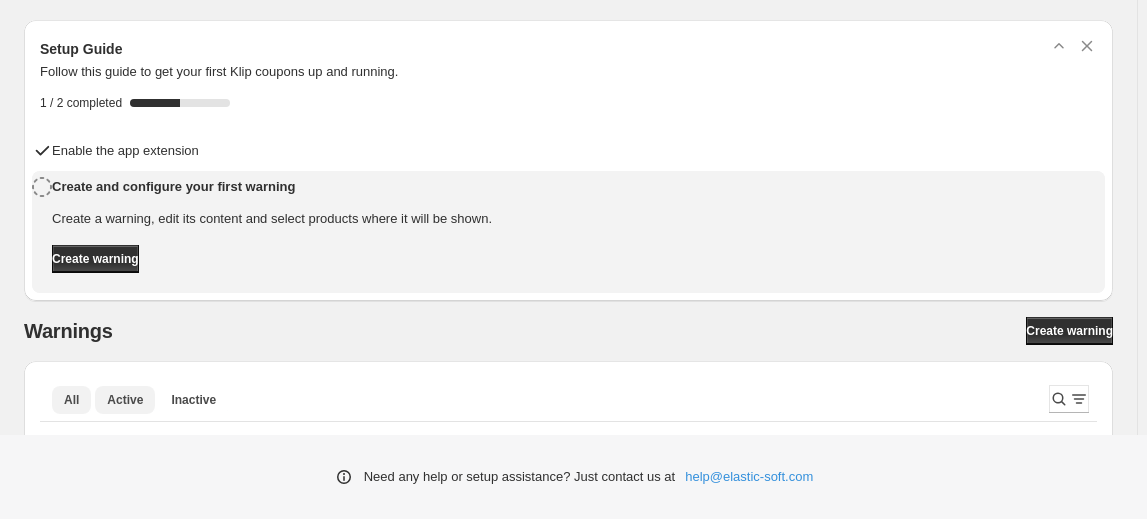 click on "Active" at bounding box center (125, 400) 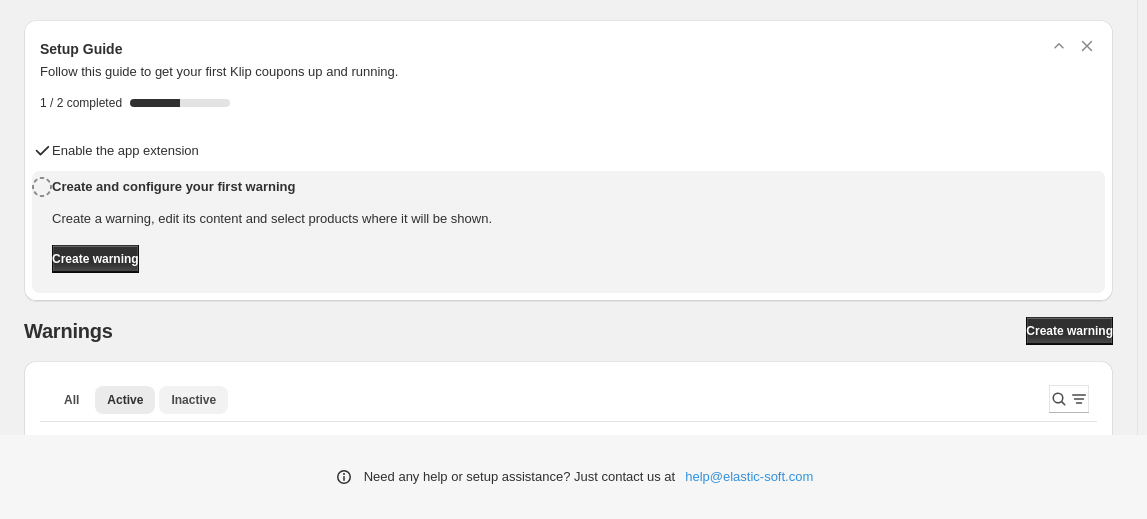 click on "Inactive" at bounding box center (193, 400) 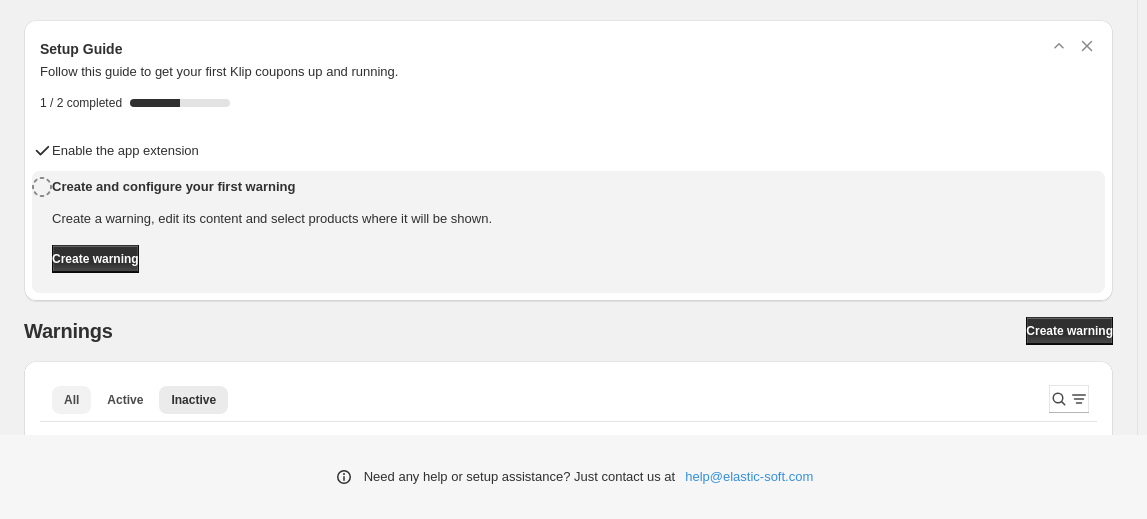 click on "All" at bounding box center (71, 400) 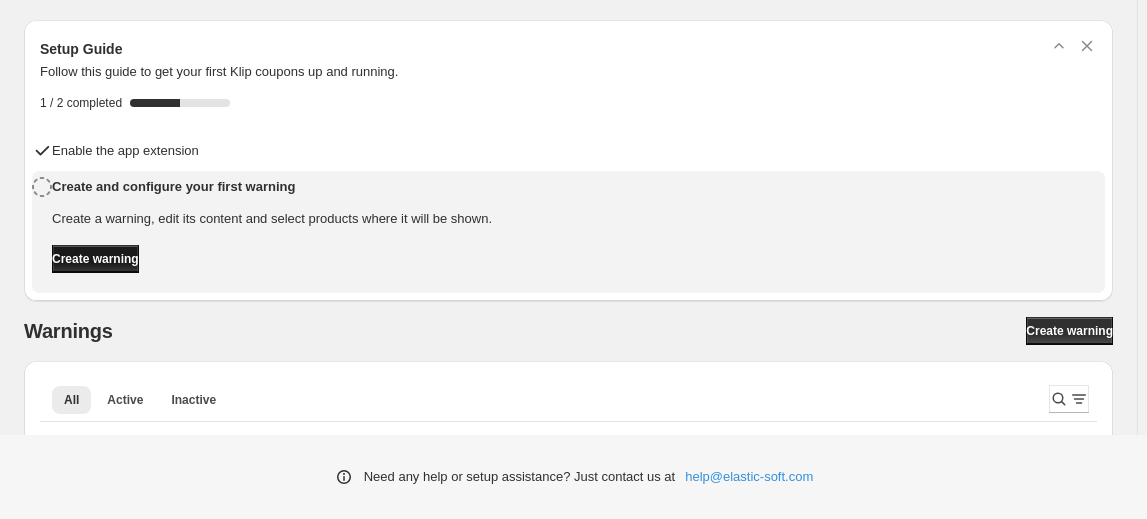 click on "Create warning" at bounding box center [95, 259] 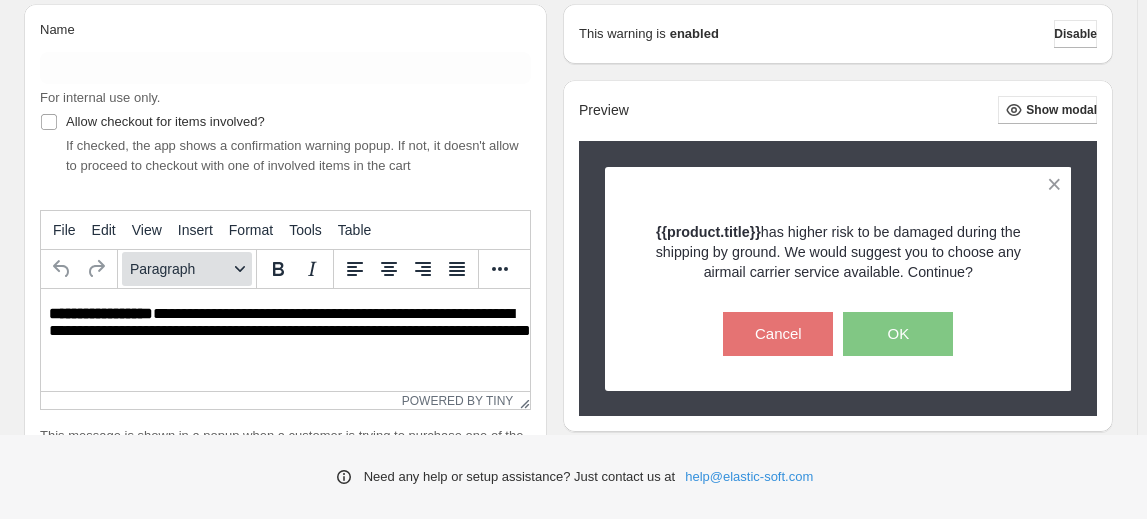 scroll, scrollTop: 181, scrollLeft: 0, axis: vertical 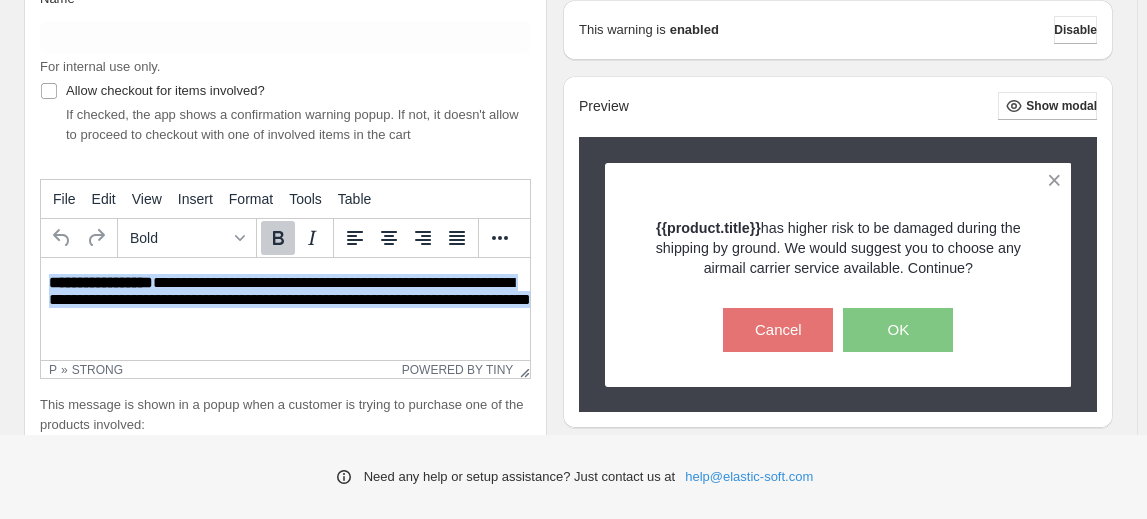 drag, startPoint x: 198, startPoint y: 321, endPoint x: 51, endPoint y: 280, distance: 152.61061 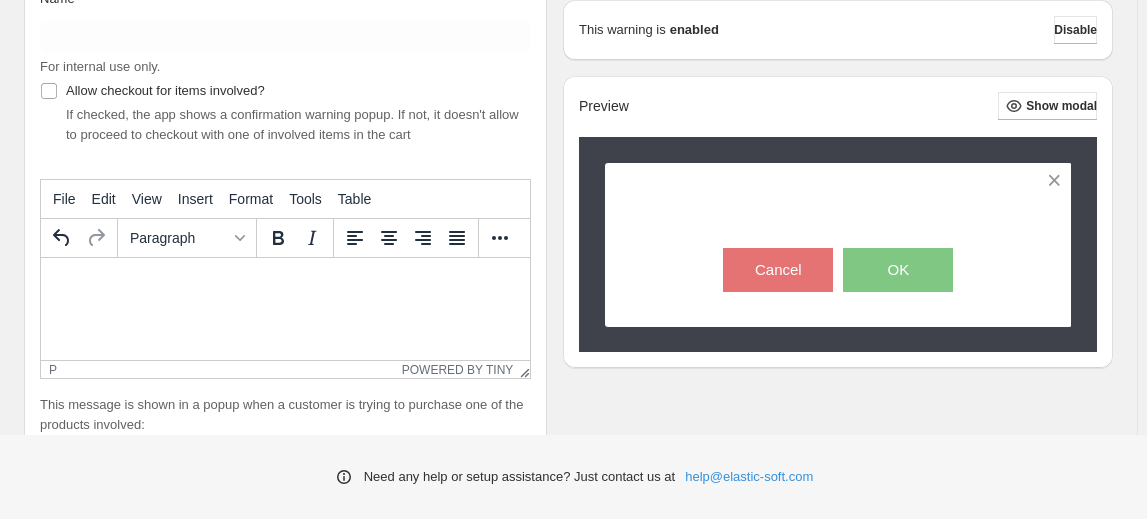 type 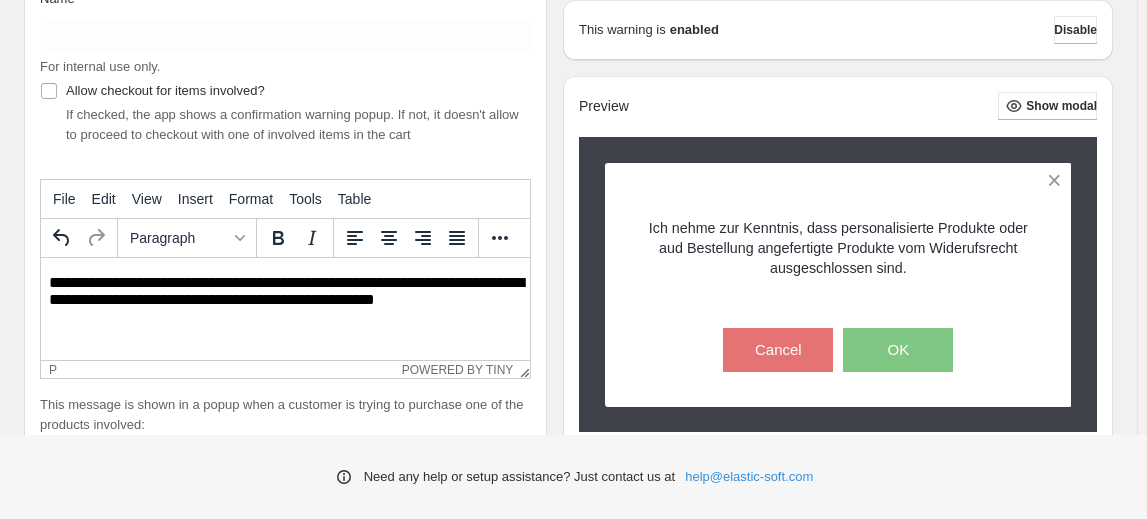 scroll, scrollTop: 5, scrollLeft: 0, axis: vertical 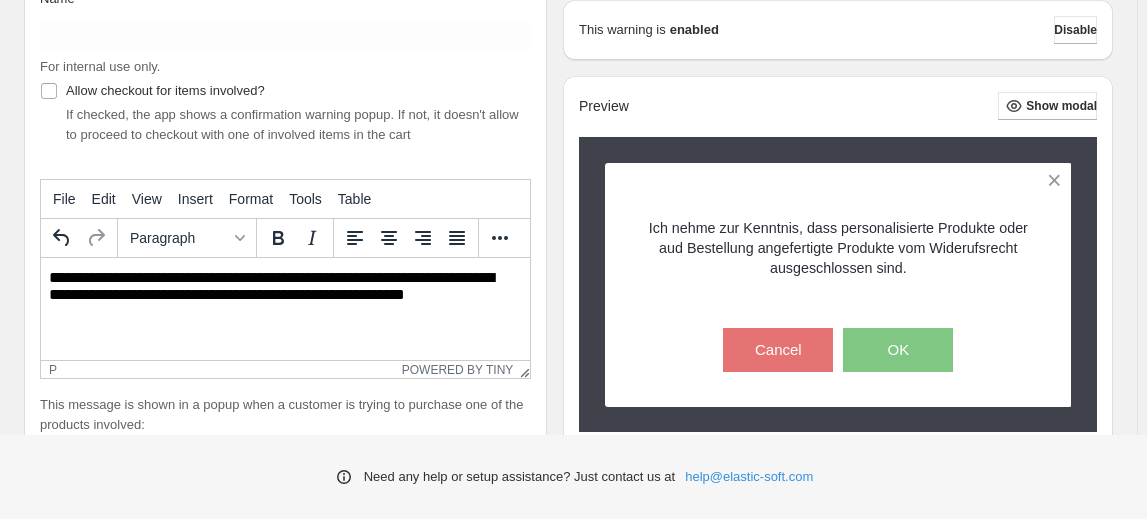 click on "**********" at bounding box center (285, 314) 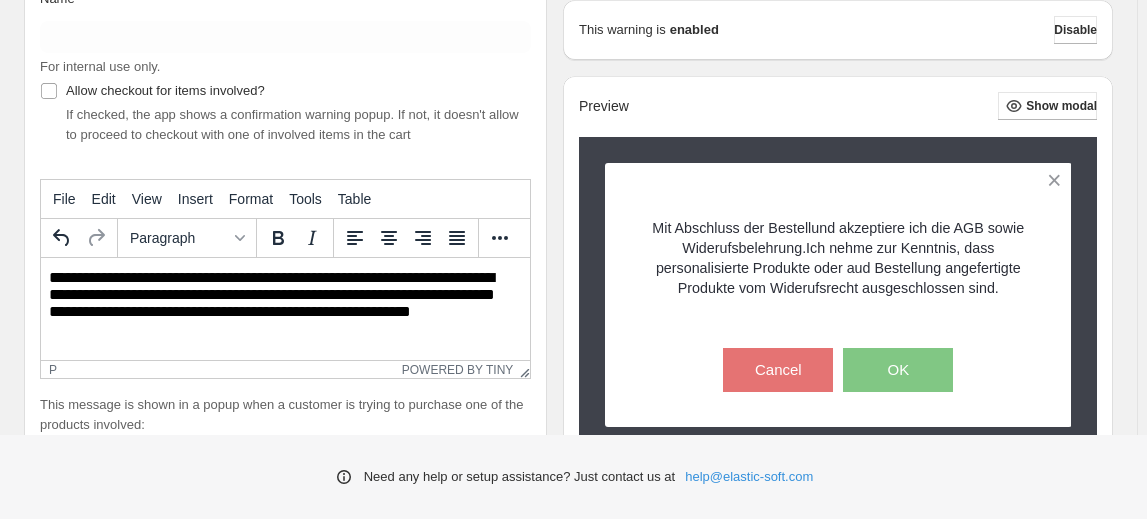 click on "**********" at bounding box center (283, 307) 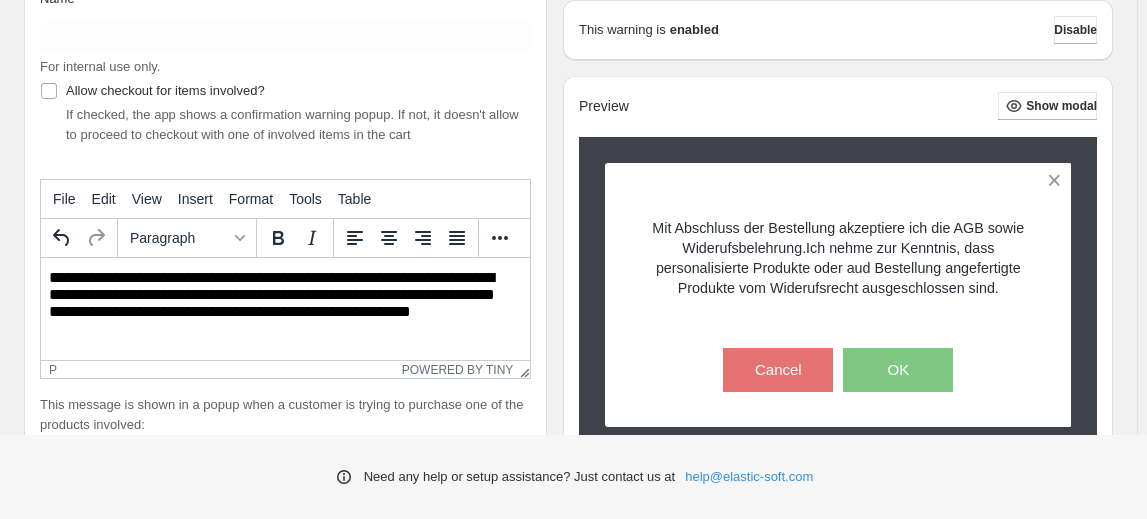 click on "**********" at bounding box center (283, 307) 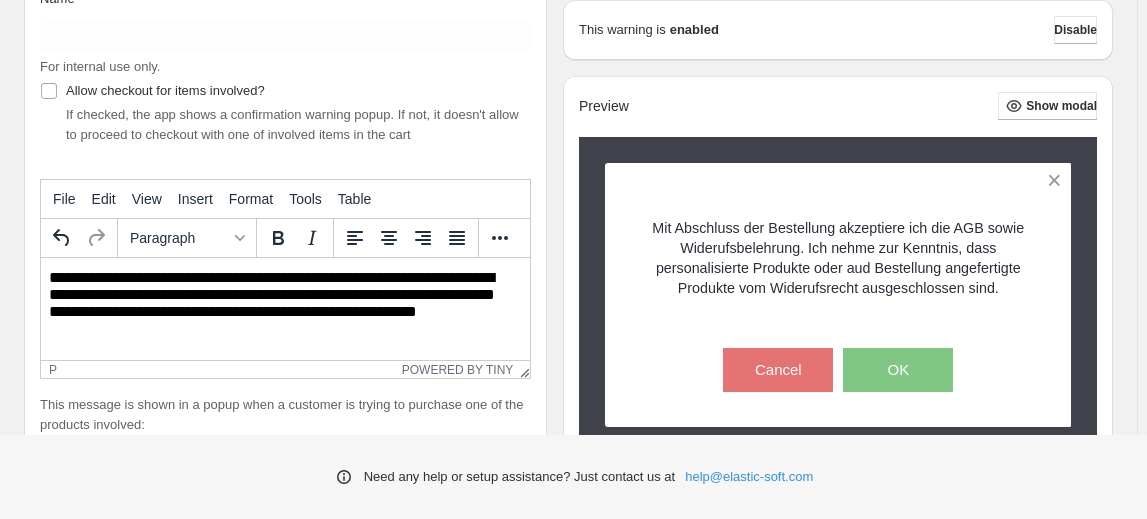 click on "**********" at bounding box center [283, 307] 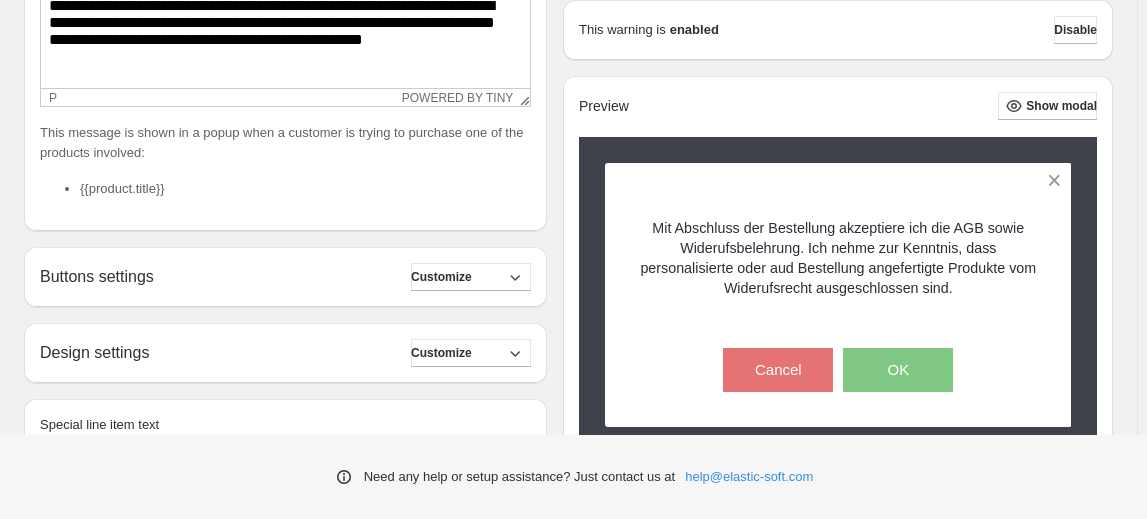 scroll, scrollTop: 454, scrollLeft: 0, axis: vertical 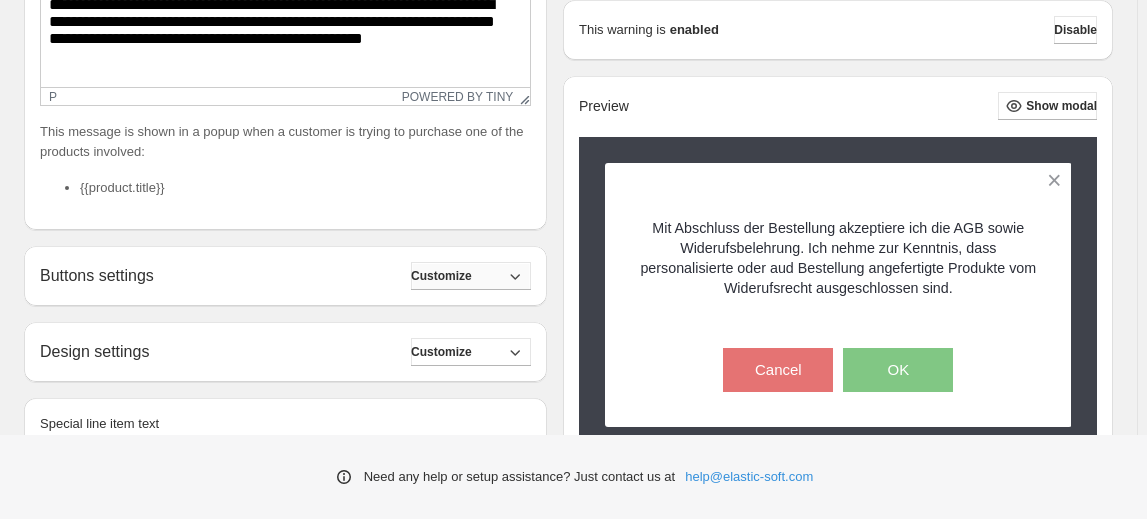 click on "Customize" at bounding box center (441, 276) 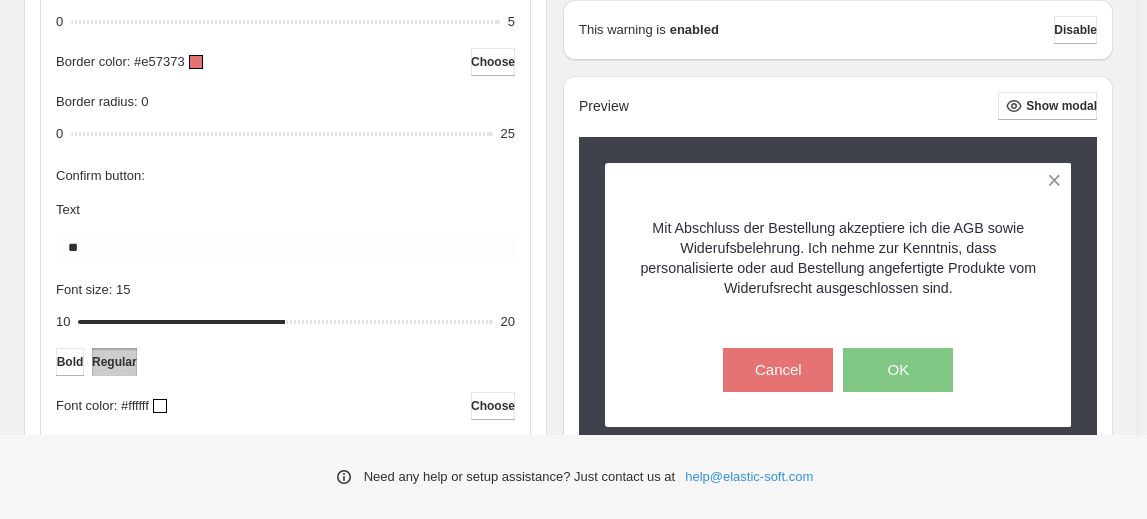 scroll, scrollTop: 1152, scrollLeft: 0, axis: vertical 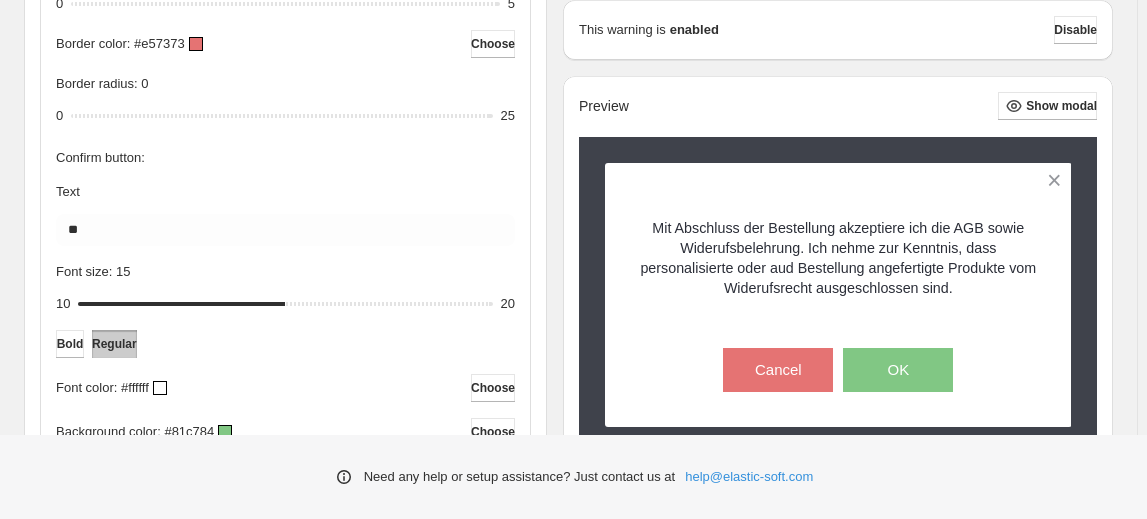 click on "Customize" at bounding box center [441, 704] 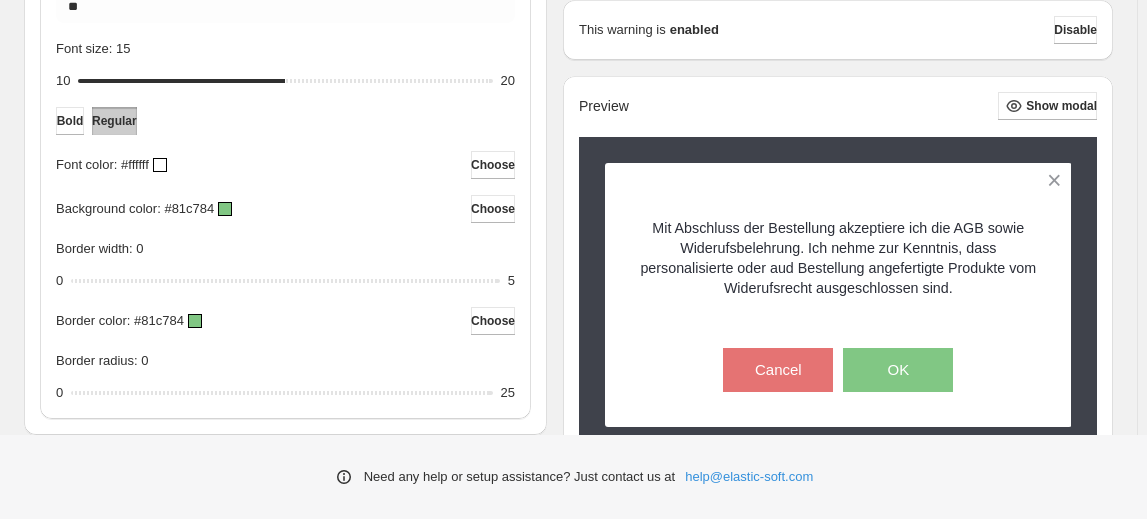 scroll, scrollTop: 1333, scrollLeft: 0, axis: vertical 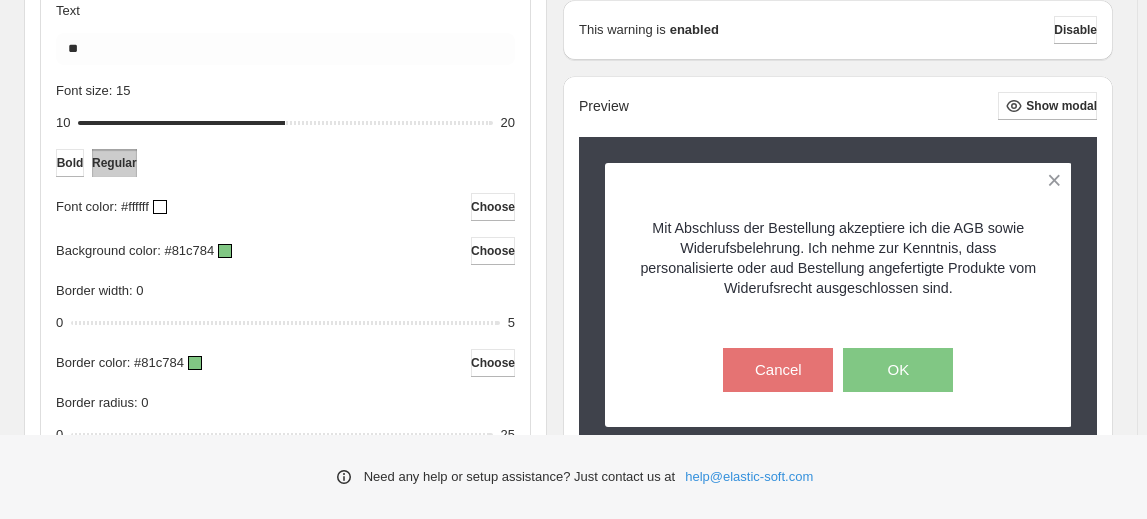 click on "Choose icon" at bounding box center (479, 729) 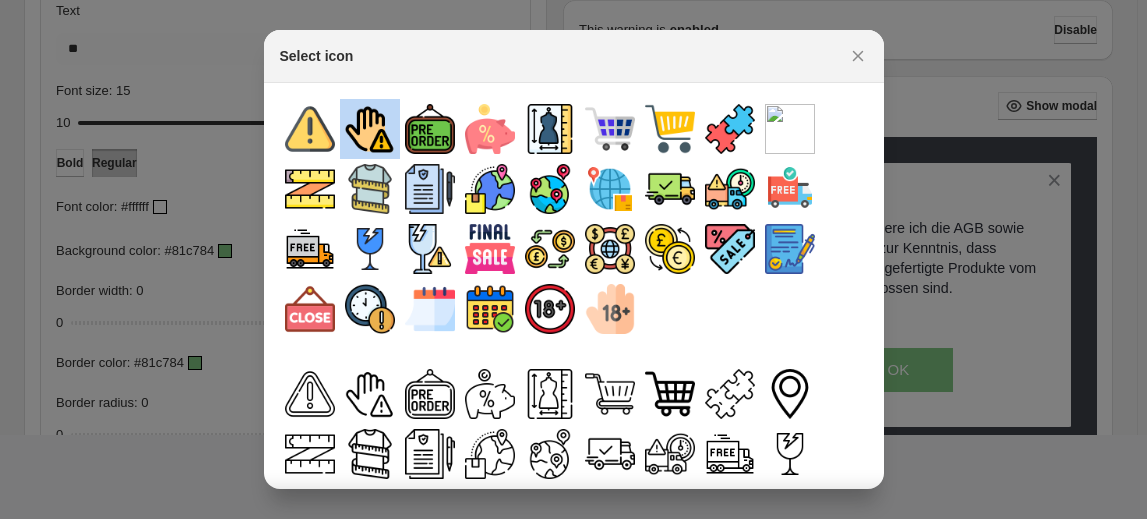 click at bounding box center (370, 129) 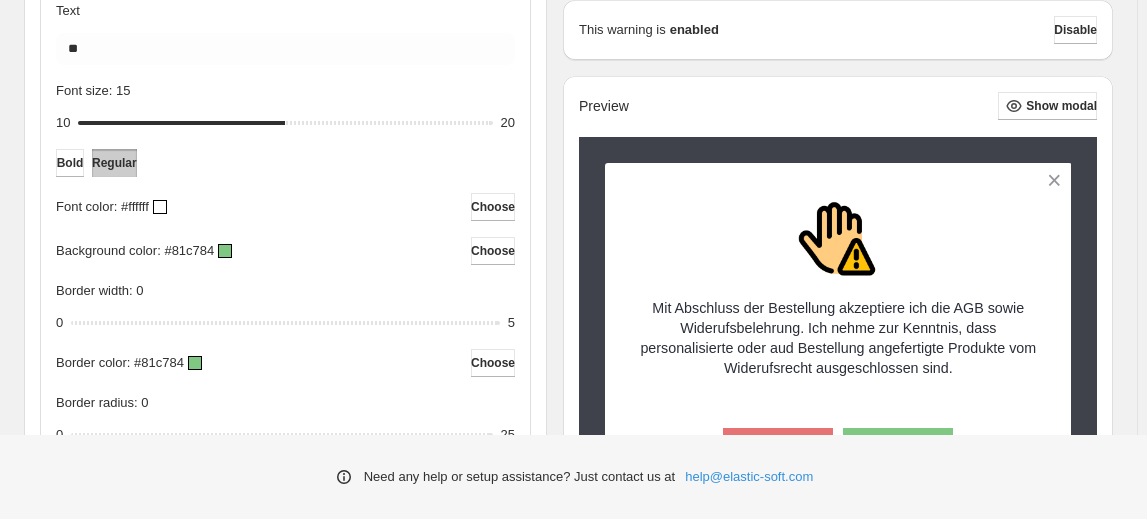 click on "Bottom" at bounding box center [419, 789] 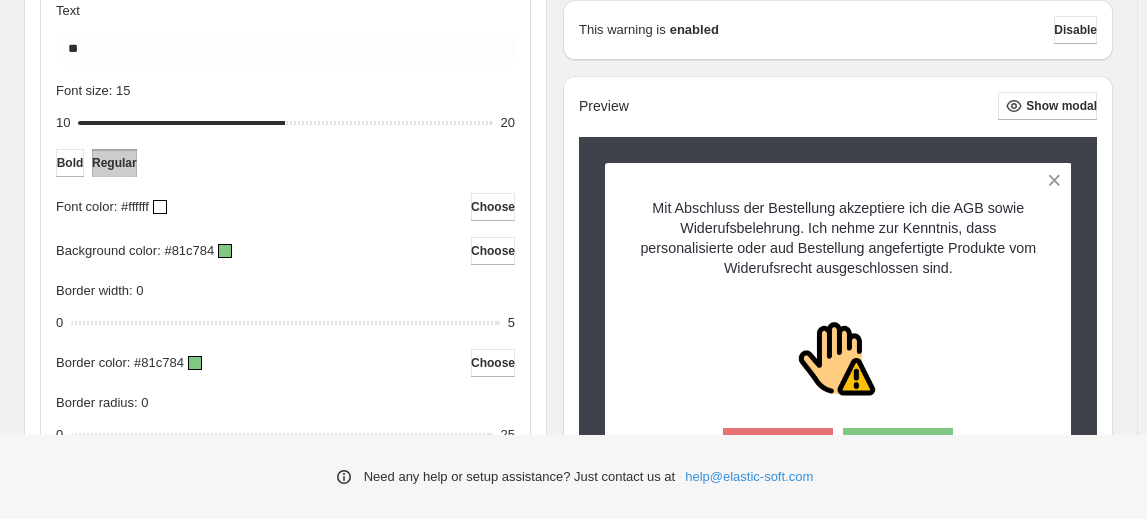 click on "Left" at bounding box center [462, 789] 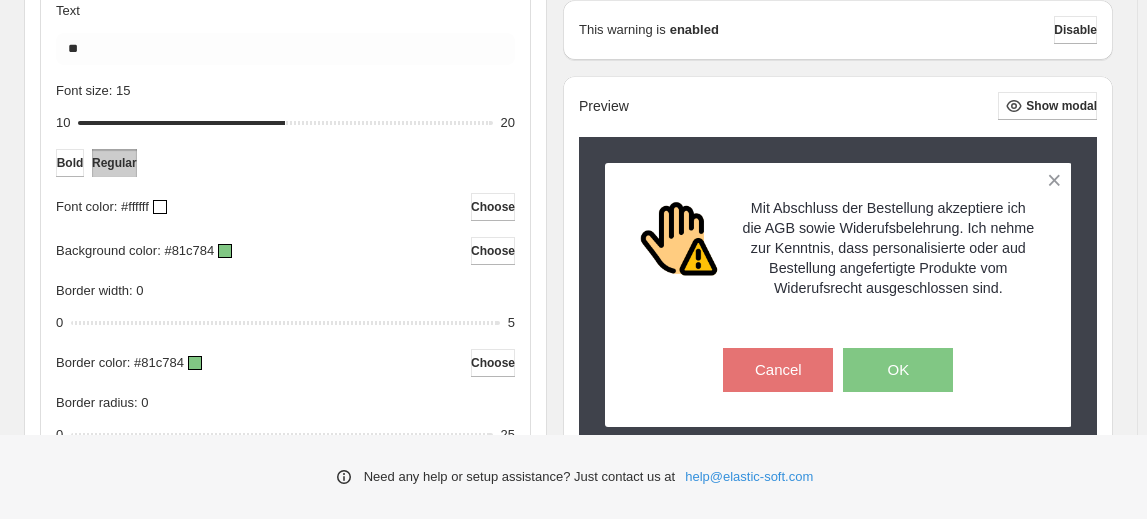 click on "Right" at bounding box center (499, 789) 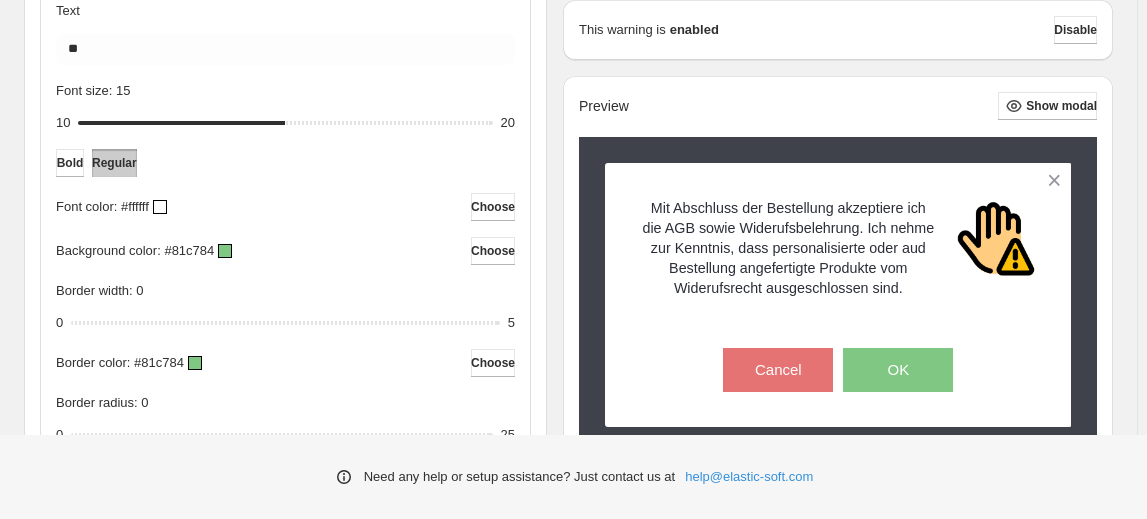 click on "Bottom" at bounding box center [419, 789] 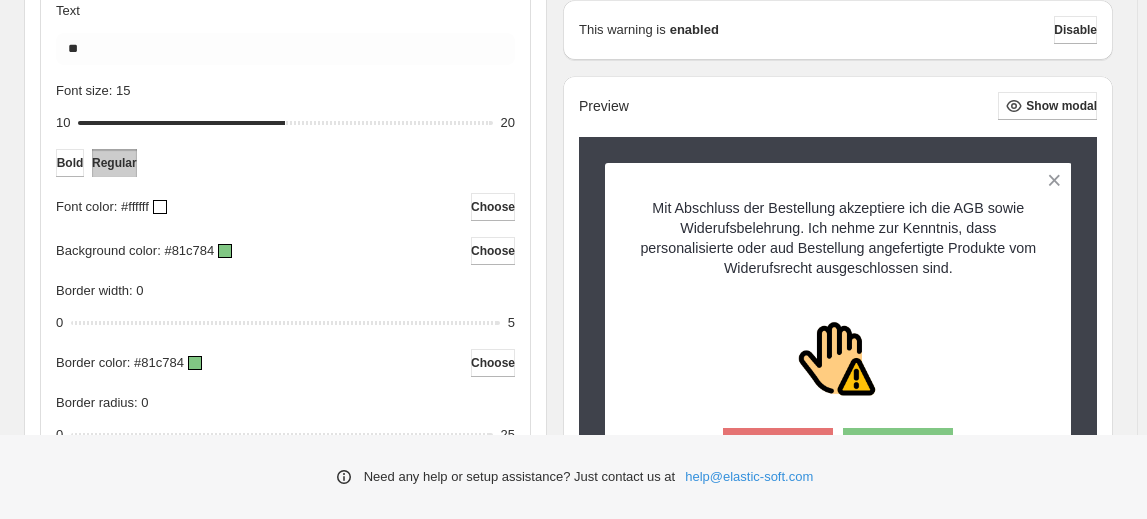 click on "Top" at bounding box center [376, 789] 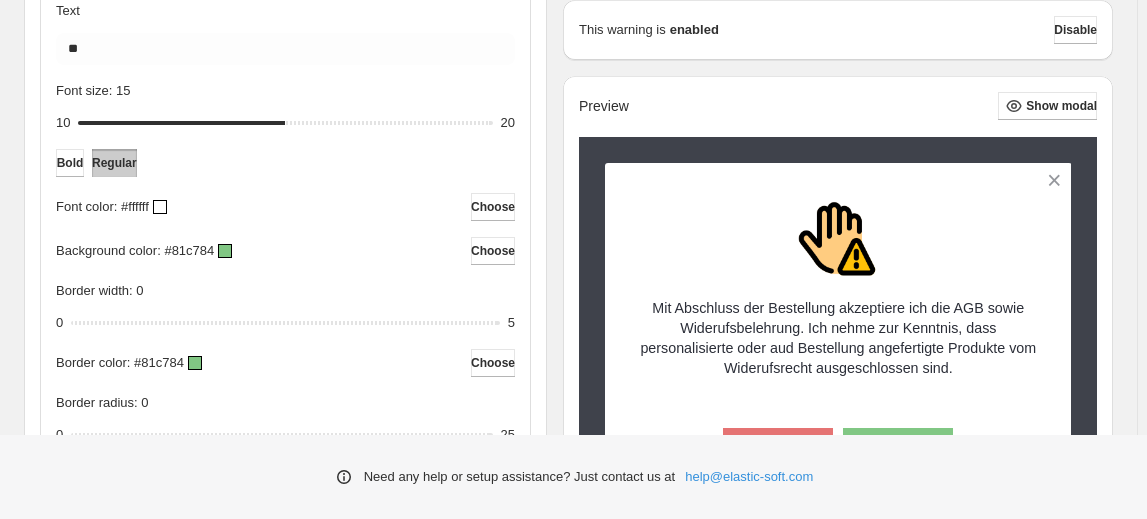 click on "Bottom" at bounding box center (419, 789) 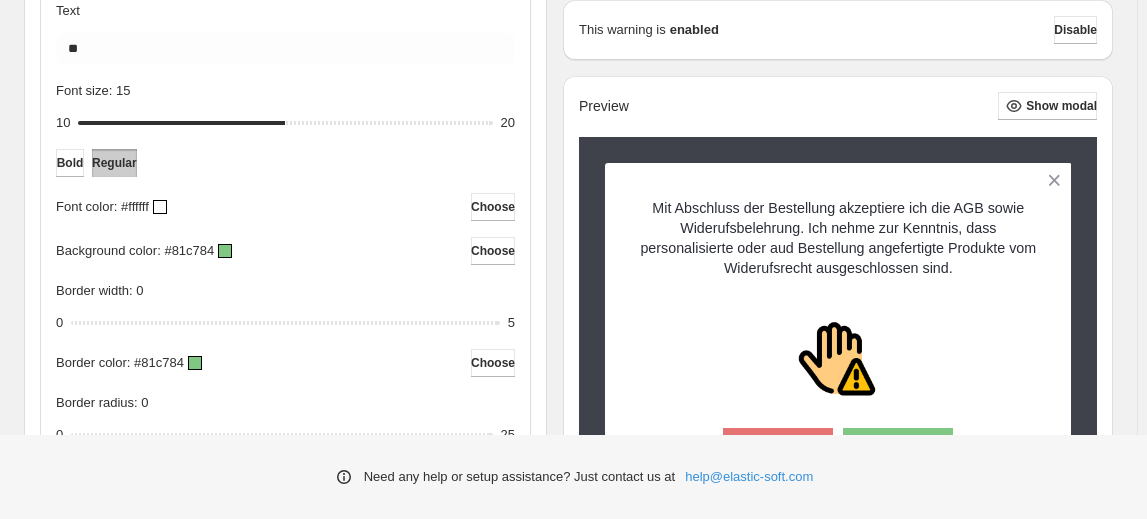 click on "Choose icon" at bounding box center [479, 729] 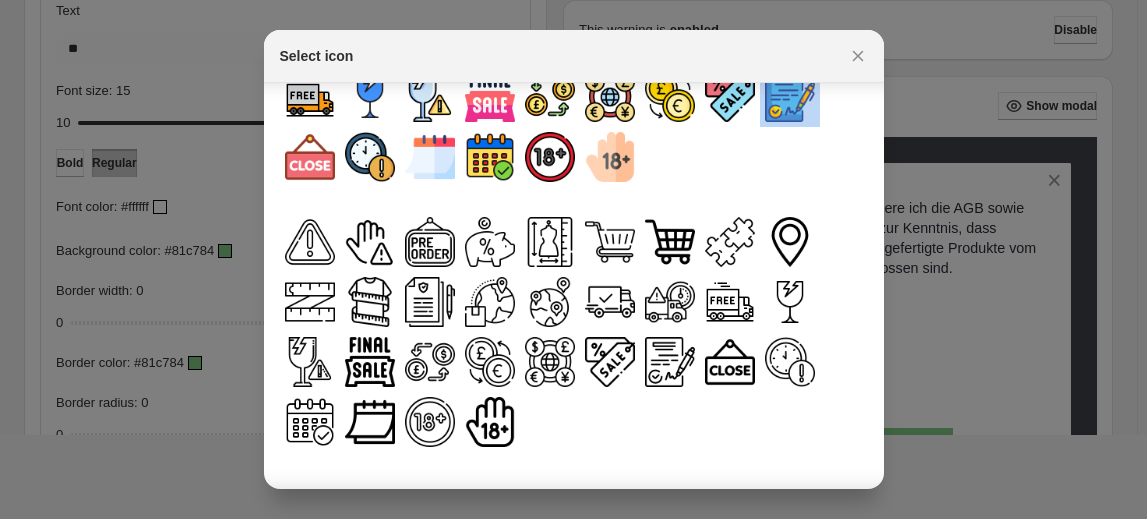 scroll, scrollTop: 155, scrollLeft: 0, axis: vertical 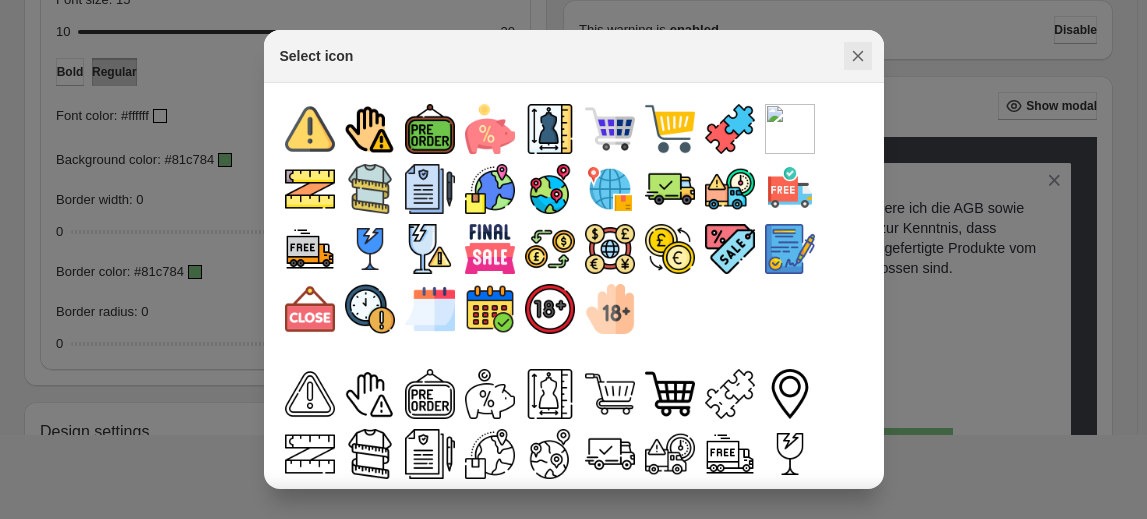 click 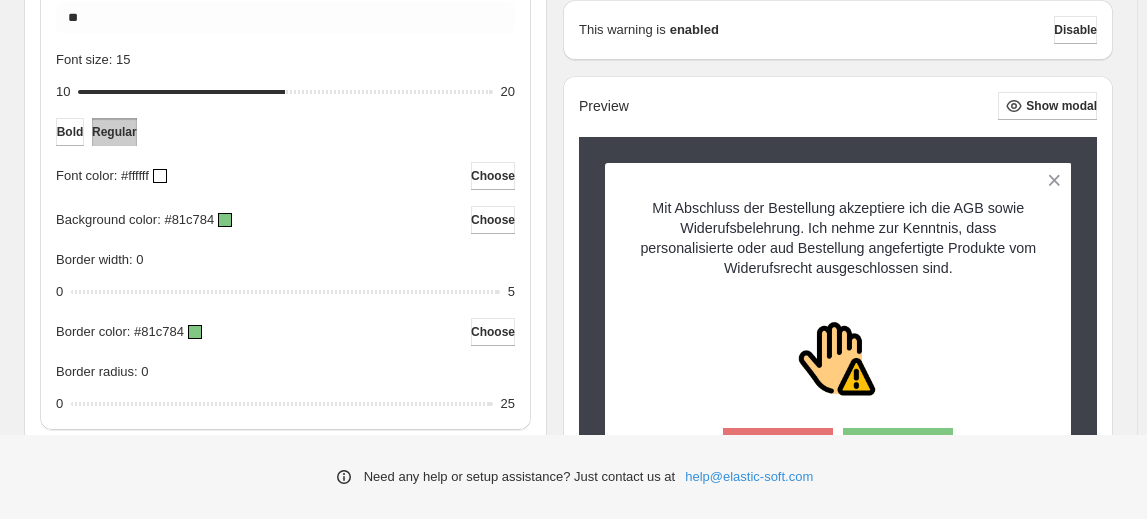 scroll, scrollTop: 1433, scrollLeft: 0, axis: vertical 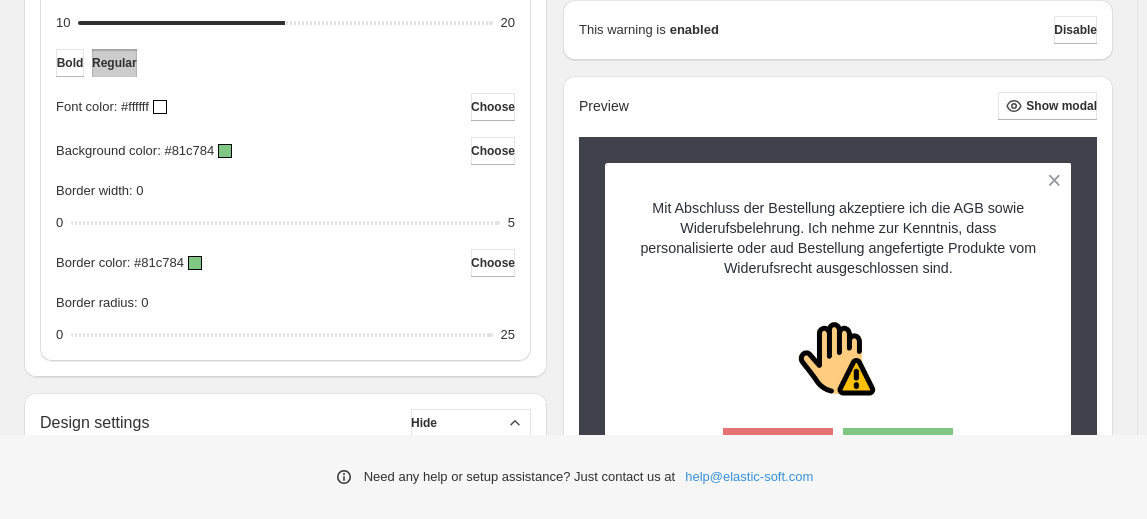 click on "Special line item text" at bounding box center (285, 815) 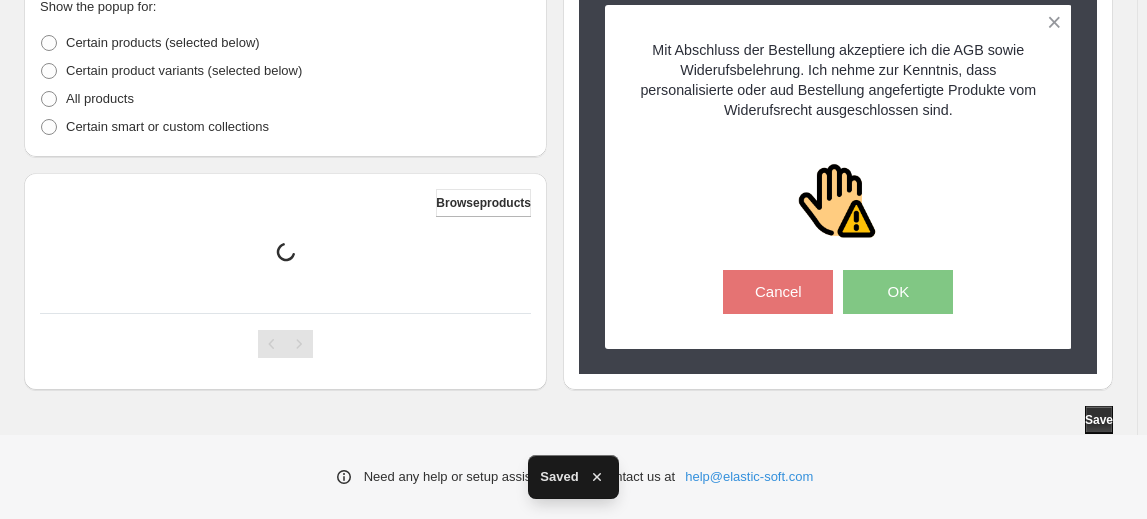 scroll, scrollTop: 376, scrollLeft: 0, axis: vertical 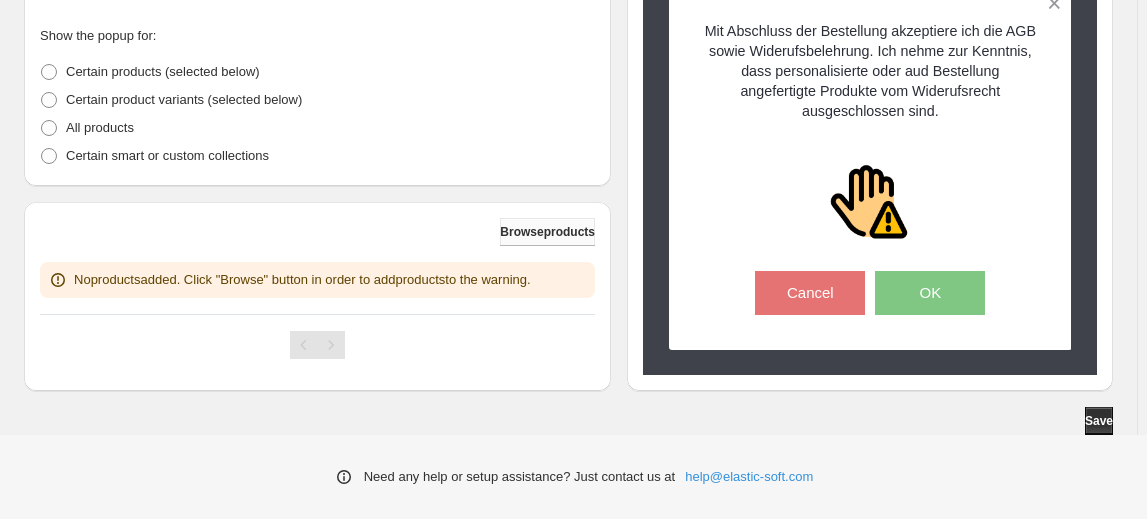 click on "Browse  products" at bounding box center [547, 232] 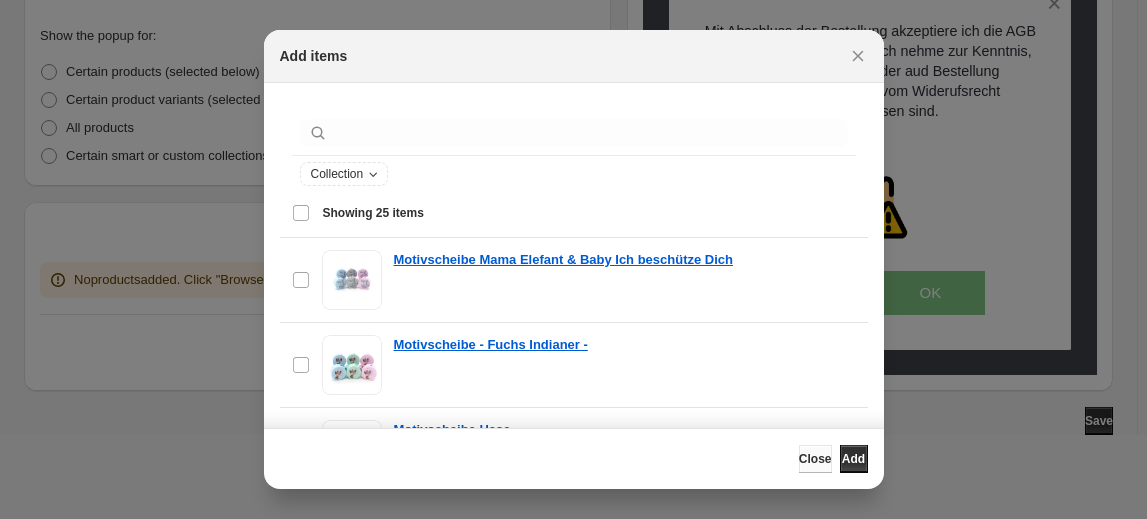 click on "Close" at bounding box center [815, 459] 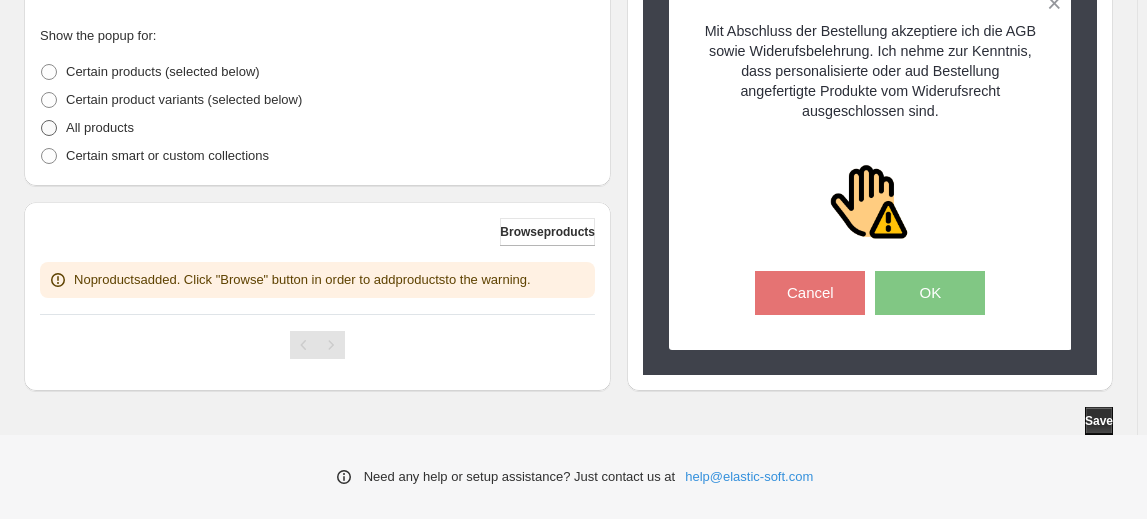click at bounding box center [49, 128] 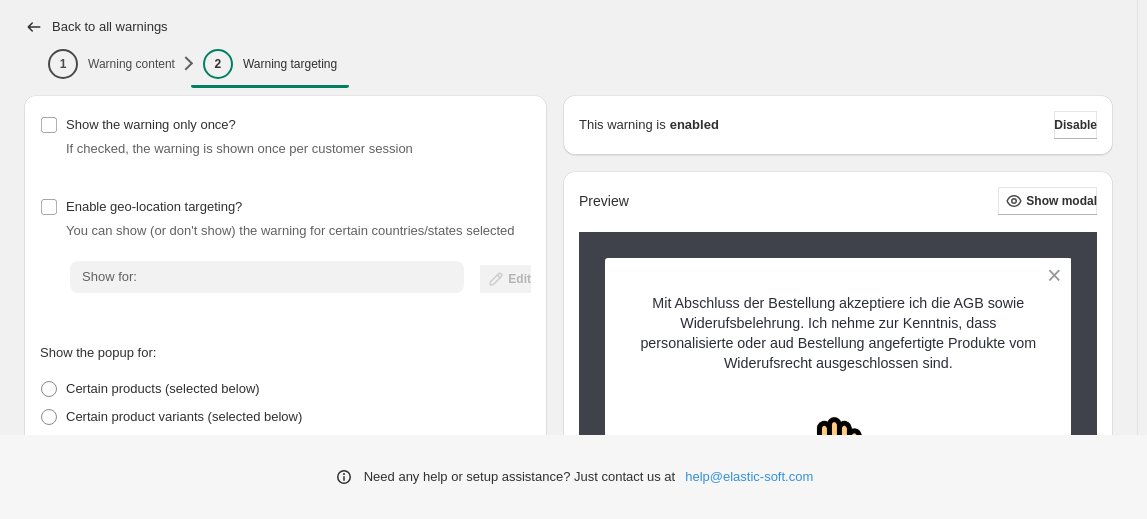 scroll, scrollTop: 0, scrollLeft: 0, axis: both 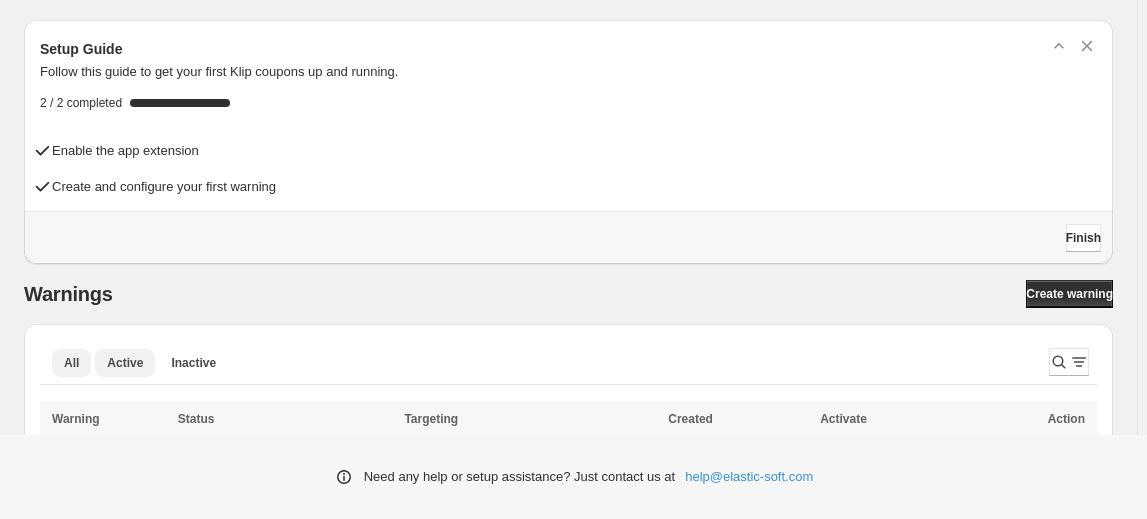 click on "Active" at bounding box center (125, 363) 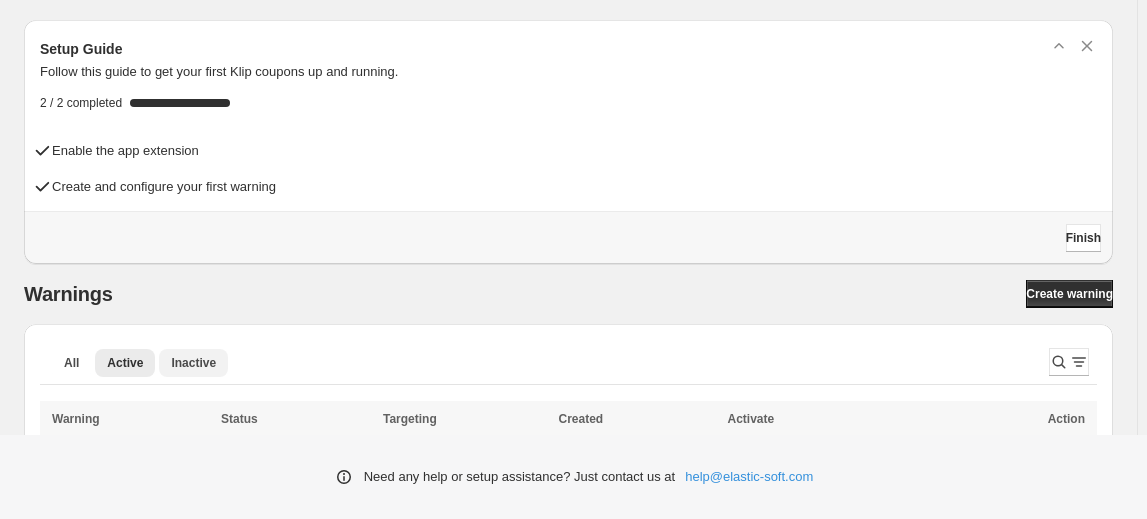 click on "Inactive" at bounding box center (193, 363) 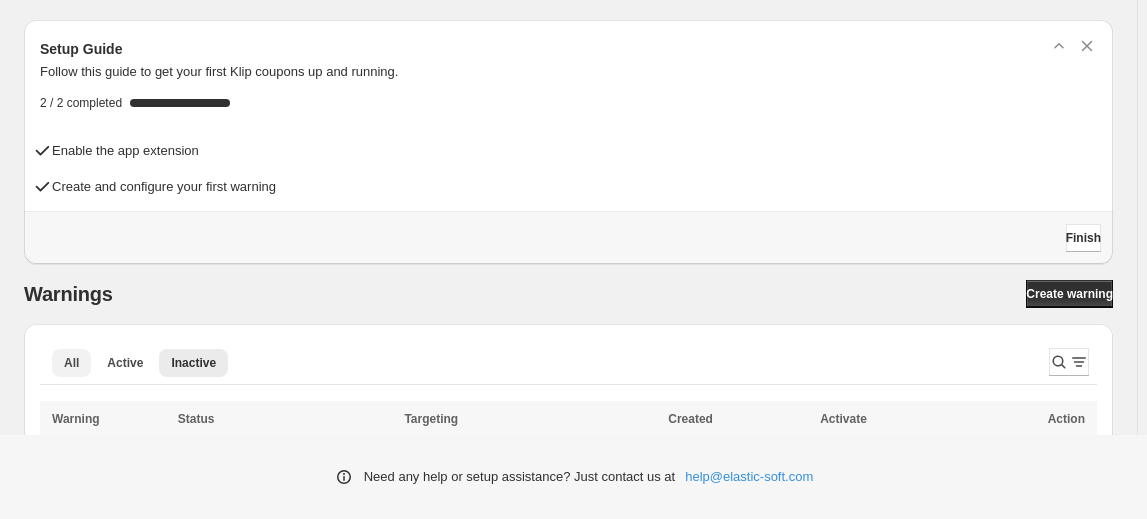 click on "All" at bounding box center (71, 363) 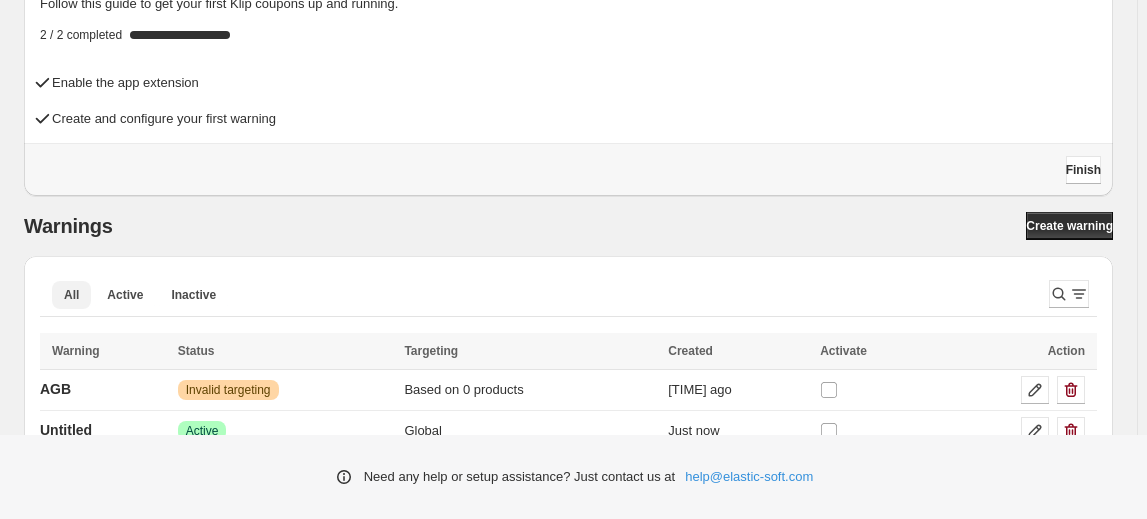 scroll, scrollTop: 106, scrollLeft: 0, axis: vertical 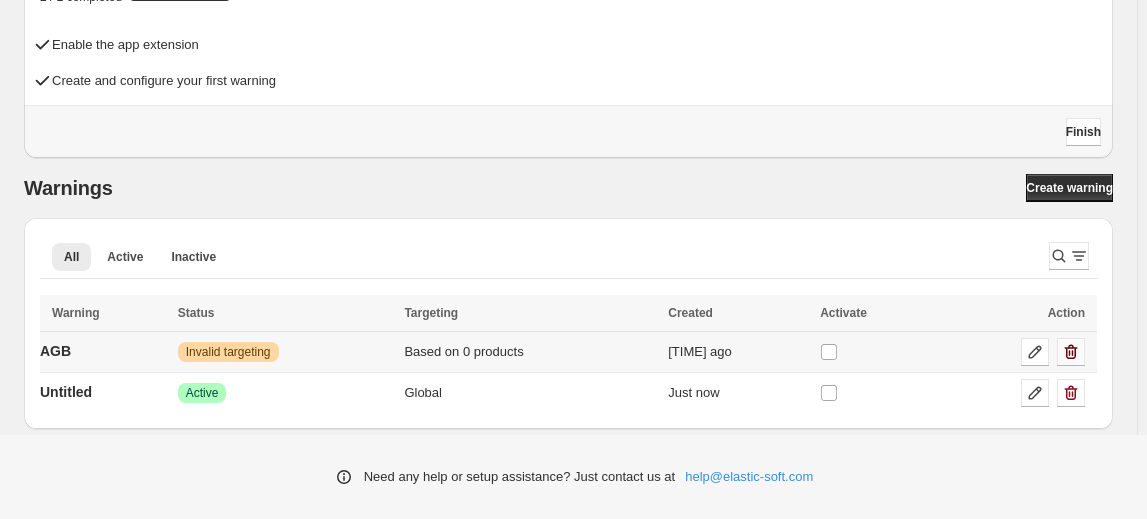 click 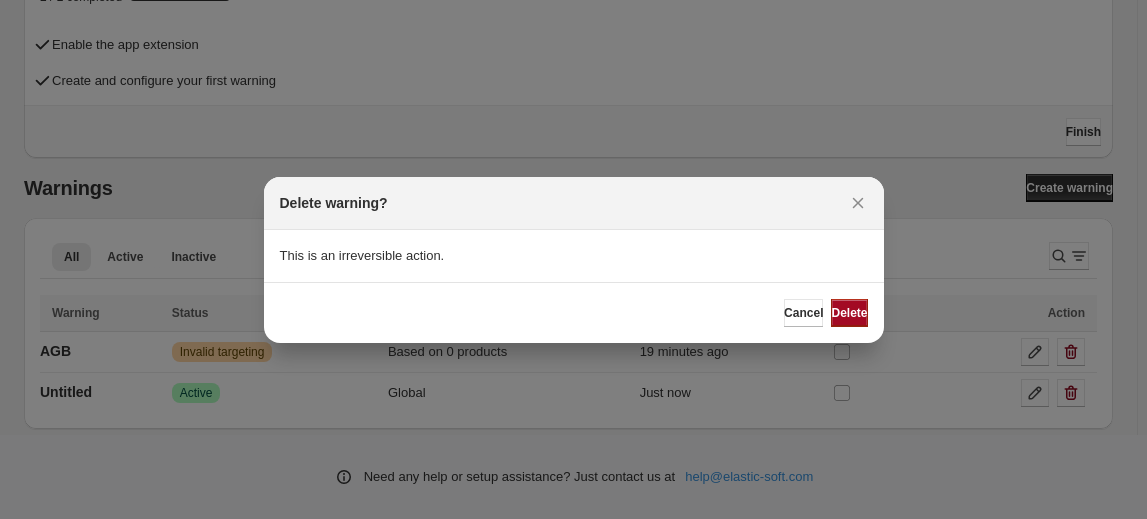 click on "Delete" at bounding box center (849, 313) 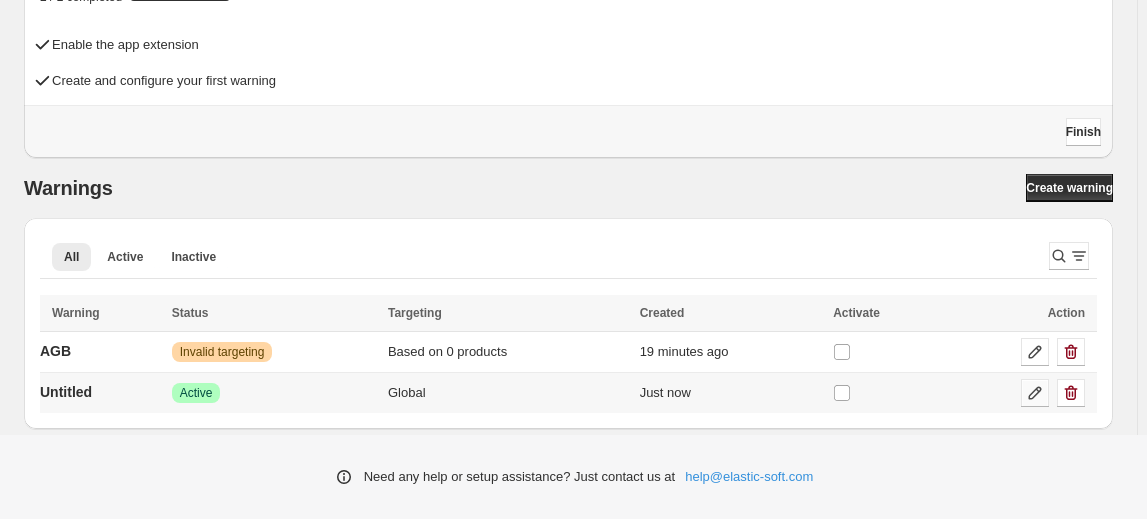 click 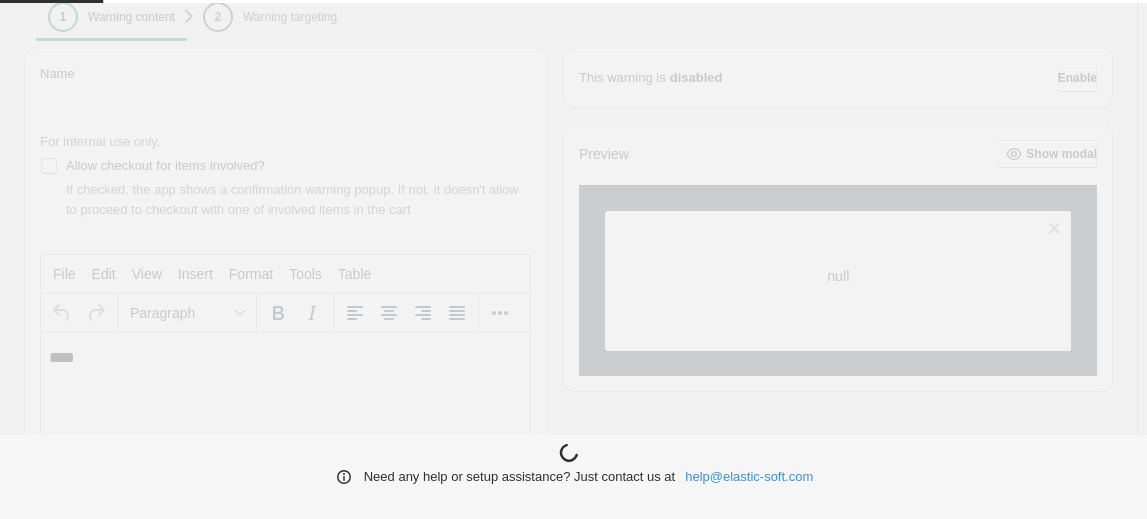 scroll, scrollTop: 0, scrollLeft: 0, axis: both 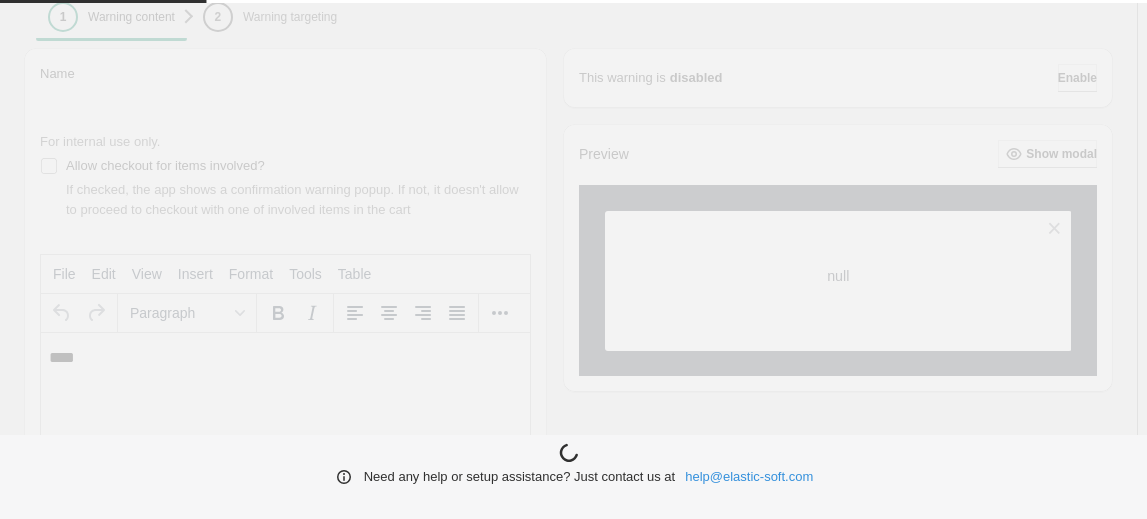 type on "**********" 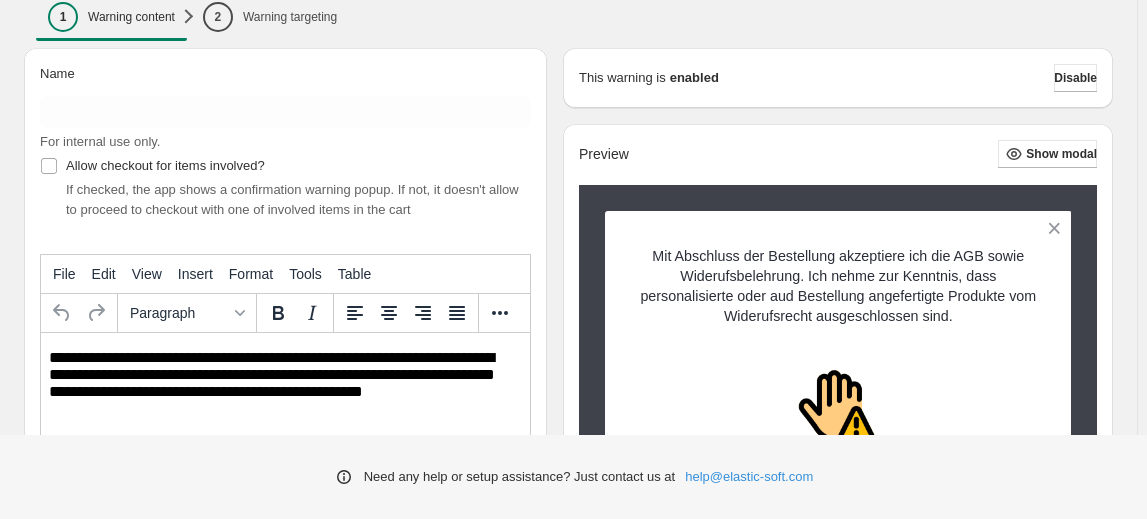 click on "**********" at bounding box center [283, 387] 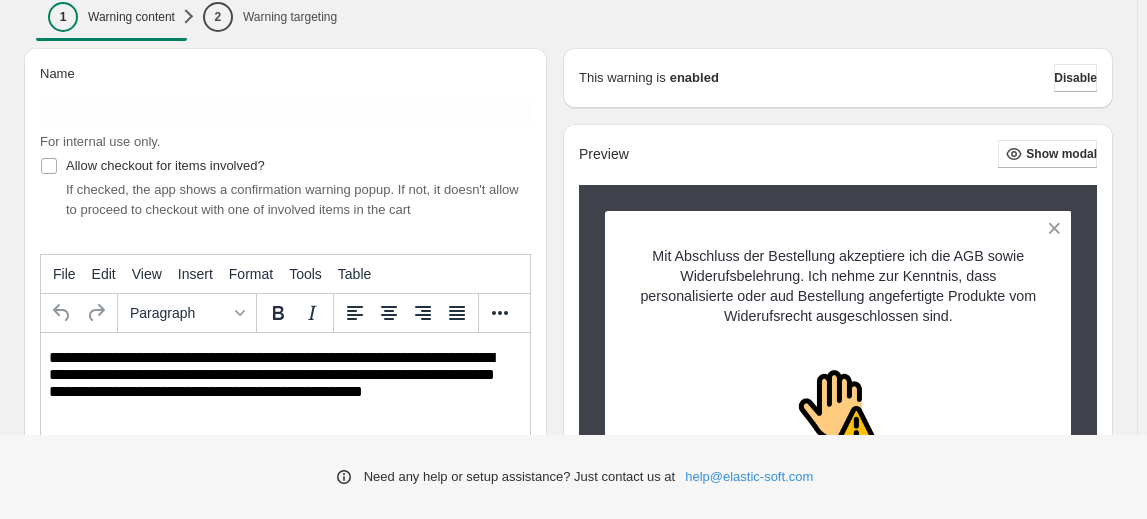 type 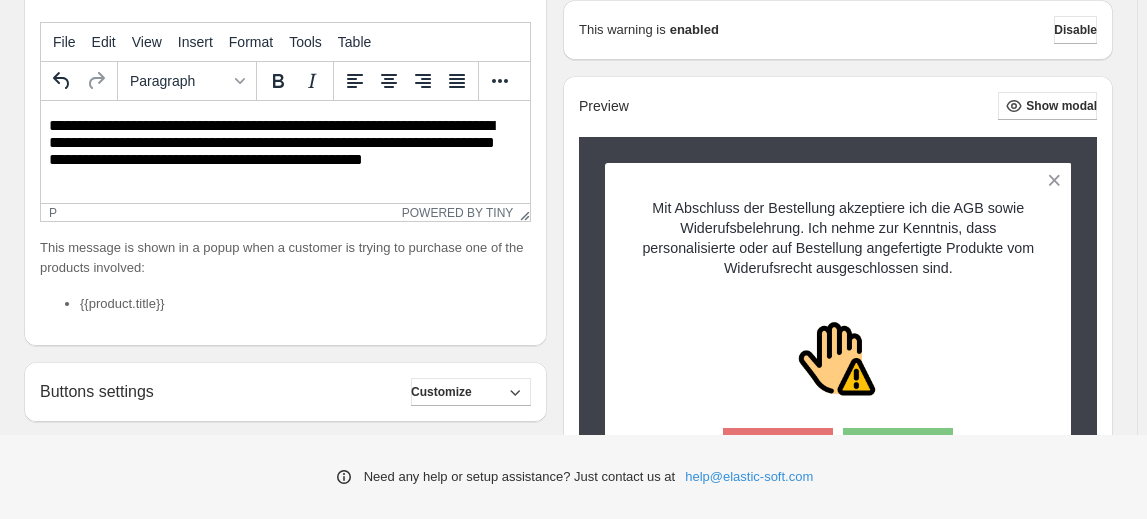 scroll, scrollTop: 469, scrollLeft: 0, axis: vertical 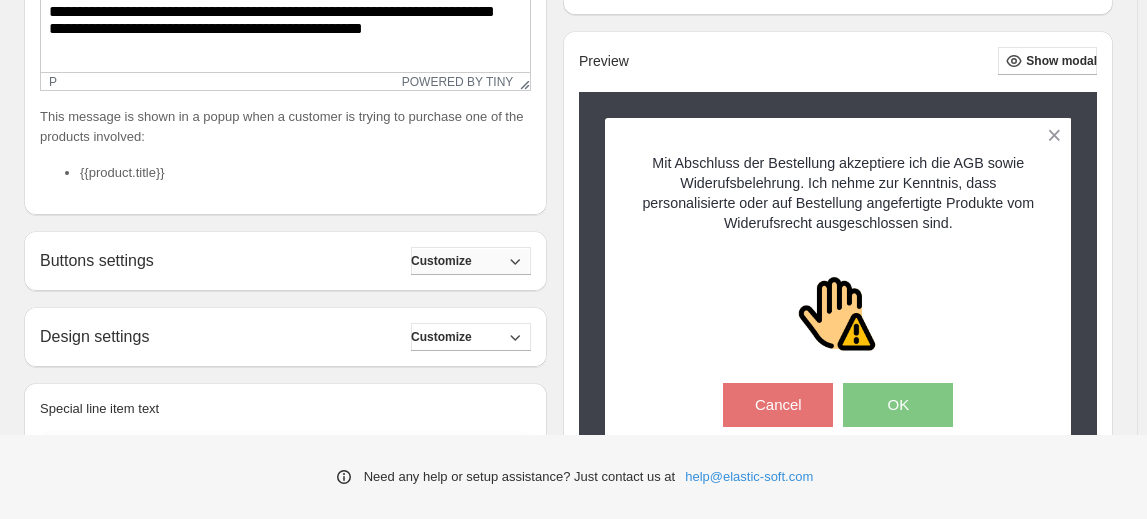click on "Customize" at bounding box center (471, 261) 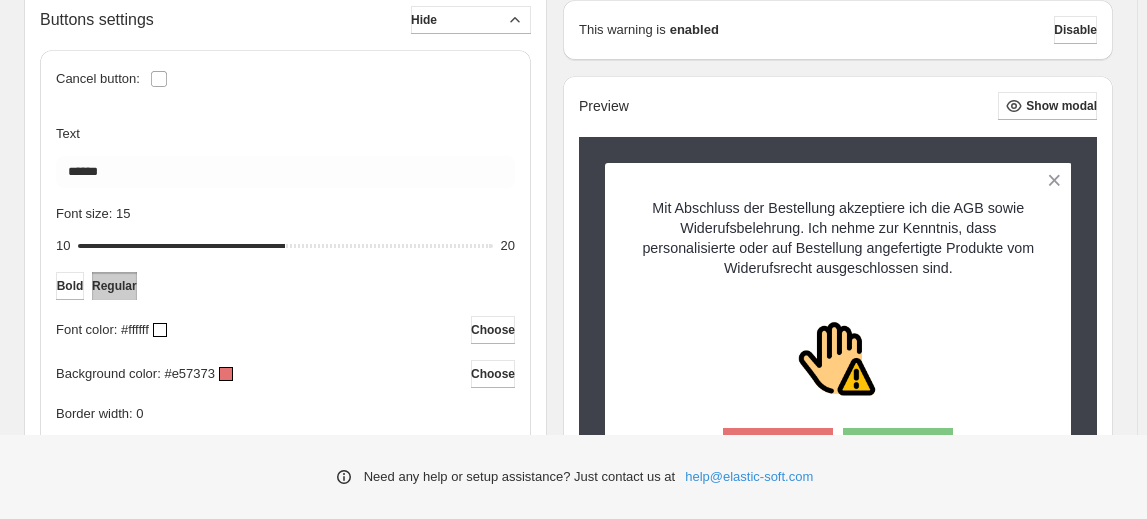 scroll, scrollTop: 742, scrollLeft: 0, axis: vertical 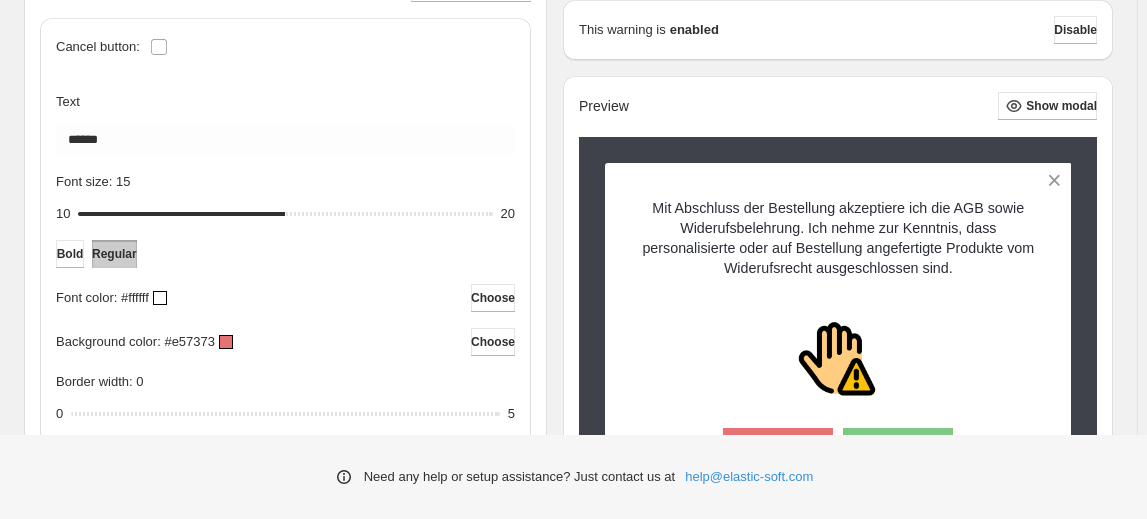 click on "Bold" at bounding box center (70, 754) 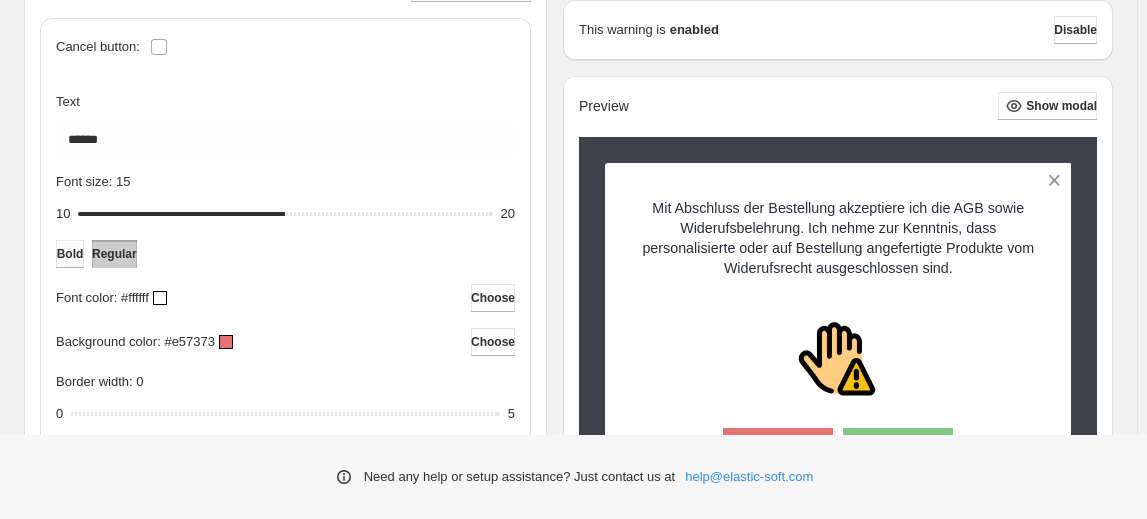 click on "Bold" at bounding box center [70, 254] 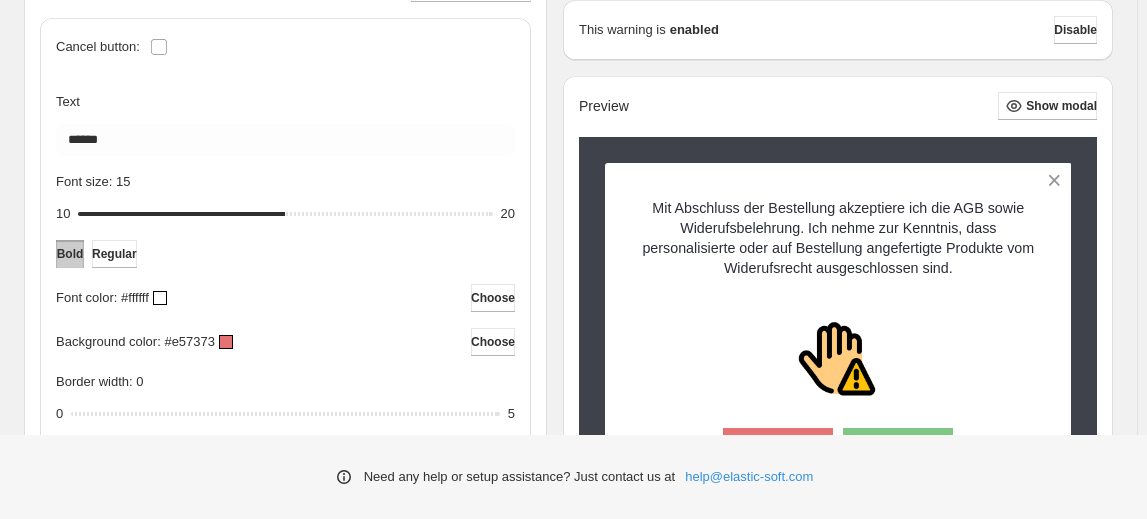 click on "Bold" at bounding box center [70, 254] 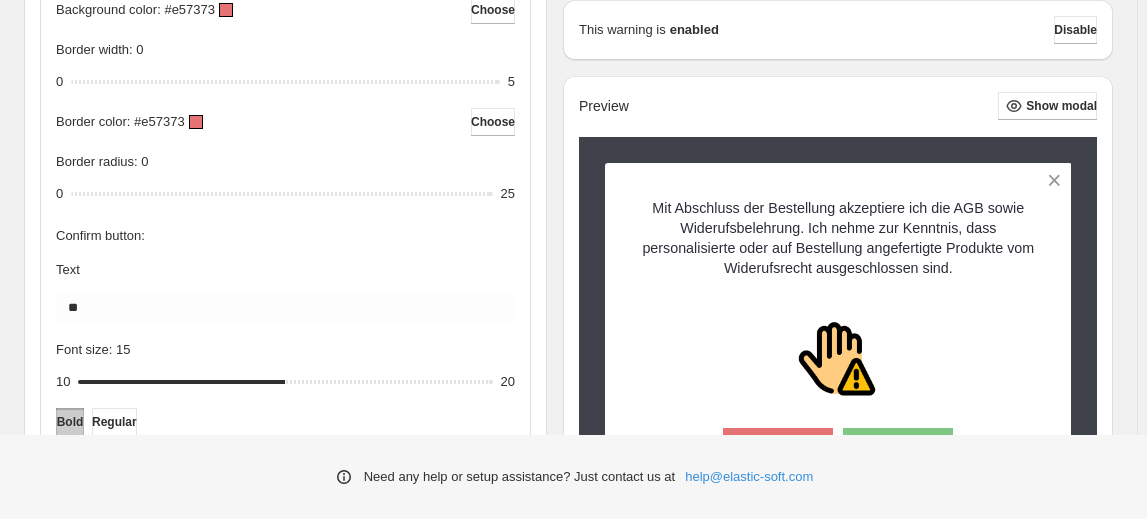 scroll, scrollTop: 1152, scrollLeft: 0, axis: vertical 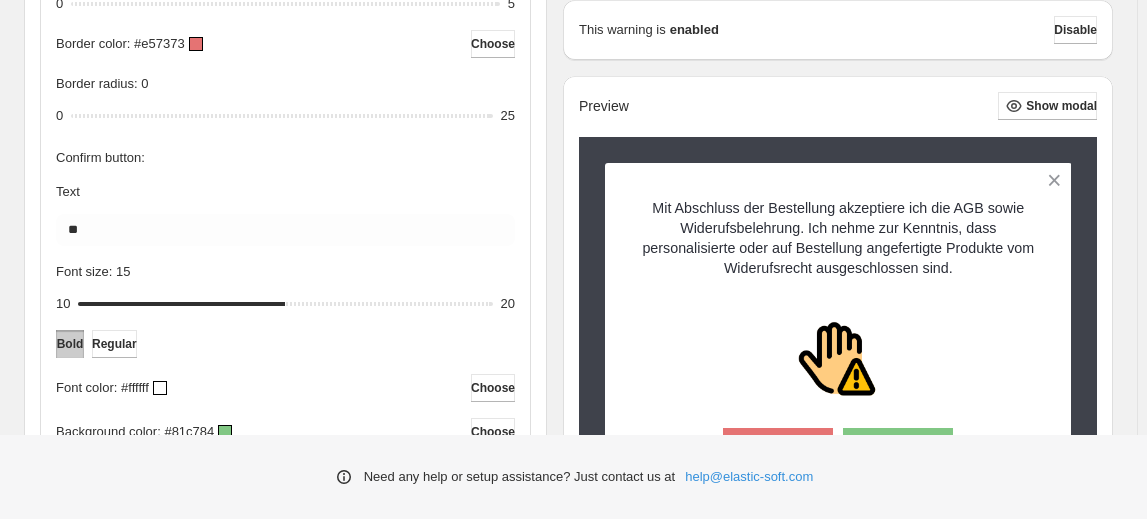 click on "Customize" at bounding box center (471, 704) 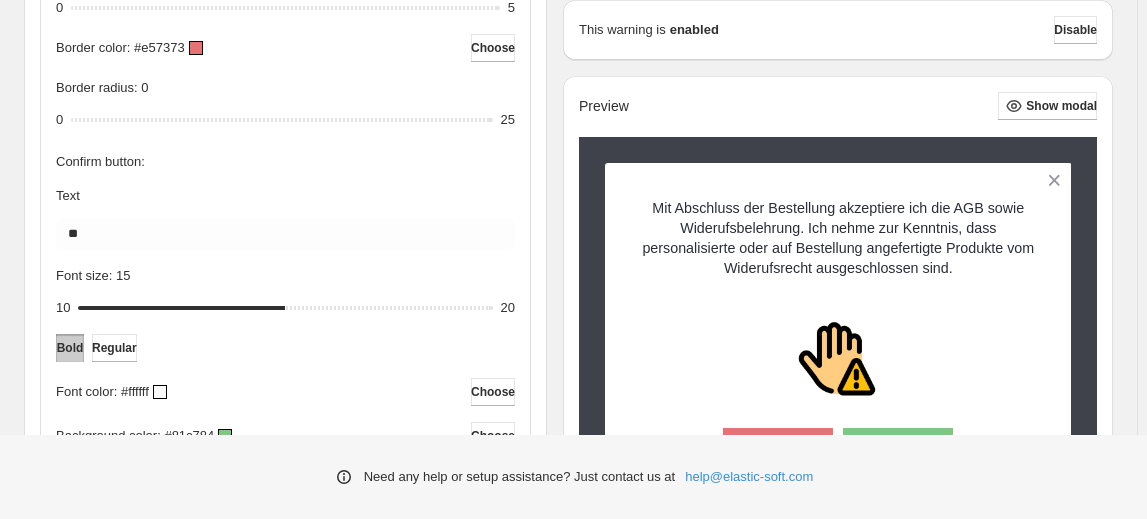 scroll, scrollTop: 1152, scrollLeft: 0, axis: vertical 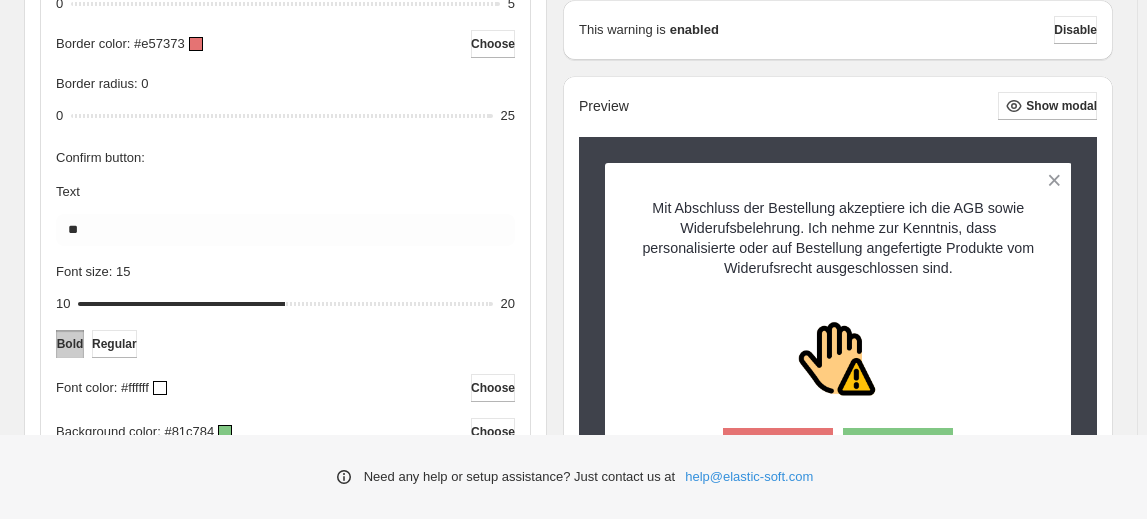 click at bounding box center (243, 764) 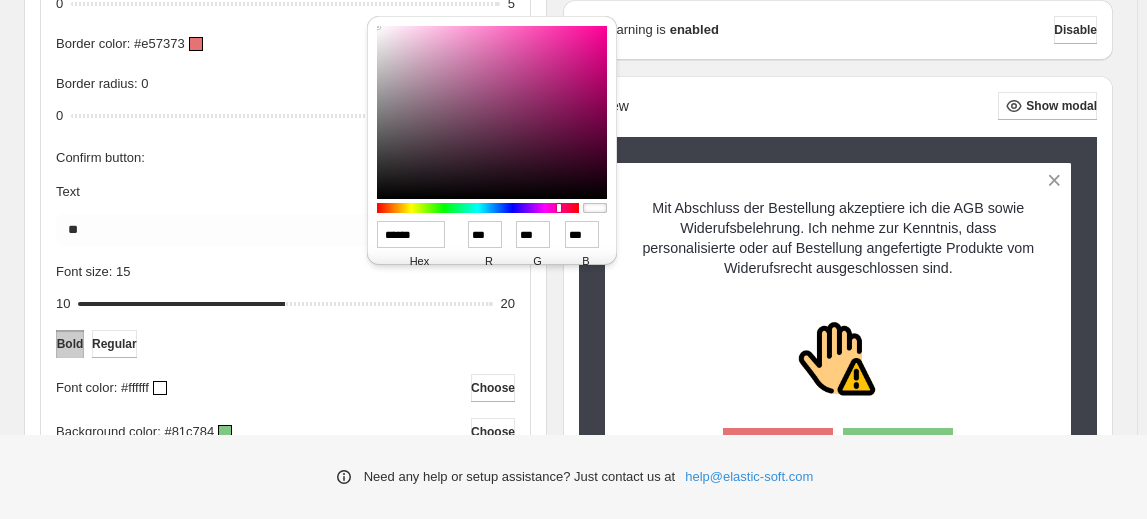 click at bounding box center [478, 208] 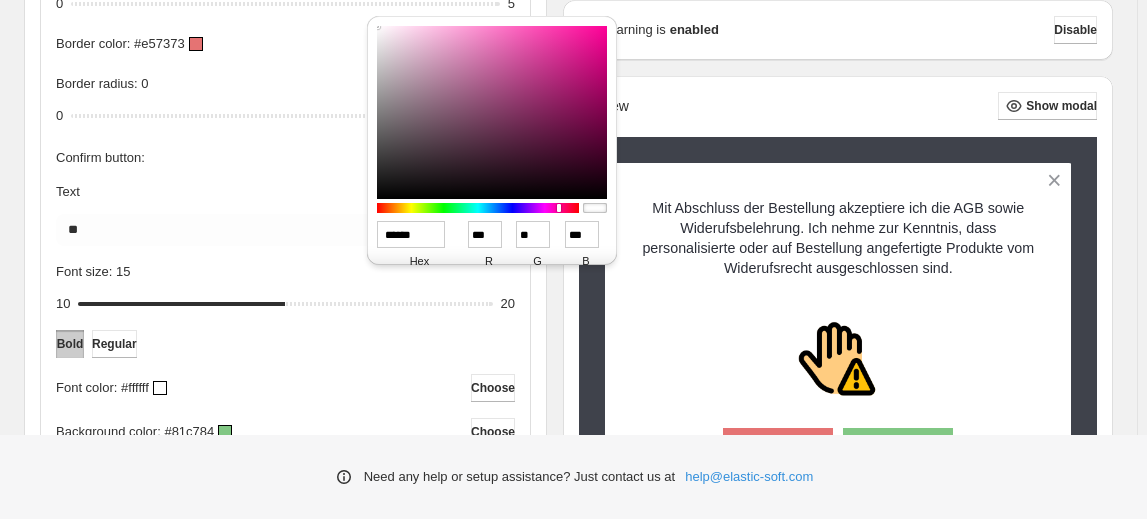 click at bounding box center [492, 112] 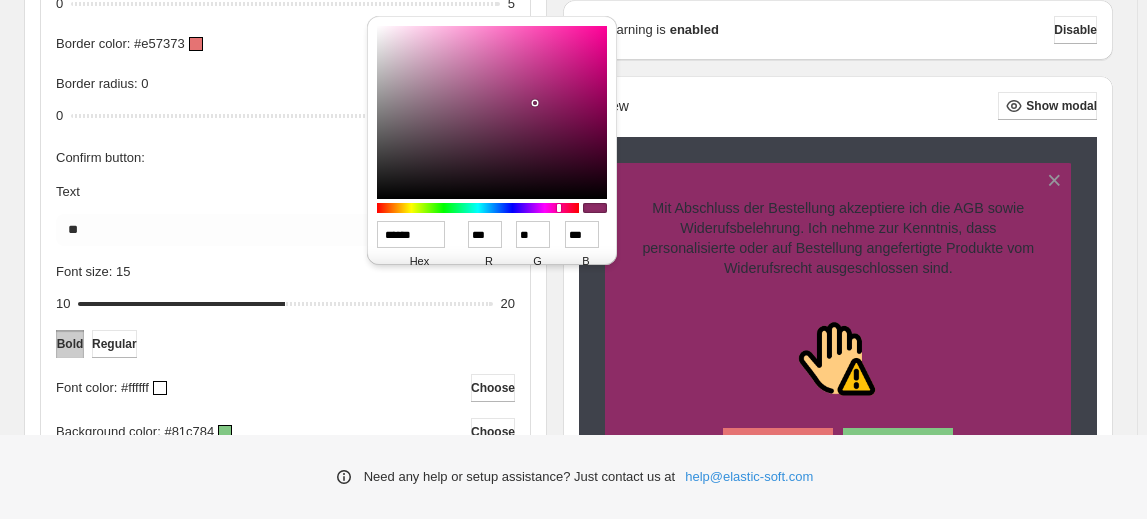 type on "******" 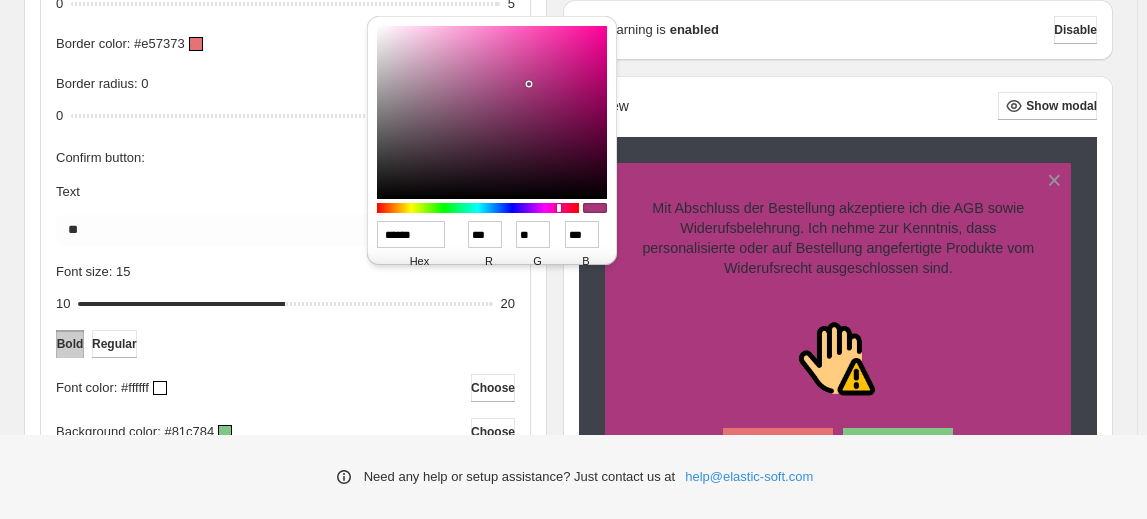 click at bounding box center (492, 112) 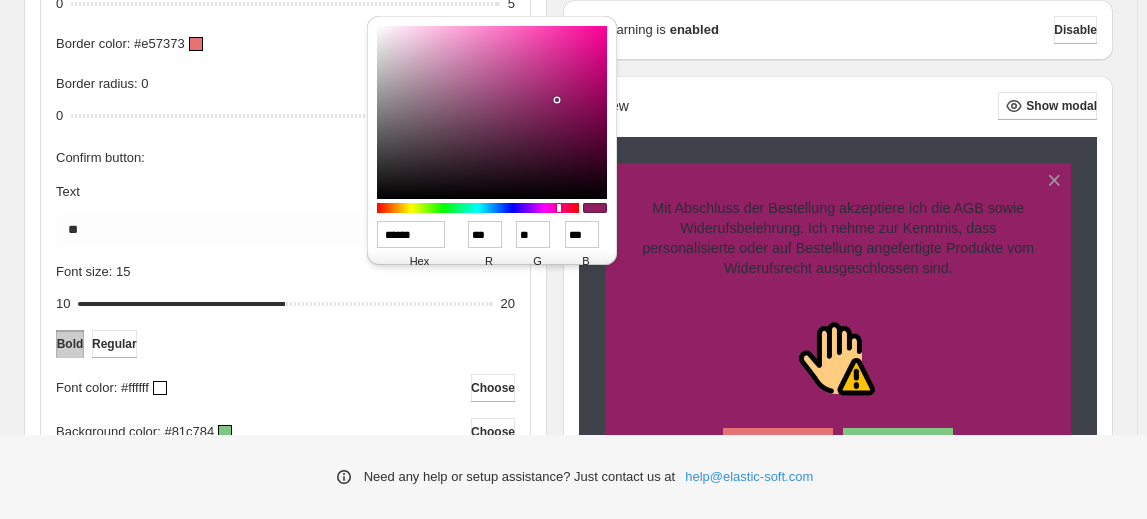 type on "******" 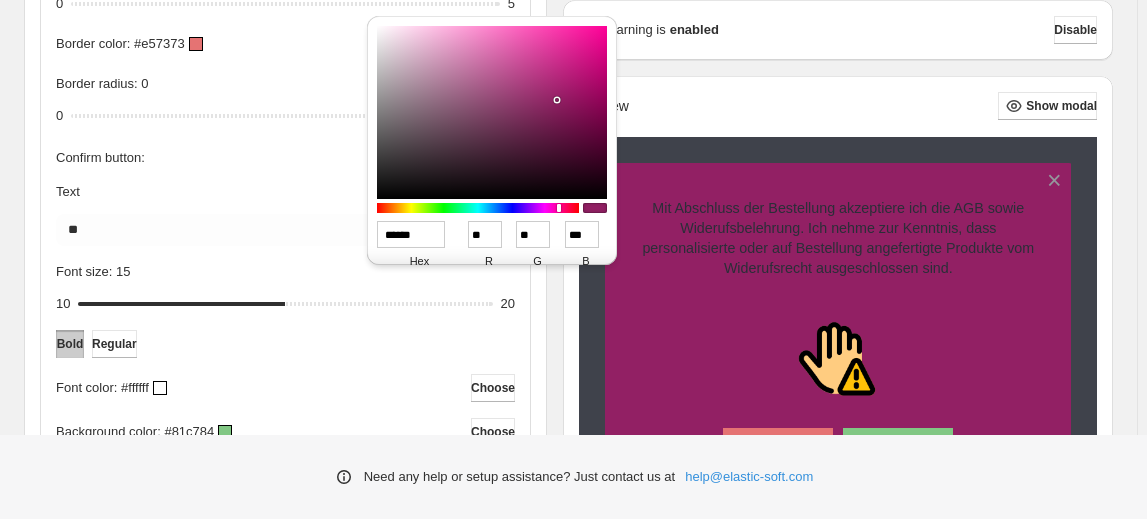 click at bounding box center (478, 208) 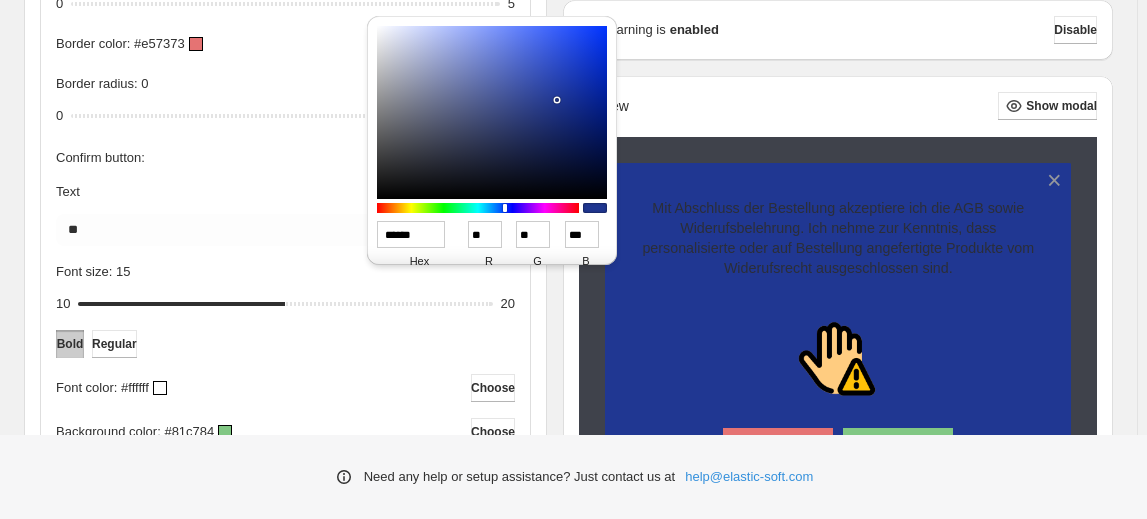 click at bounding box center (478, 208) 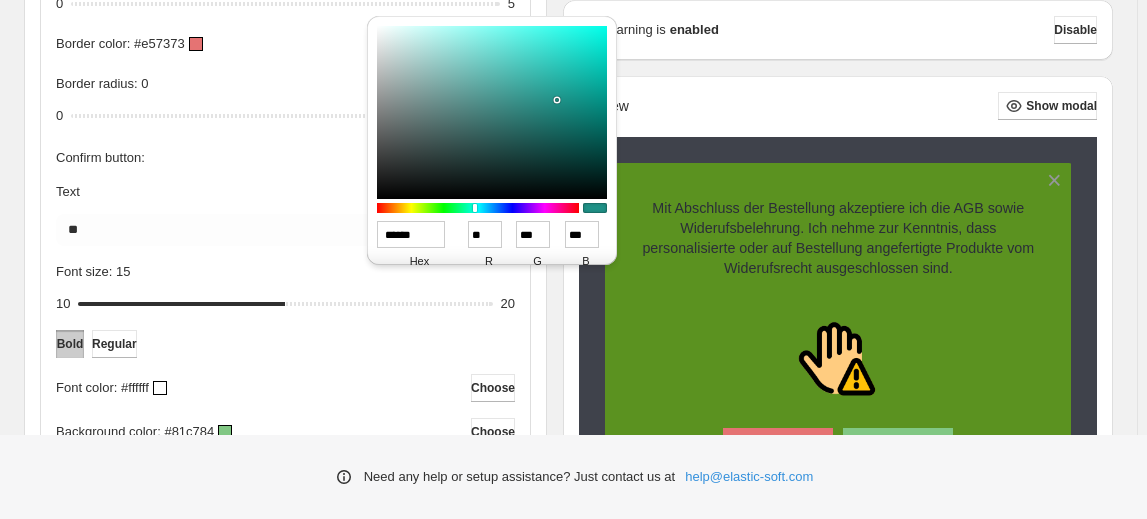 click at bounding box center (478, 208) 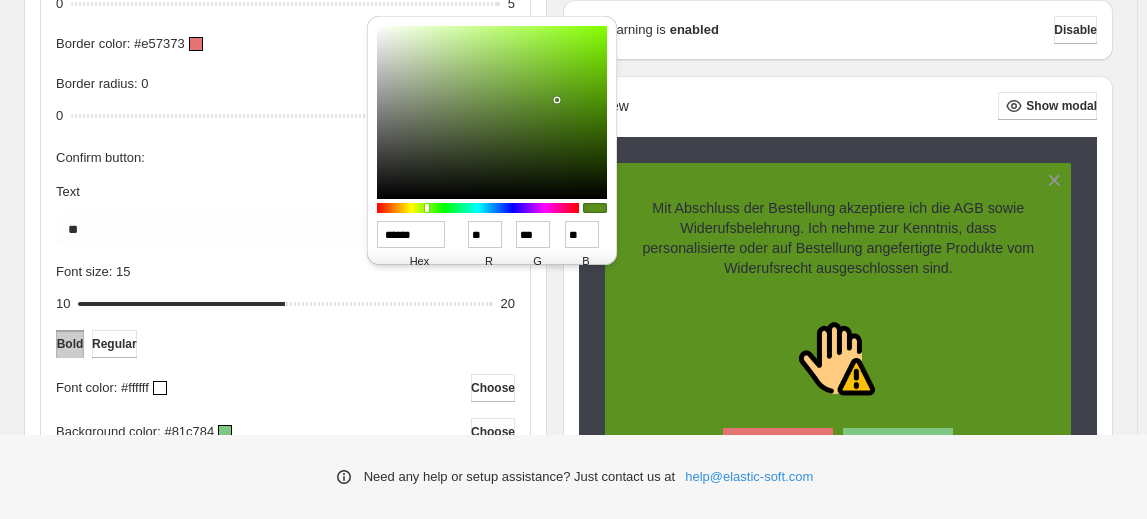 click at bounding box center (478, 208) 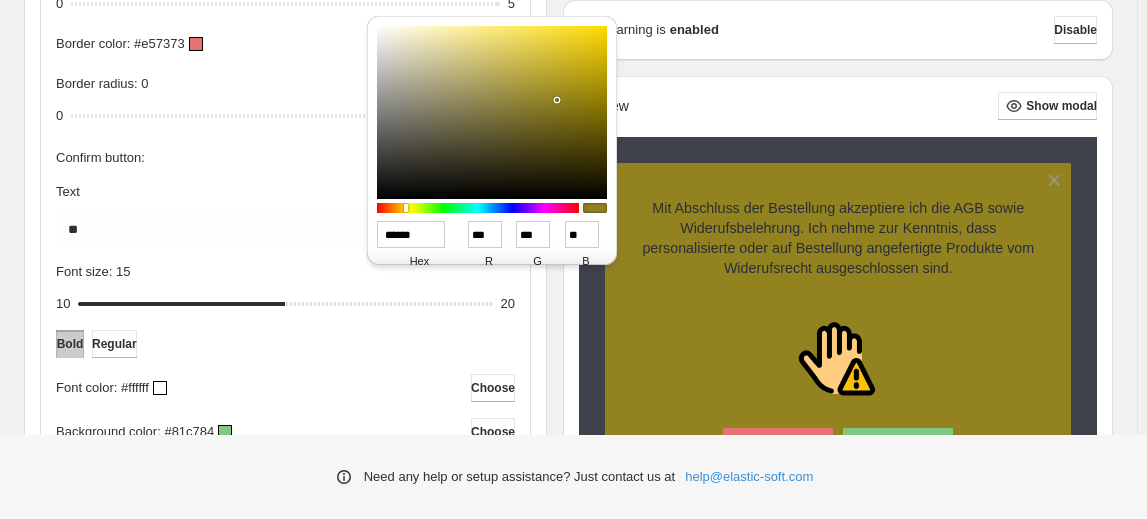 type on "******" 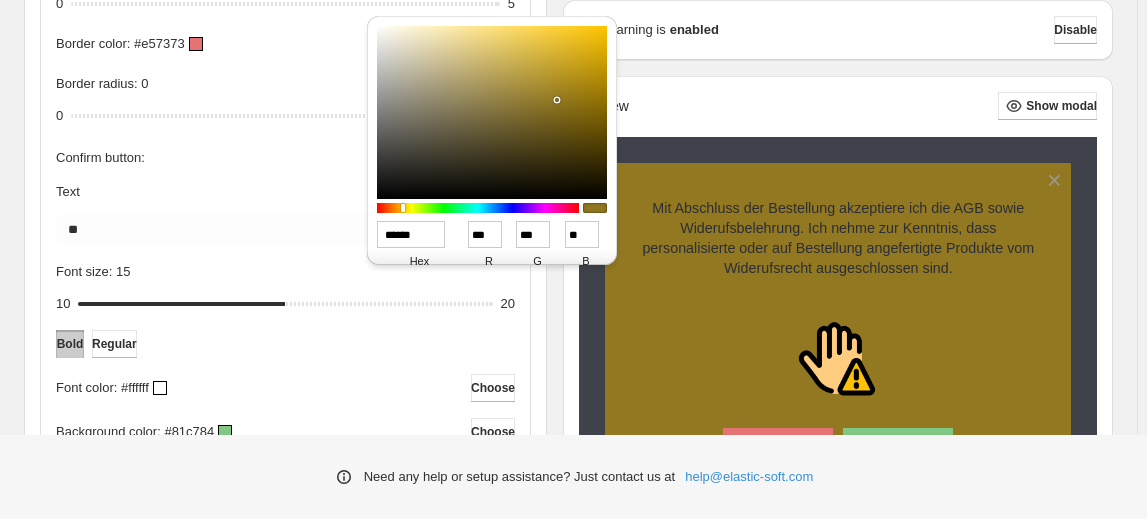 type on "******" 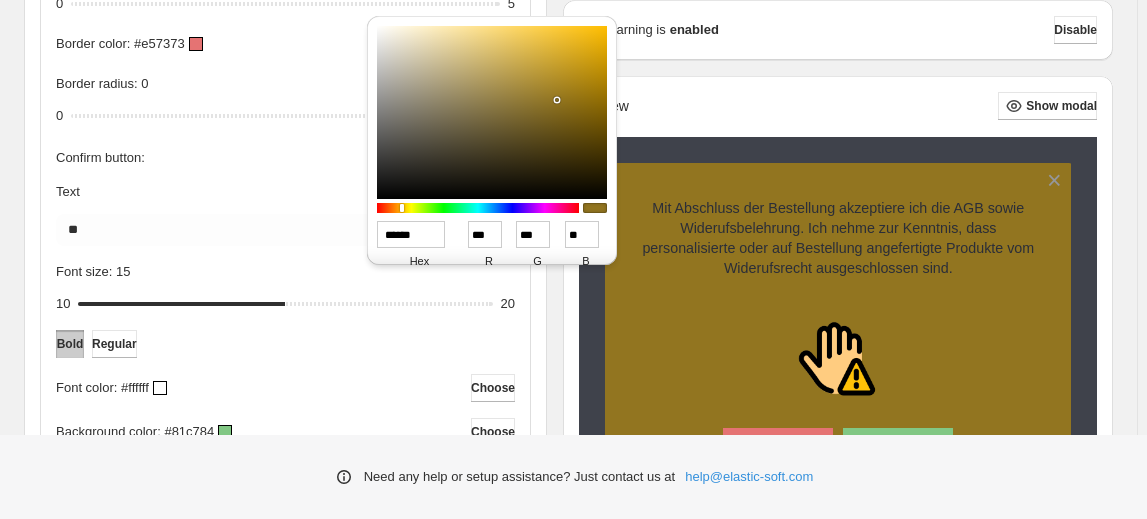 type on "******" 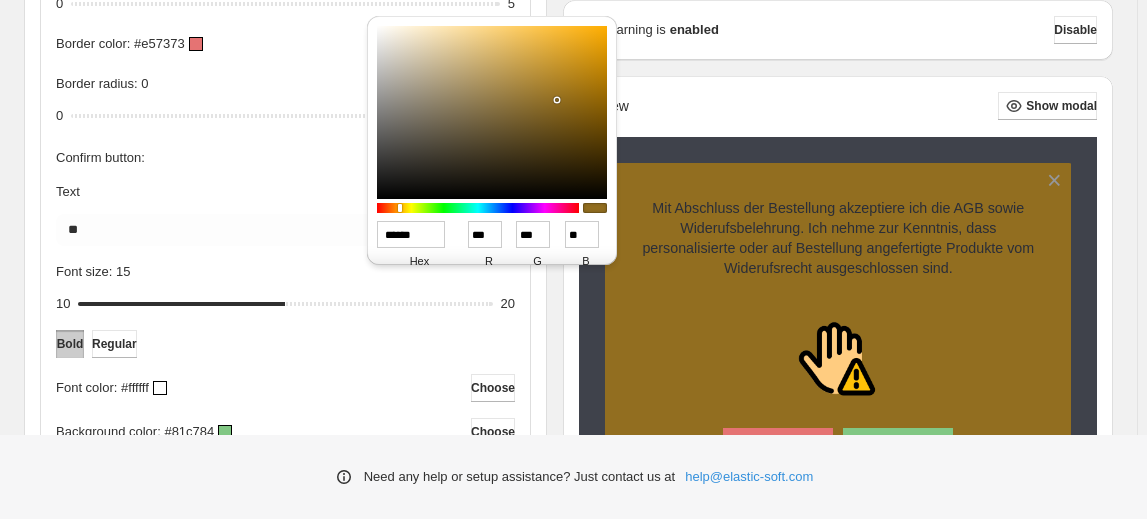 type on "******" 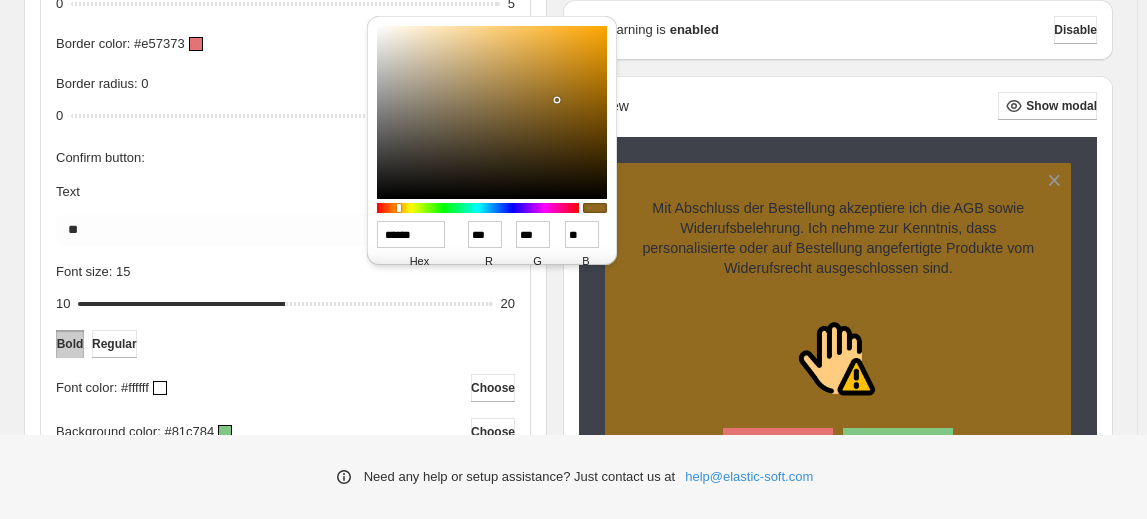 type on "******" 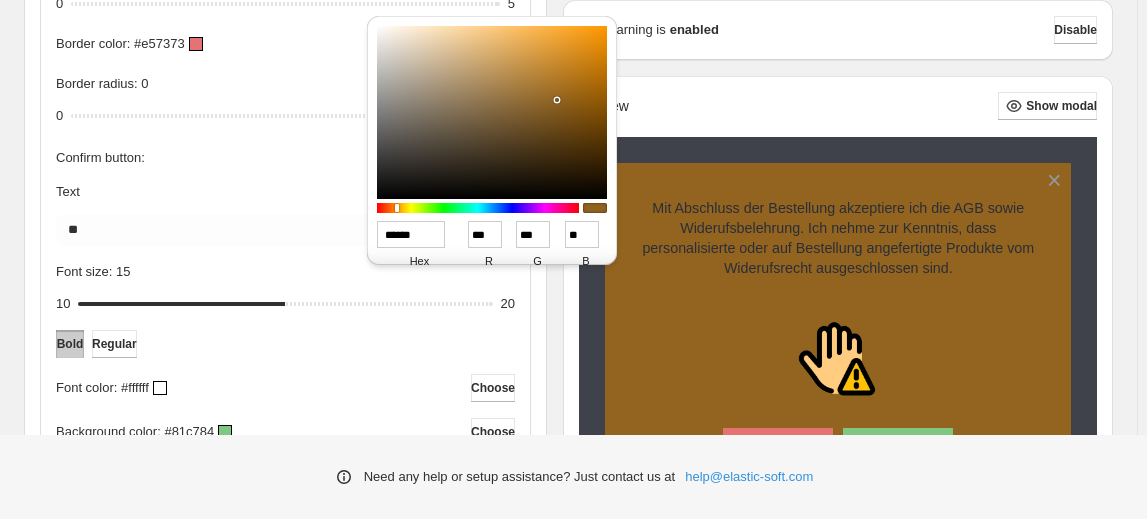 type on "******" 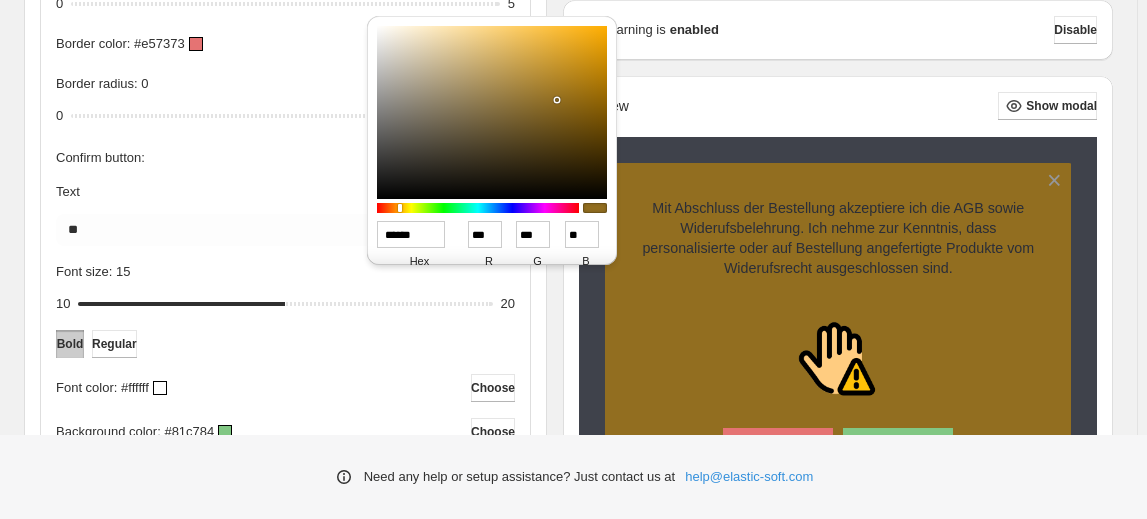 type on "******" 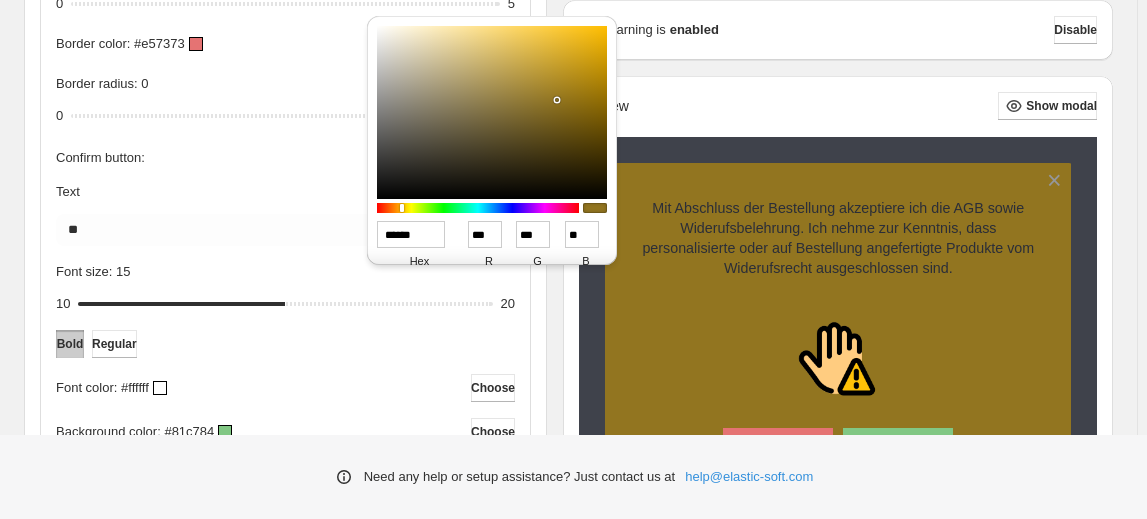 click at bounding box center (402, 208) 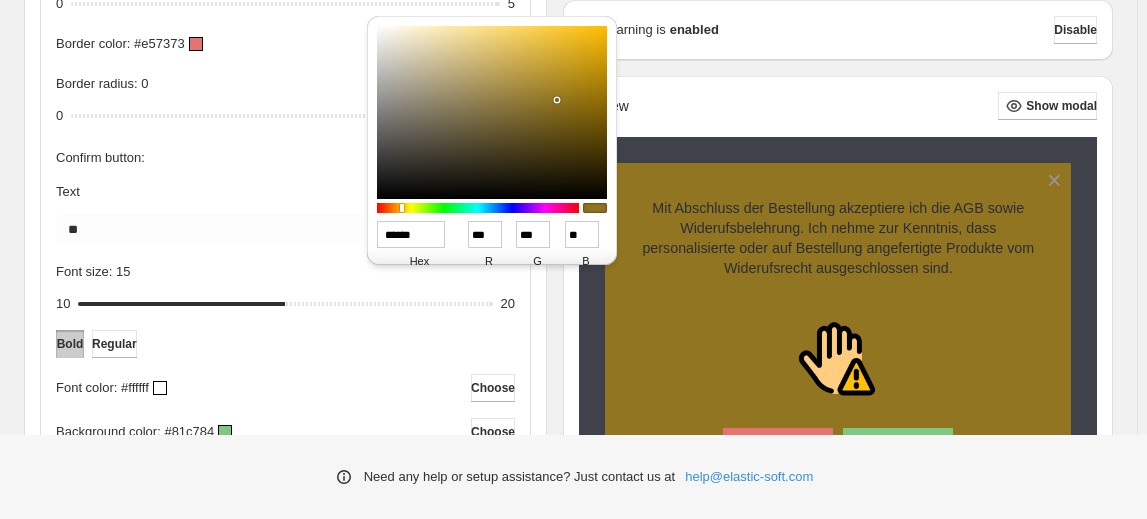 type on "******" 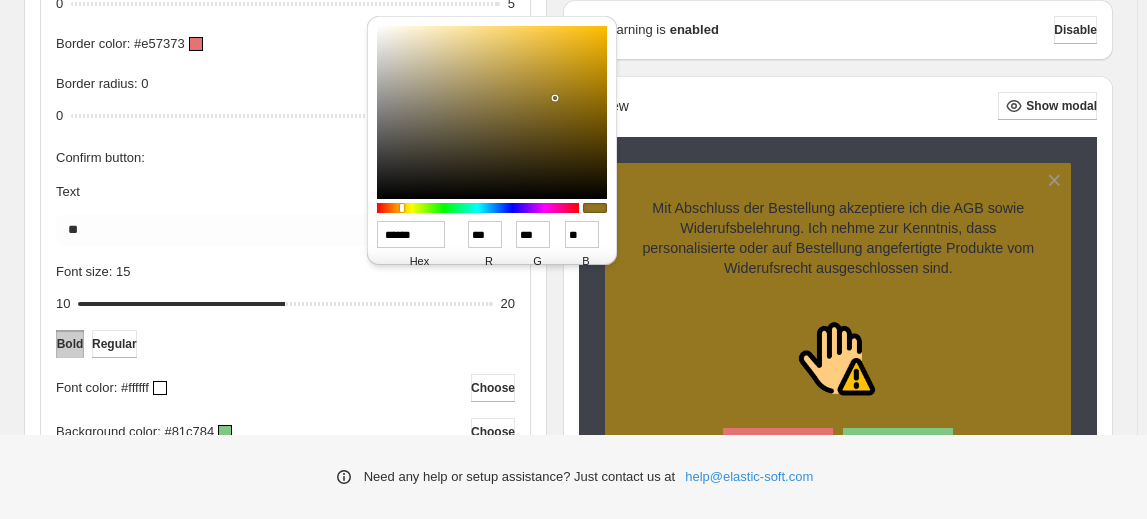 type on "******" 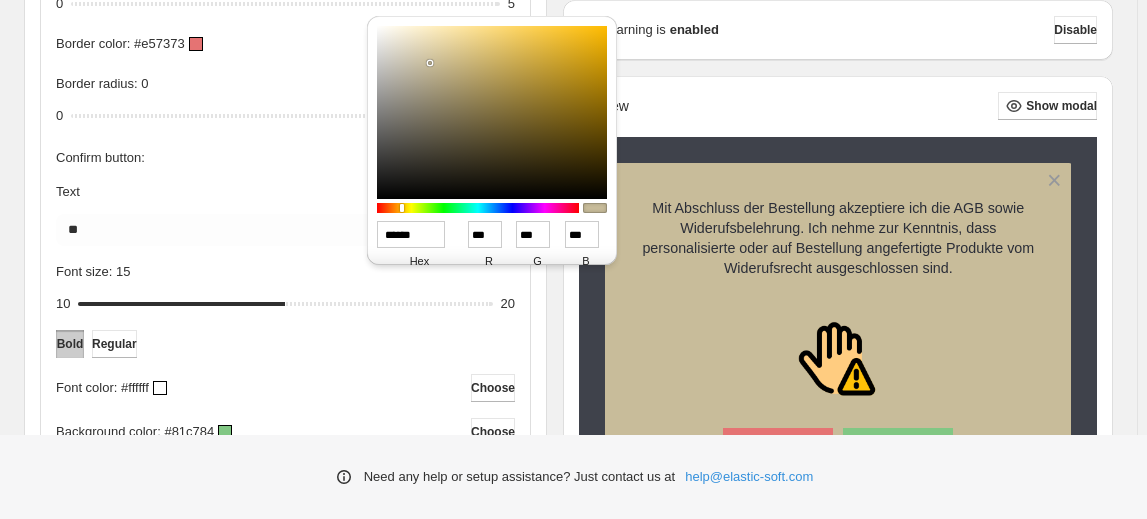 type on "******" 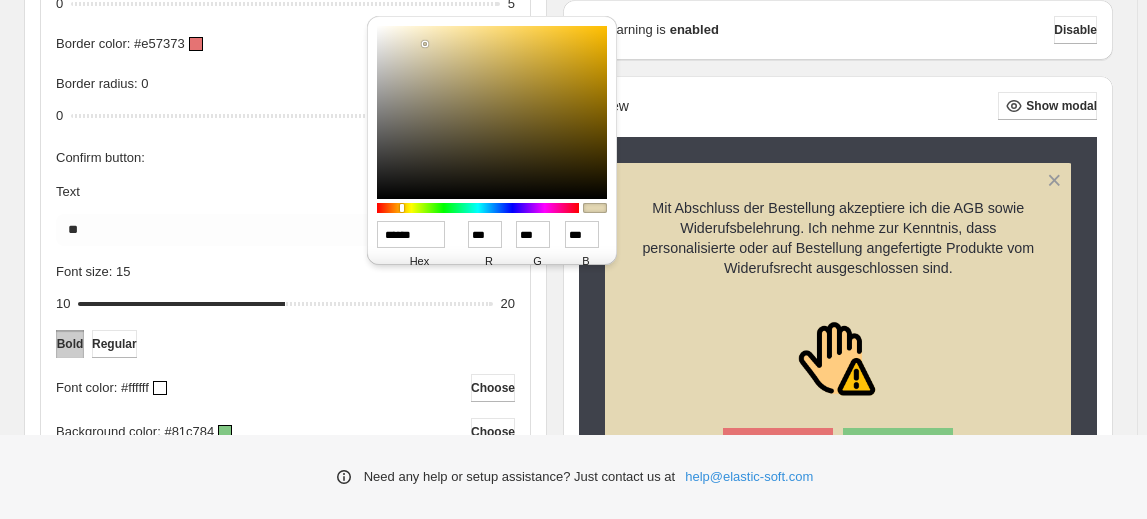 click at bounding box center (425, 44) 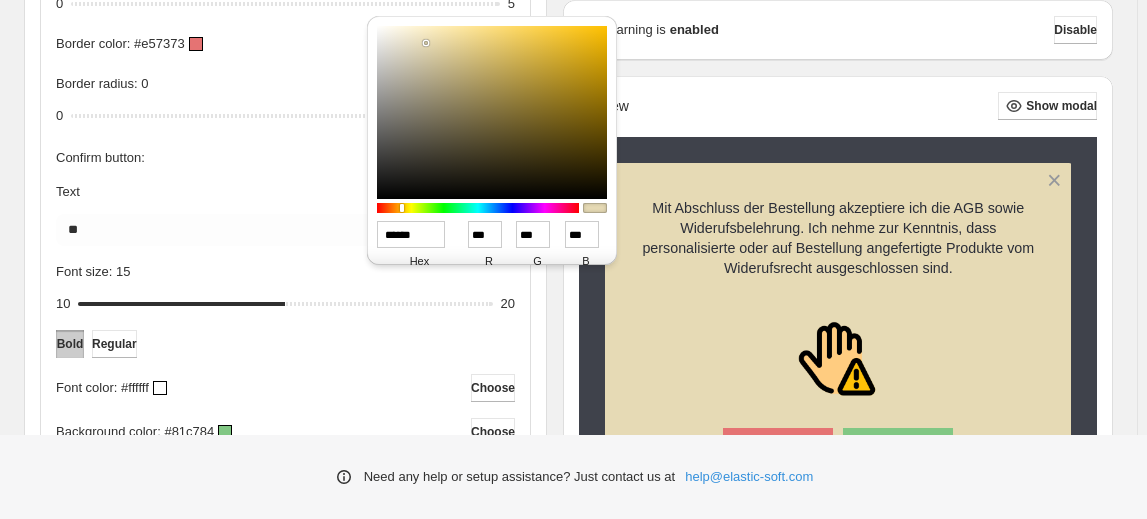 type on "******" 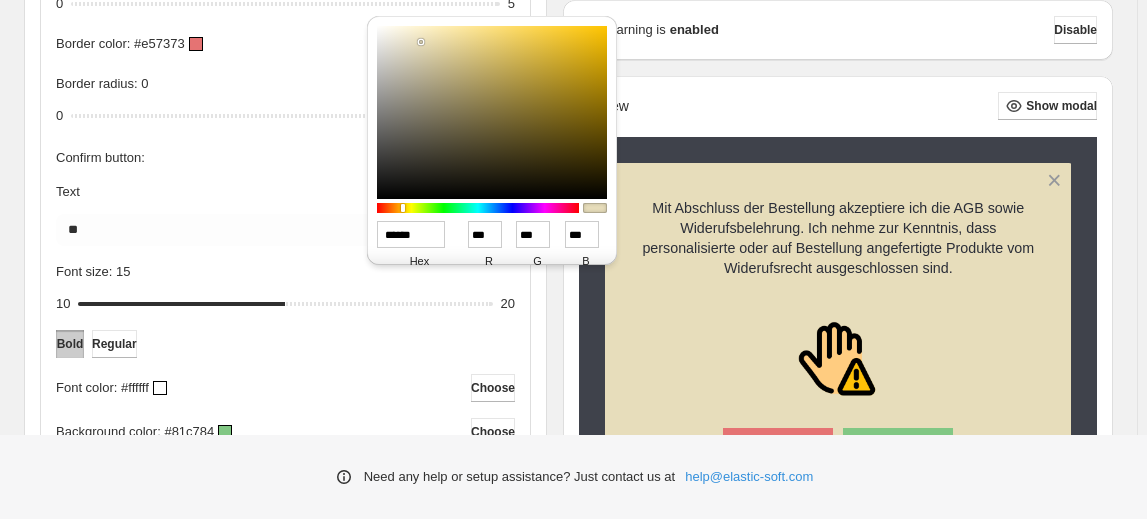 type on "******" 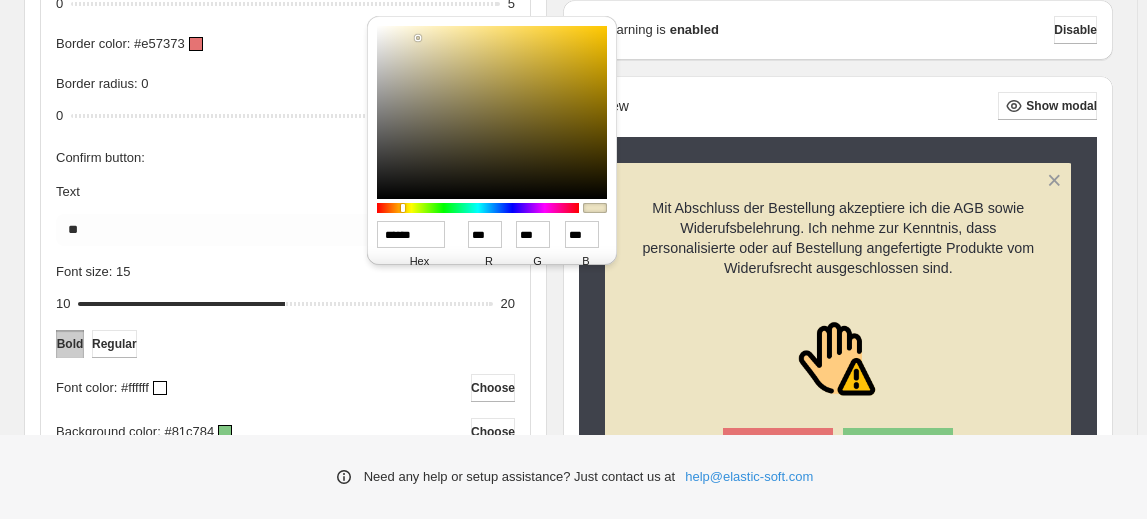 type on "******" 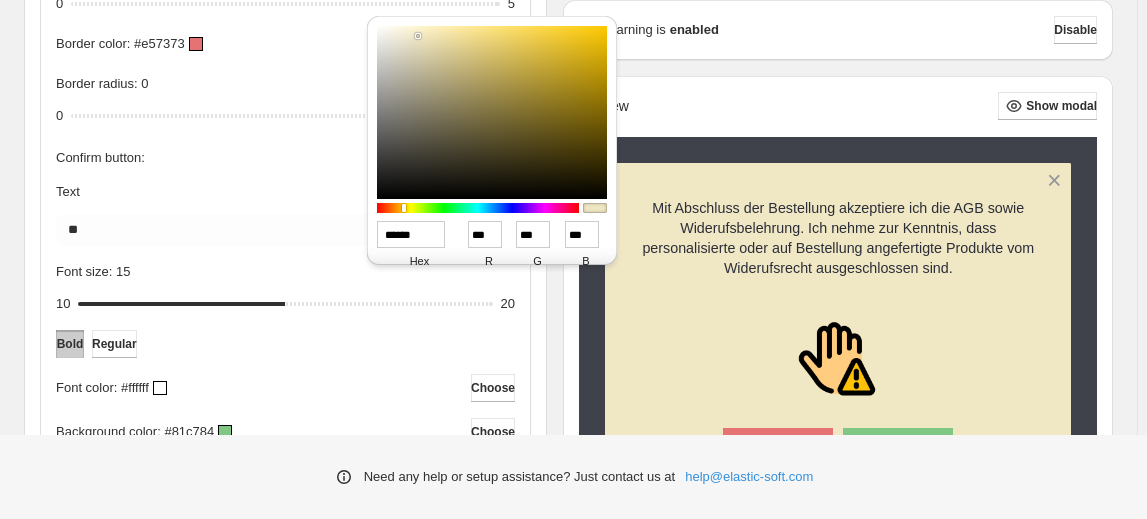 drag, startPoint x: 426, startPoint y: 43, endPoint x: 418, endPoint y: 36, distance: 10.630146 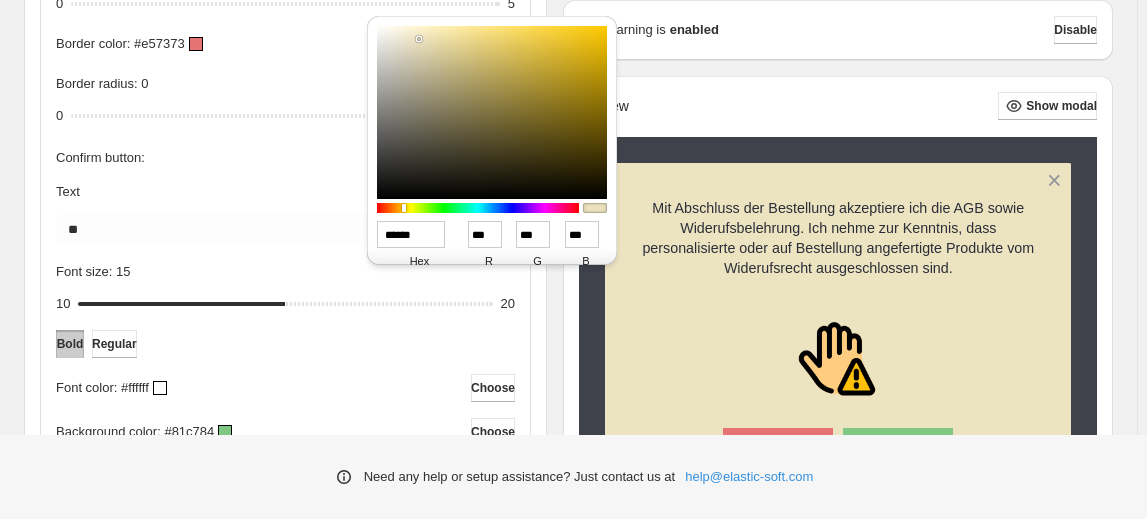 type on "******" 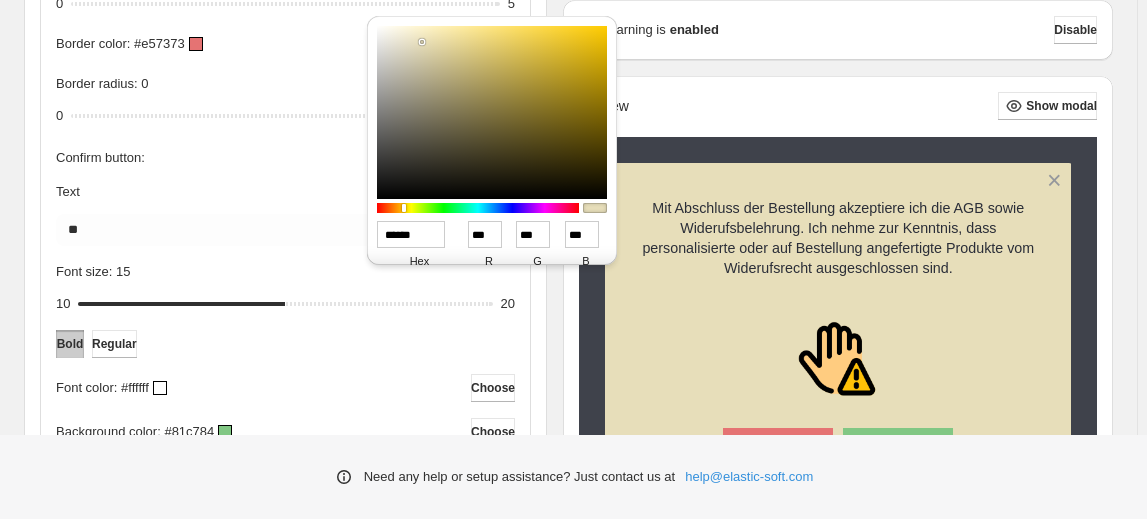 click on "Popup background color:   #e7deba Choose" at bounding box center (285, 764) 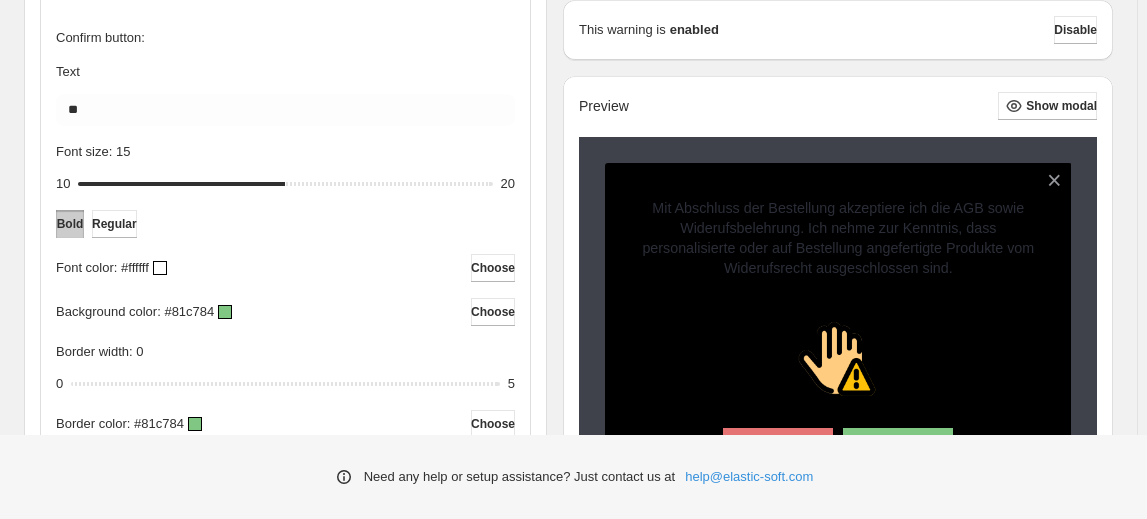 scroll, scrollTop: 1272, scrollLeft: 0, axis: vertical 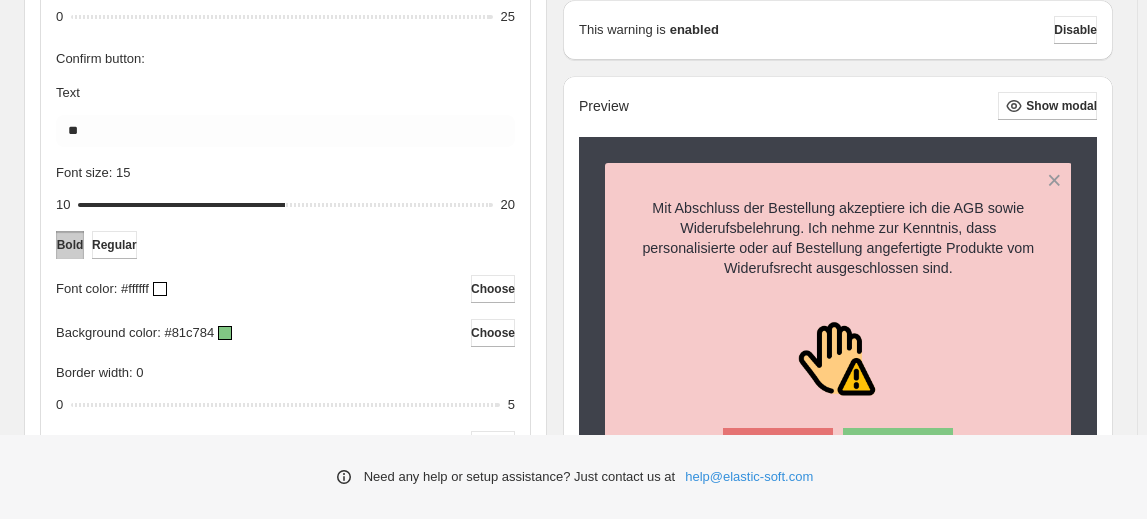click at bounding box center [261, 665] 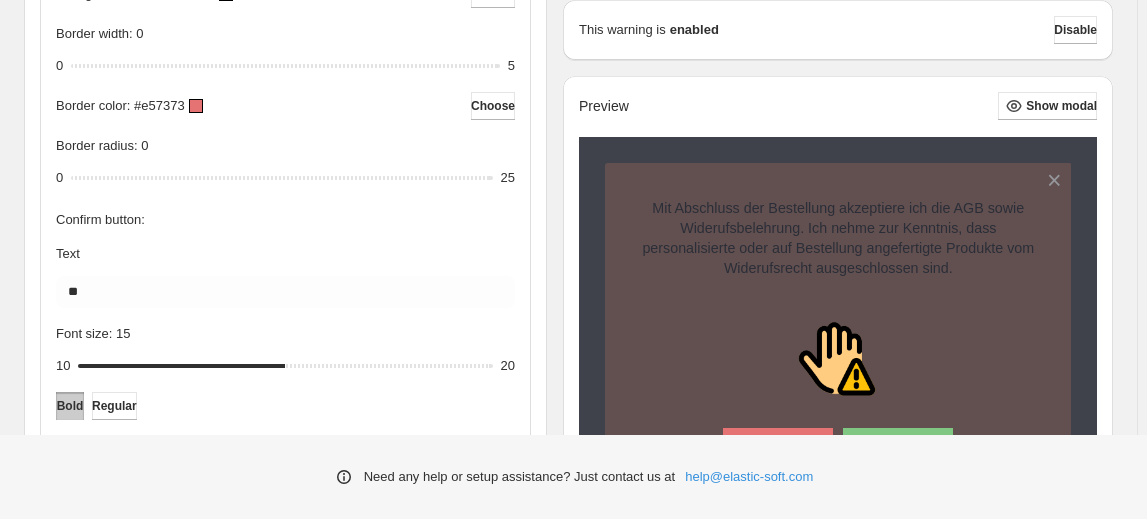 scroll, scrollTop: 1181, scrollLeft: 0, axis: vertical 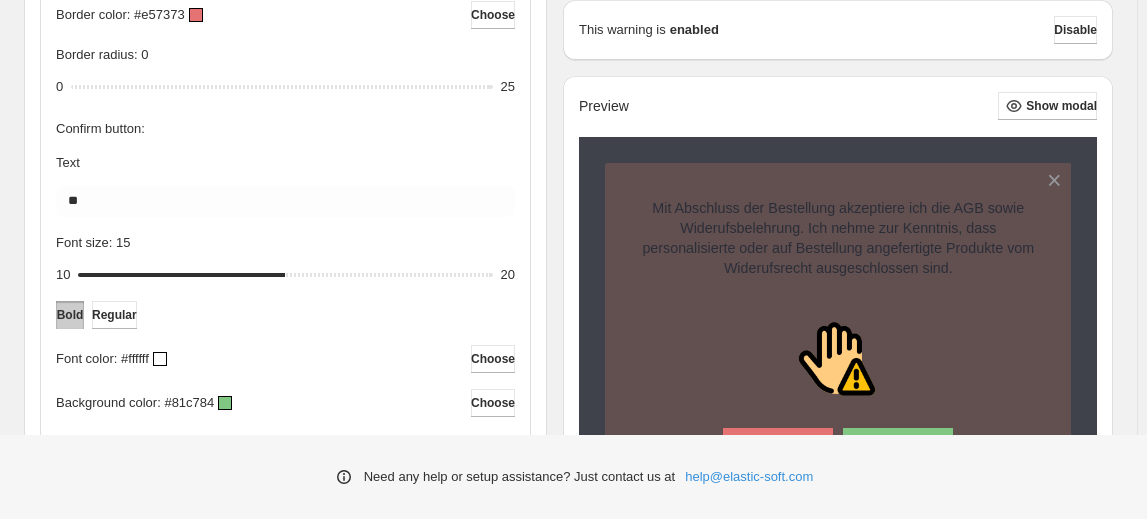 click at bounding box center (266, 735) 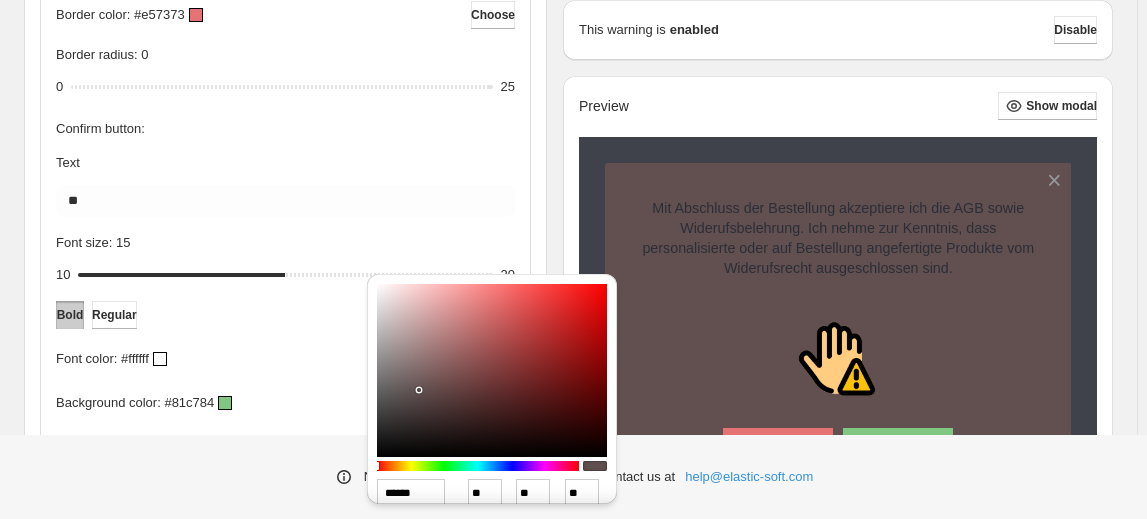 scroll, scrollTop: 0, scrollLeft: 0, axis: both 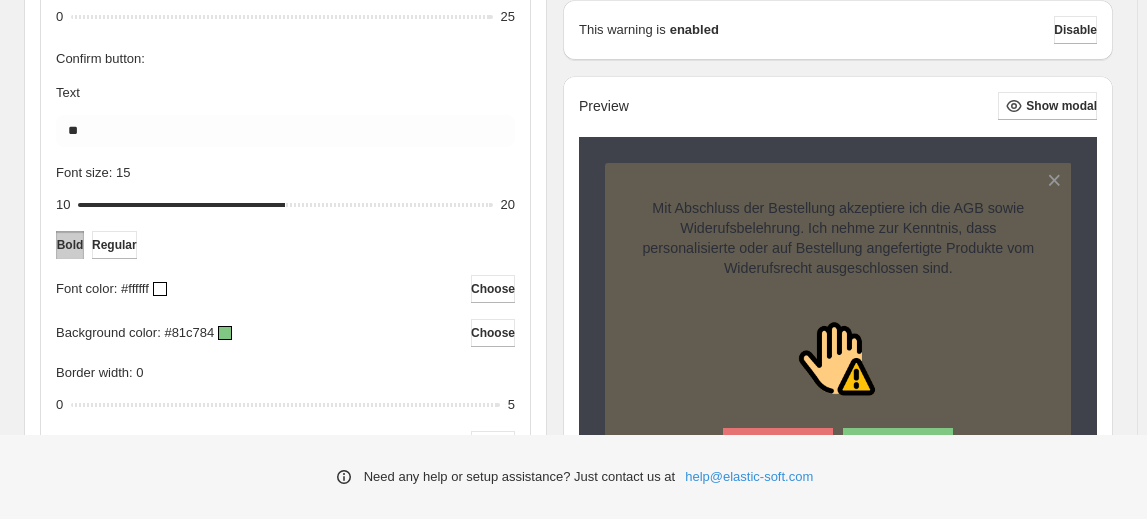 click at bounding box center [266, 665] 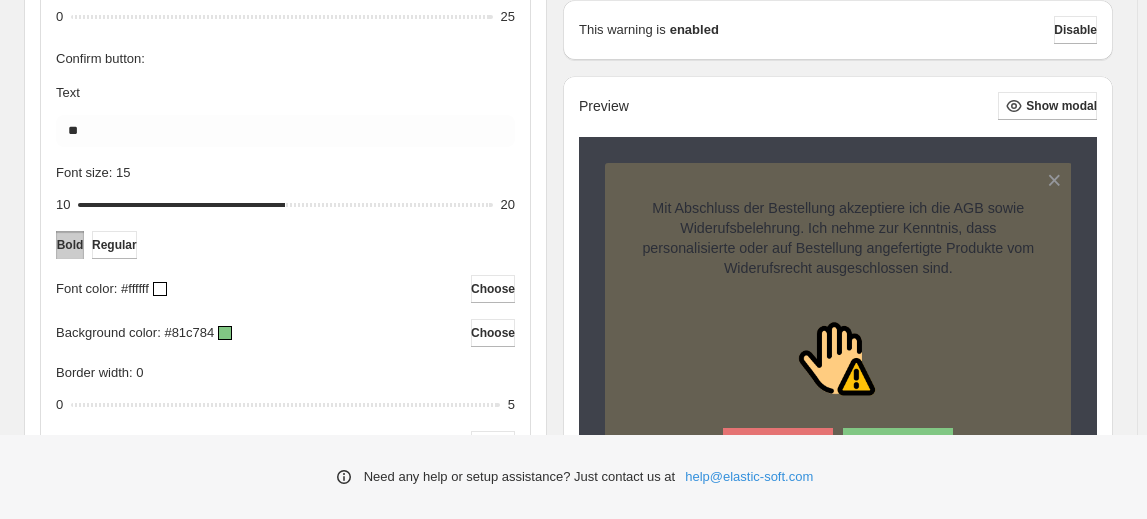 scroll, scrollTop: 0, scrollLeft: 0, axis: both 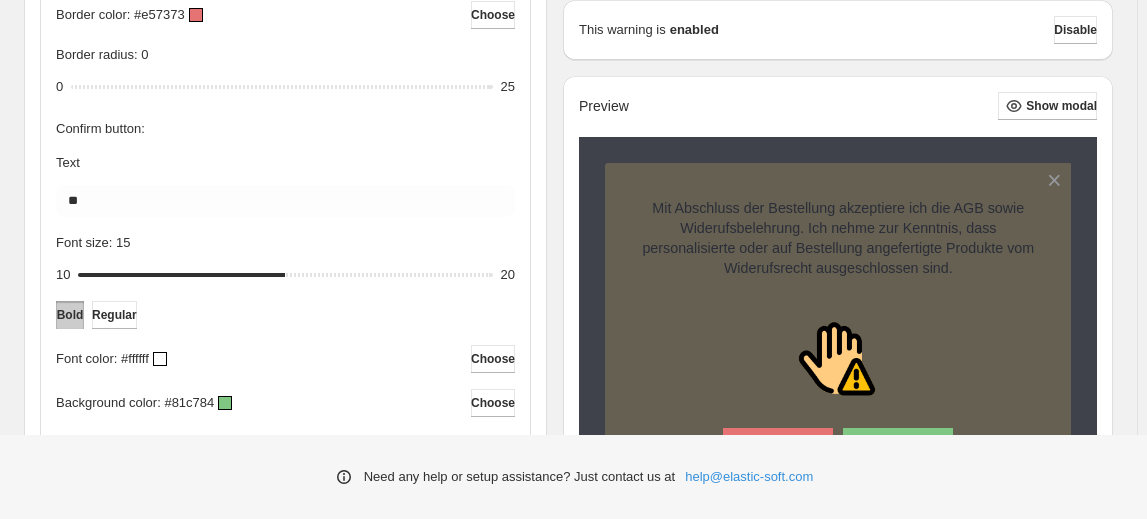 click at bounding box center (266, 735) 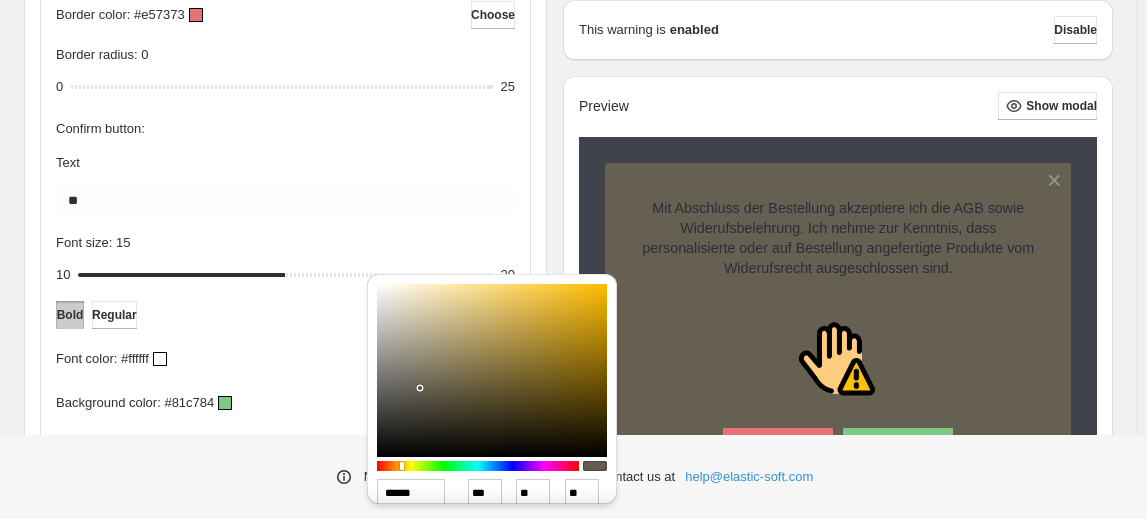 click at bounding box center (492, 370) 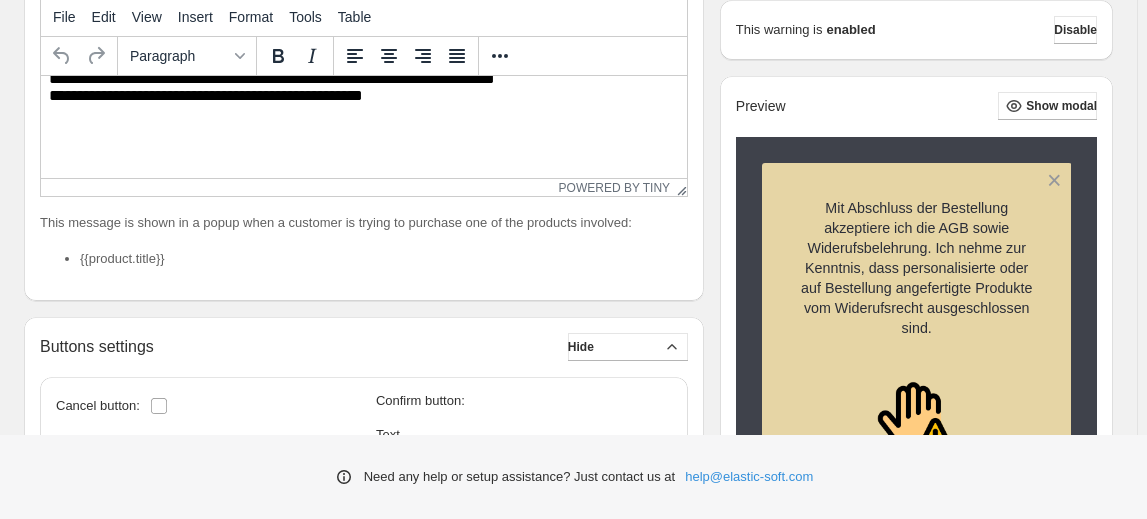 scroll, scrollTop: 0, scrollLeft: 0, axis: both 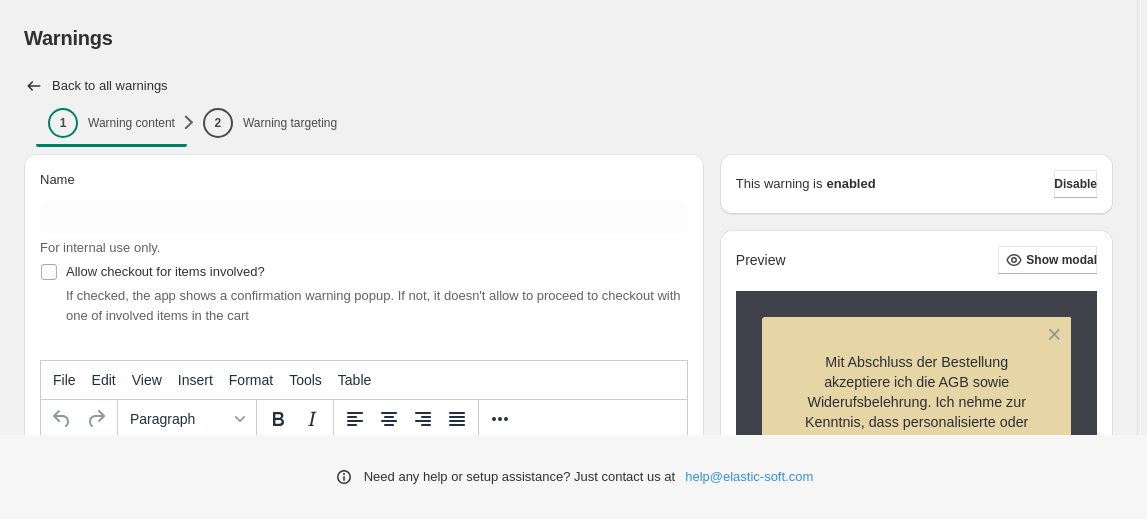drag, startPoint x: 173, startPoint y: 228, endPoint x: 147, endPoint y: 234, distance: 26.683329 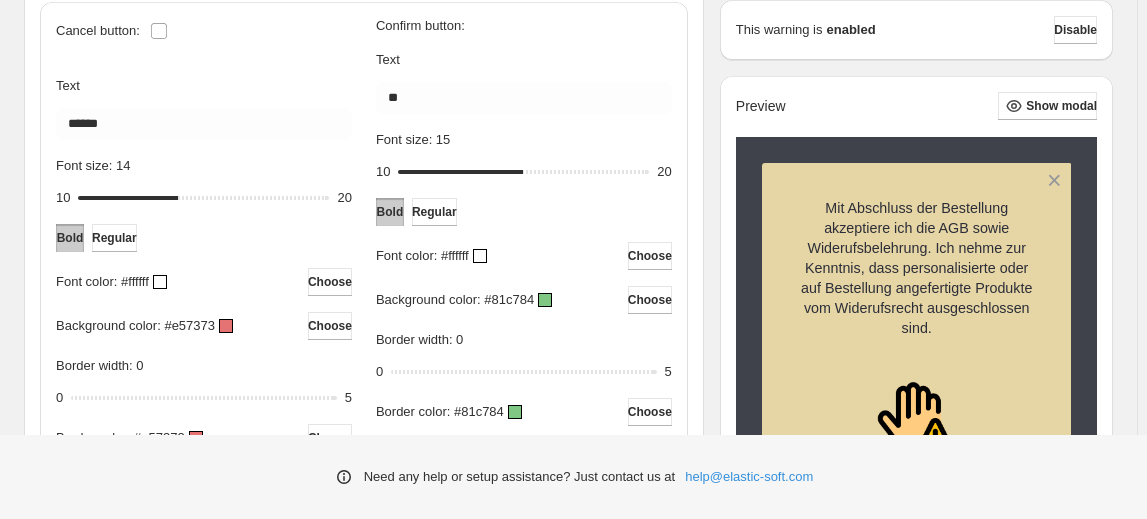 scroll, scrollTop: 727, scrollLeft: 0, axis: vertical 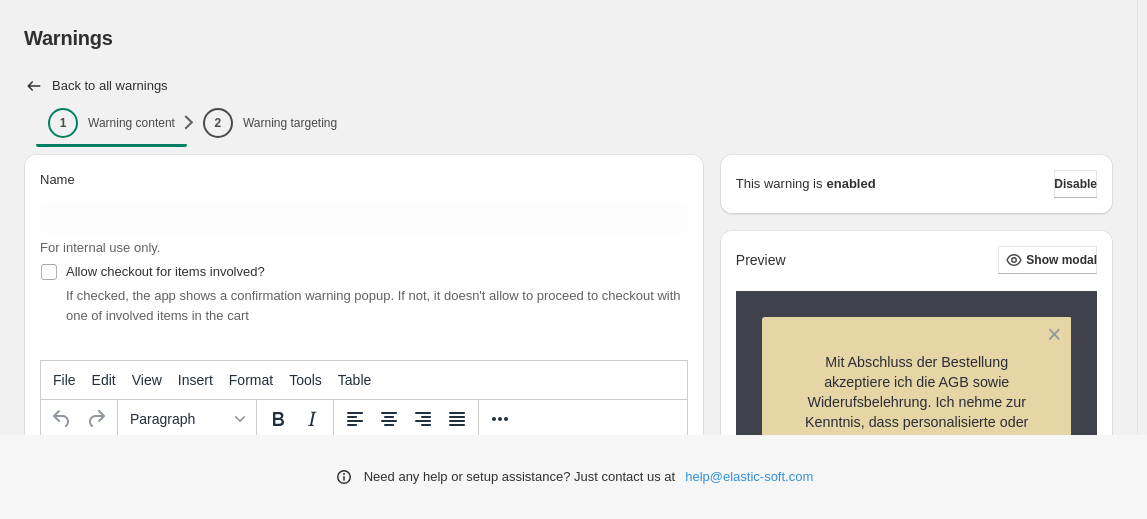 type on "**" 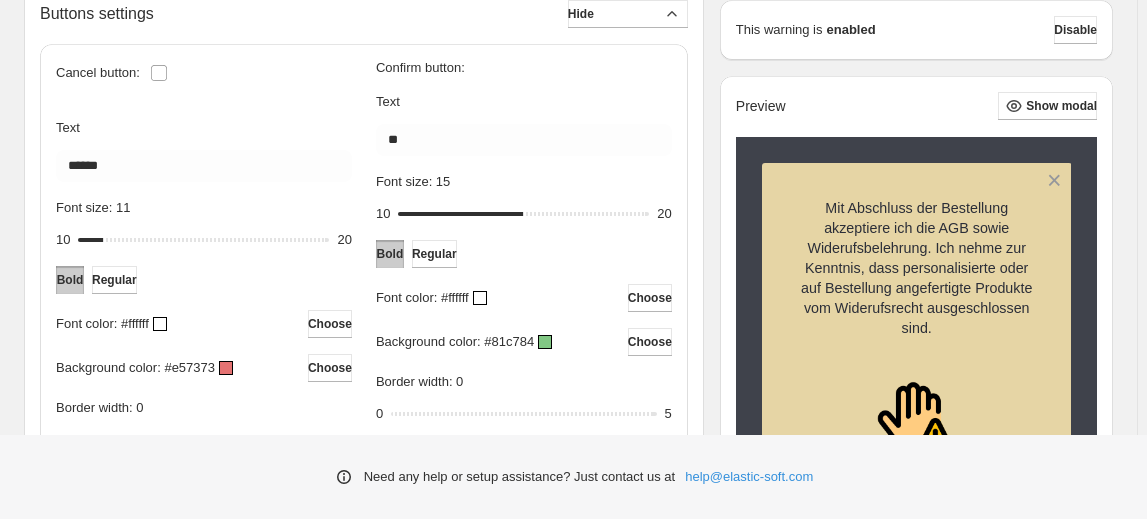 scroll, scrollTop: 727, scrollLeft: 0, axis: vertical 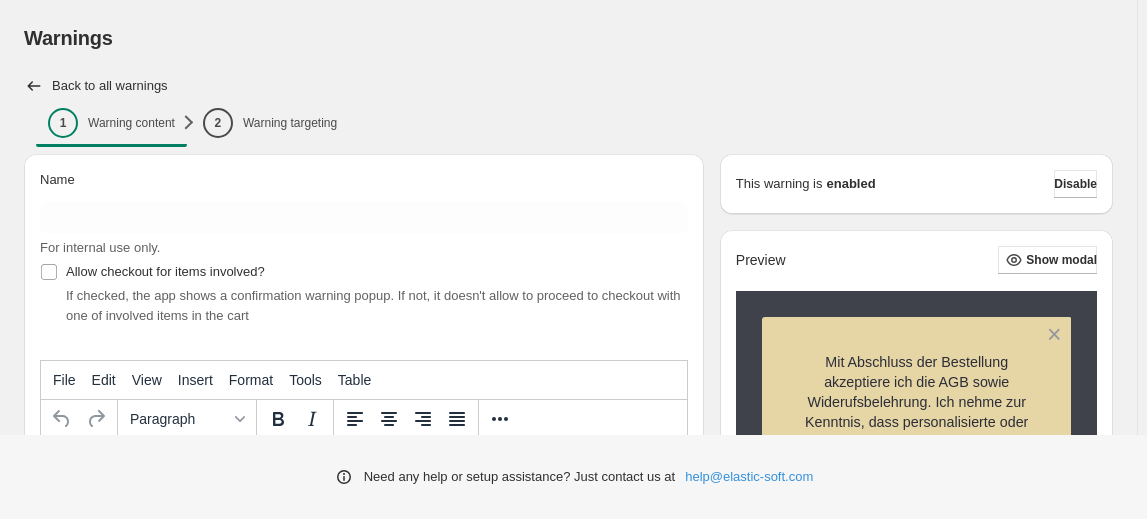 type on "**" 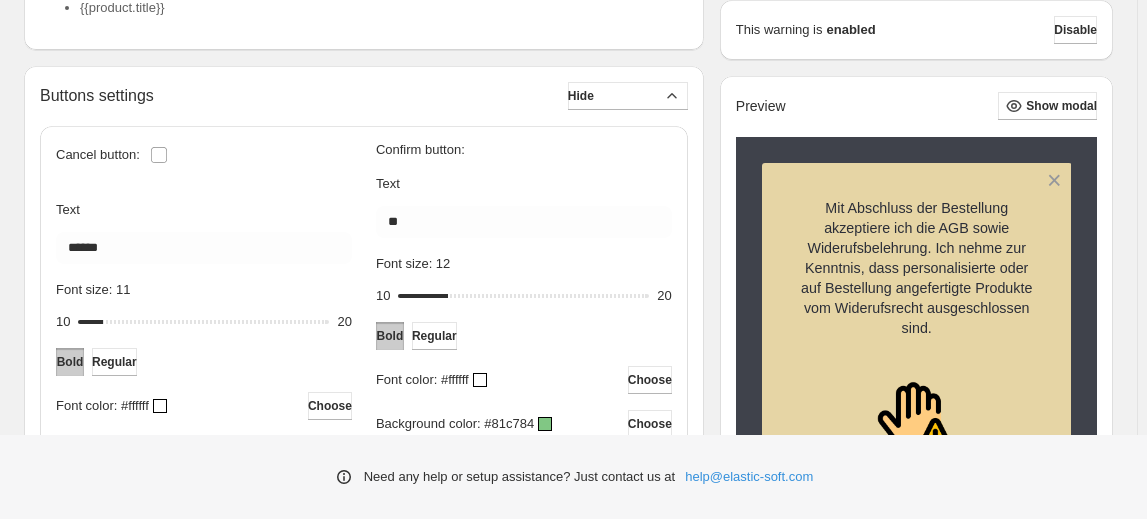 scroll, scrollTop: 636, scrollLeft: 0, axis: vertical 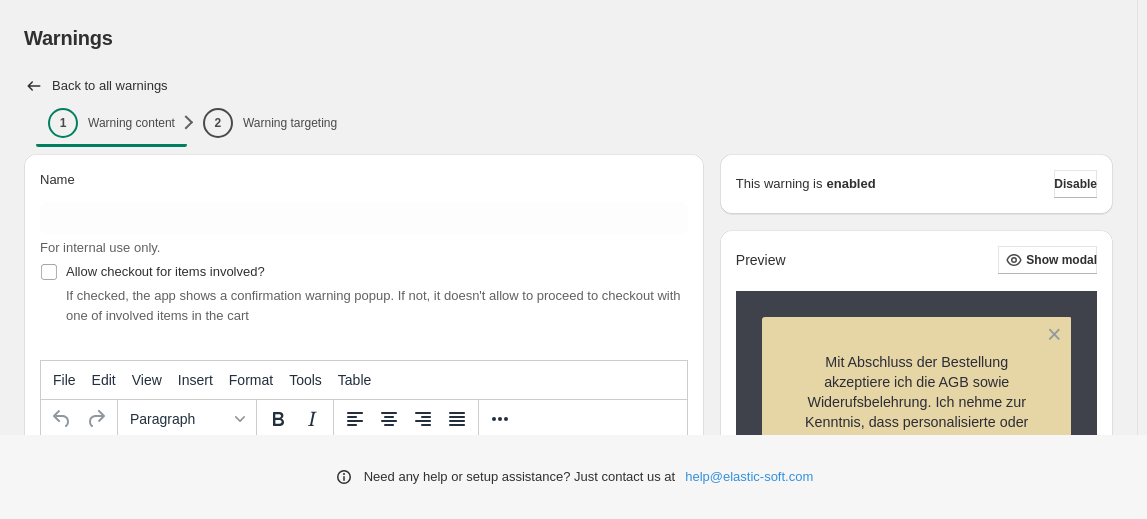 type on "**" 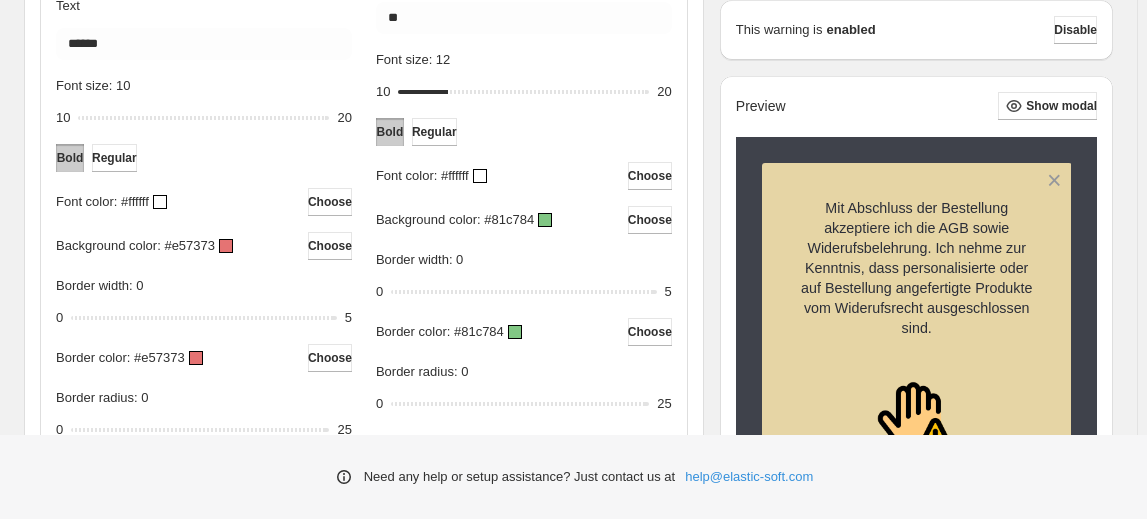 scroll, scrollTop: 727, scrollLeft: 0, axis: vertical 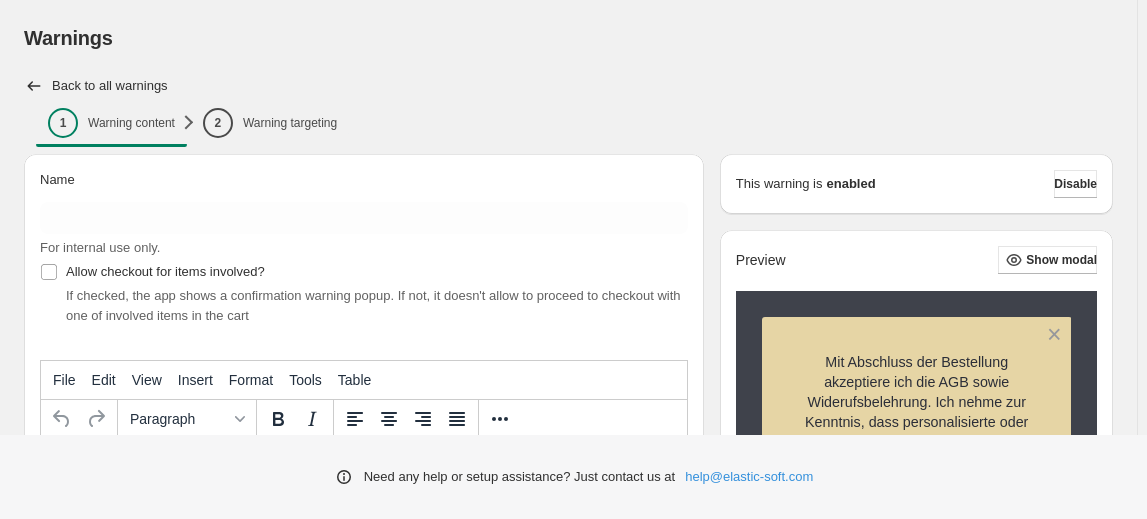 click on "Font size: 10" at bounding box center [523, 910] 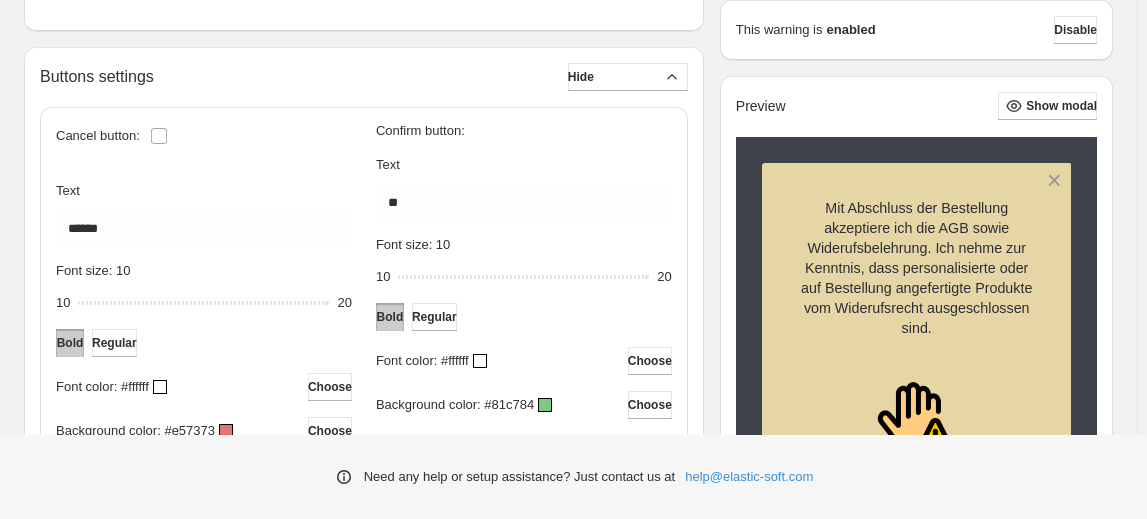 scroll, scrollTop: 636, scrollLeft: 0, axis: vertical 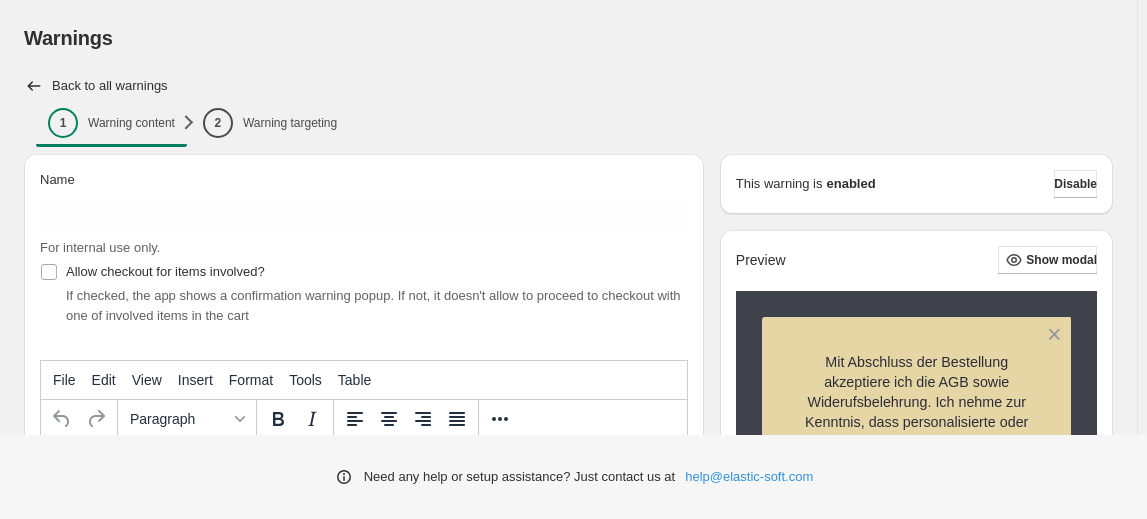 click on "Font size: 11" at bounding box center [523, 910] 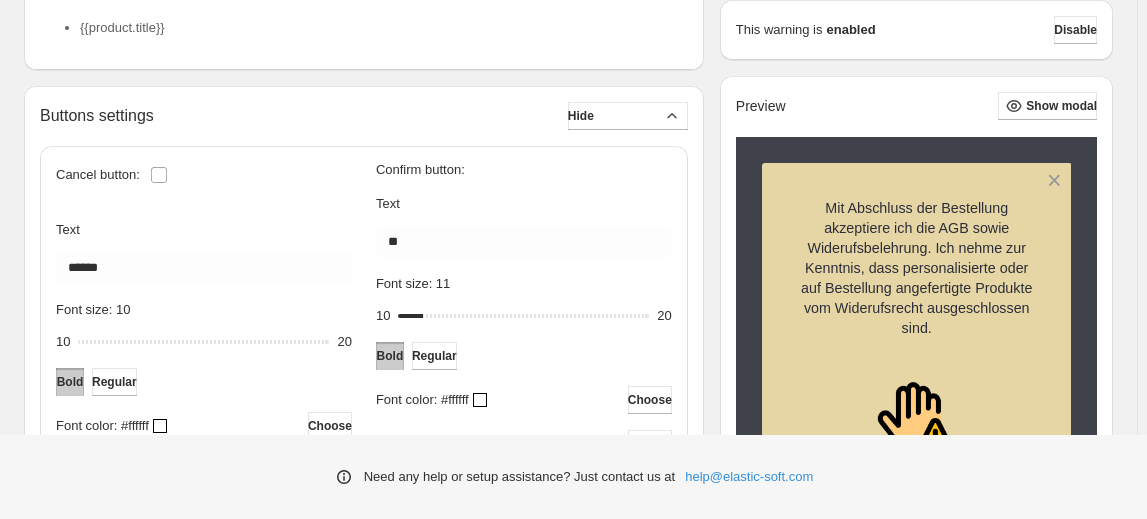 scroll, scrollTop: 818, scrollLeft: 0, axis: vertical 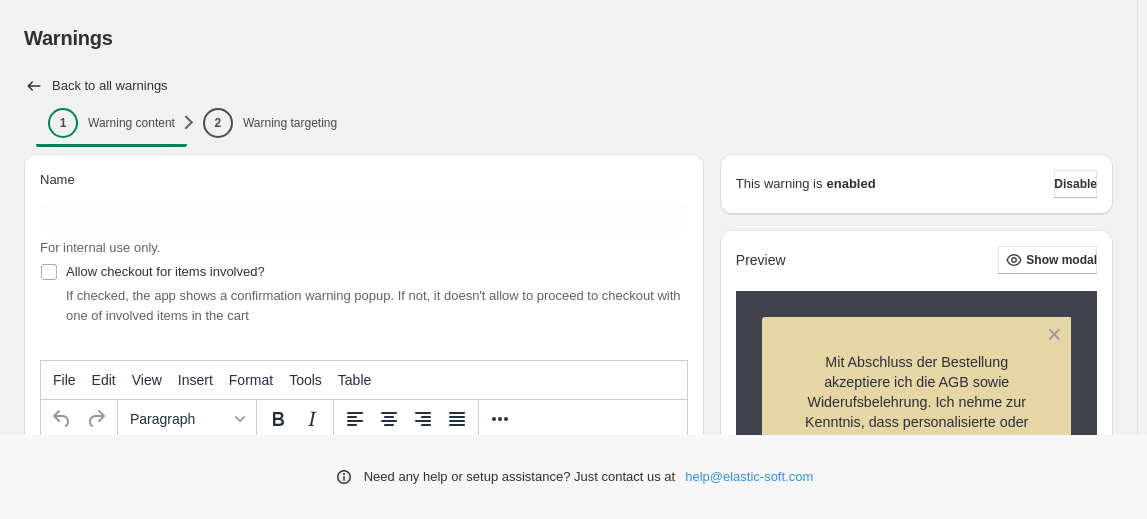 type on "**" 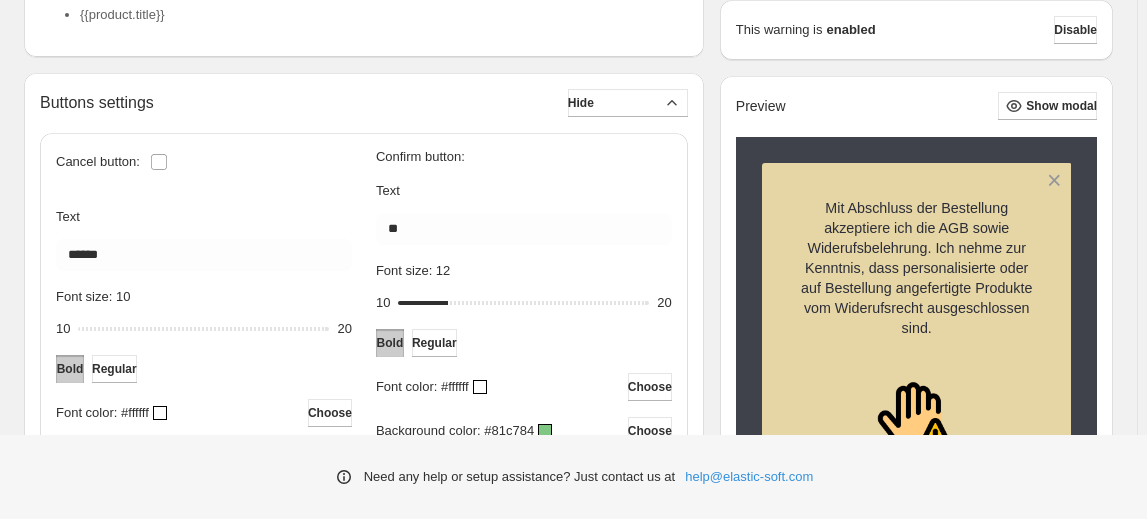 scroll, scrollTop: 636, scrollLeft: 0, axis: vertical 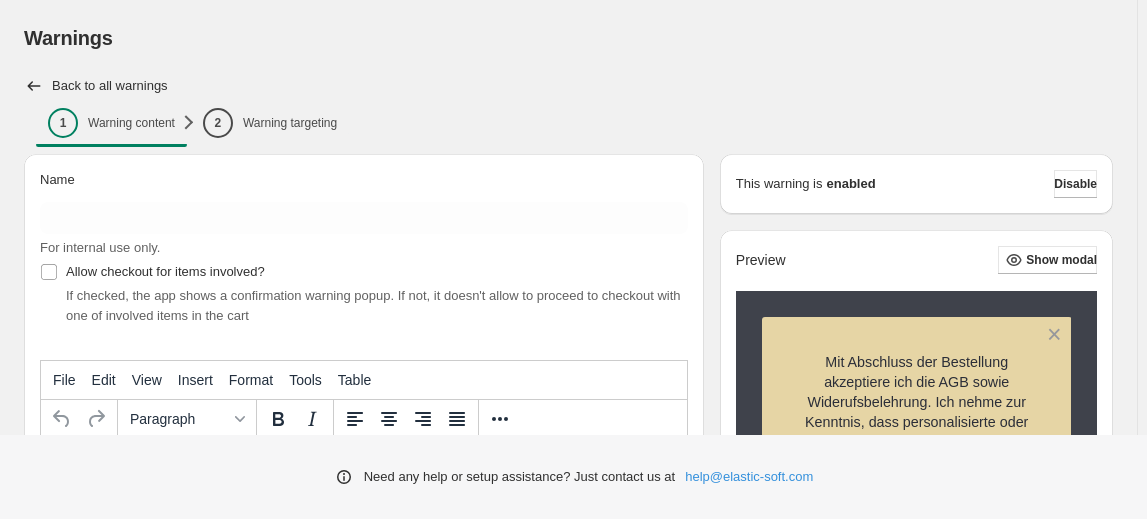 click on "Font size: 10" at bounding box center [203, 936] 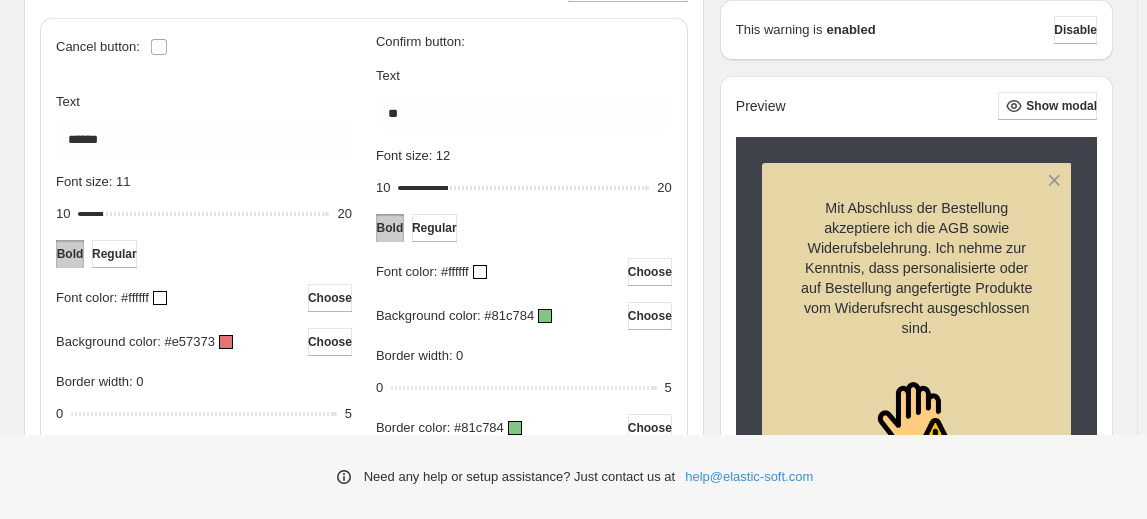 scroll, scrollTop: 727, scrollLeft: 0, axis: vertical 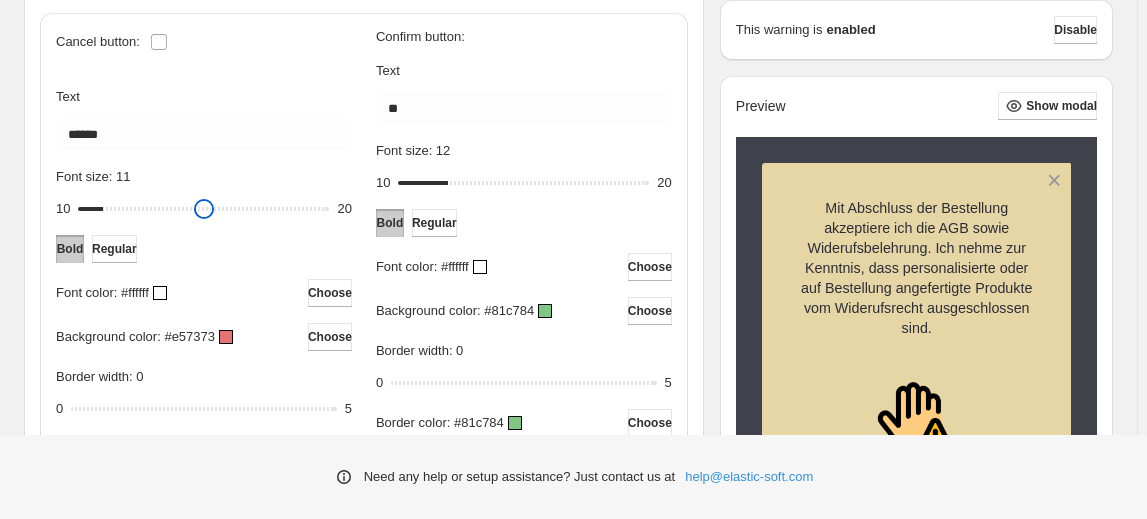 type on "**" 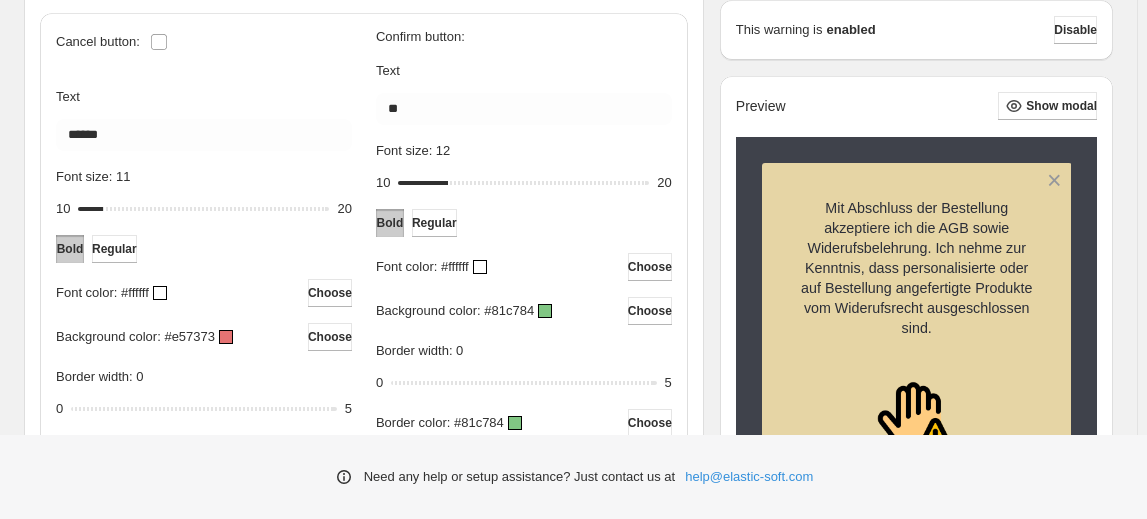 scroll, scrollTop: 0, scrollLeft: 0, axis: both 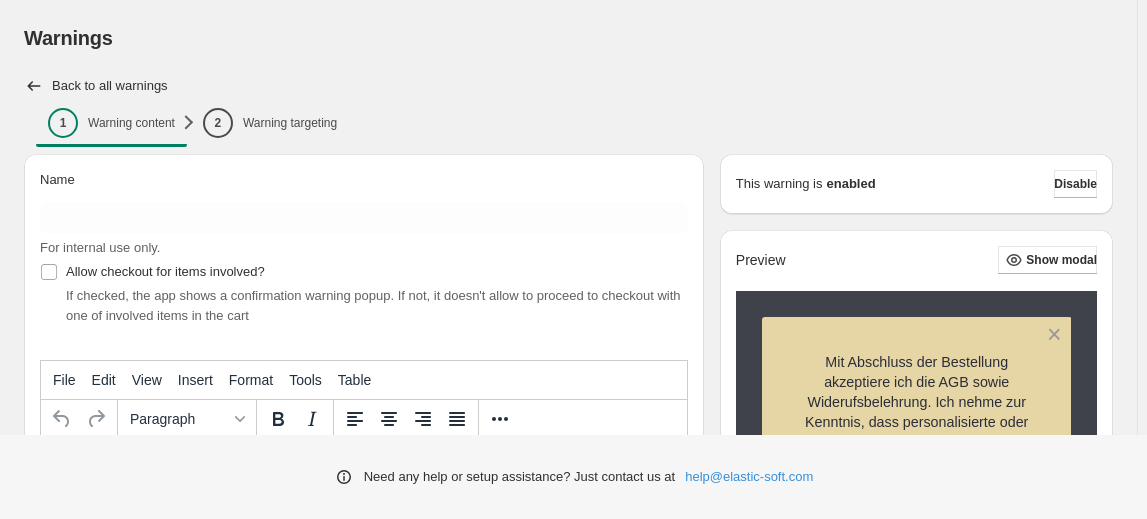 click on "Font size: 12" at bounding box center [203, 936] 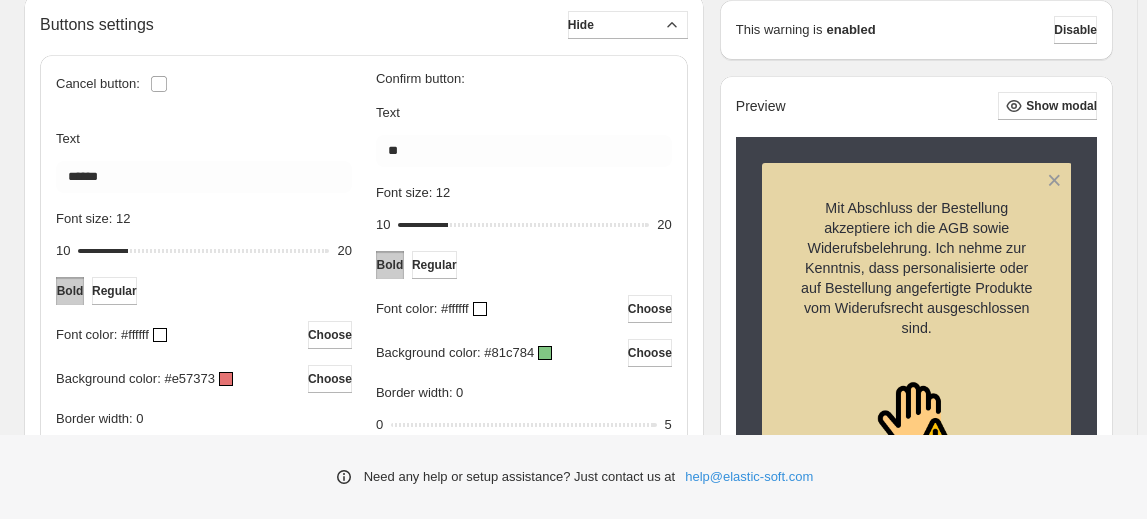 scroll, scrollTop: 727, scrollLeft: 0, axis: vertical 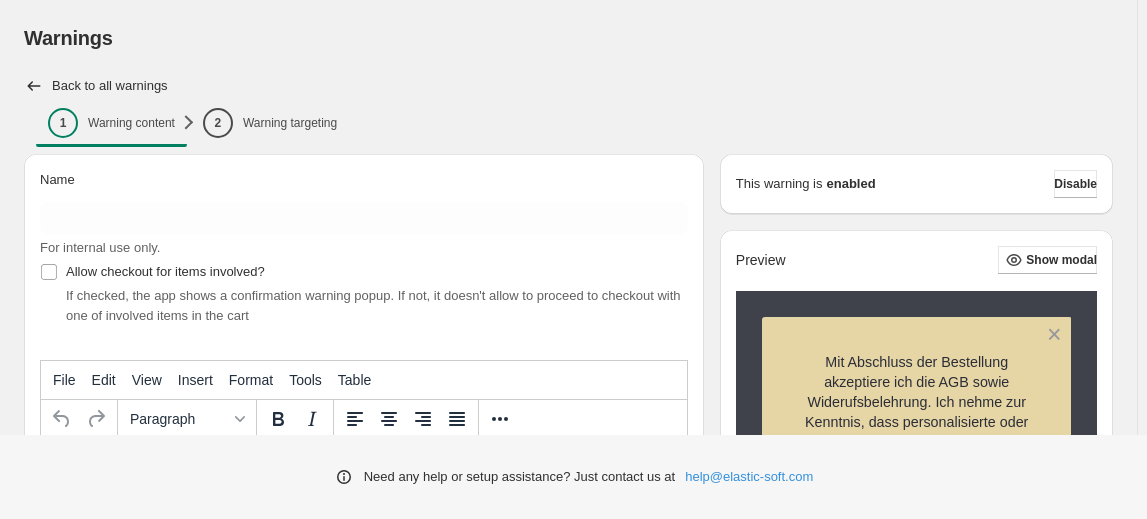 type on "**" 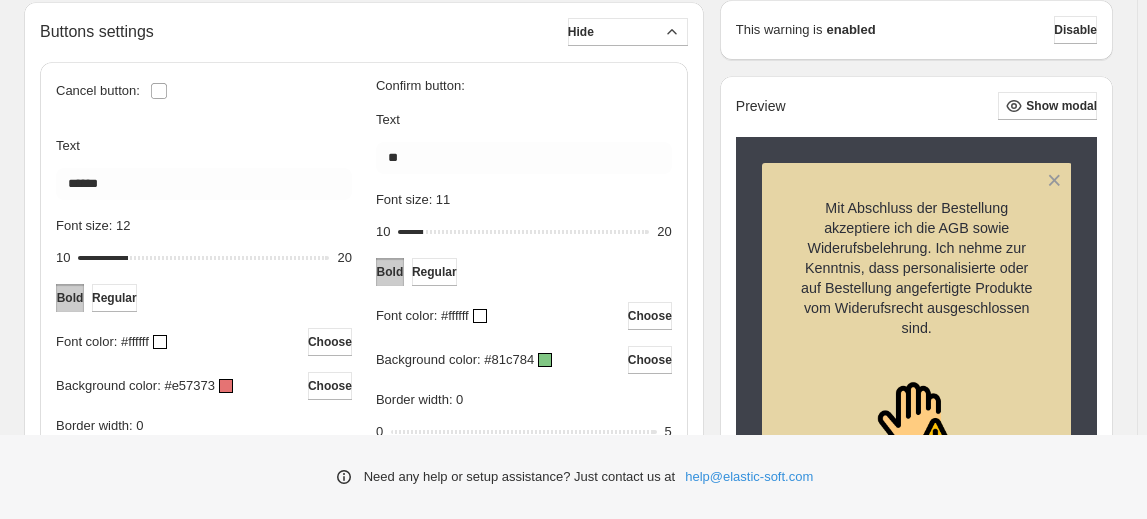 scroll, scrollTop: 727, scrollLeft: 0, axis: vertical 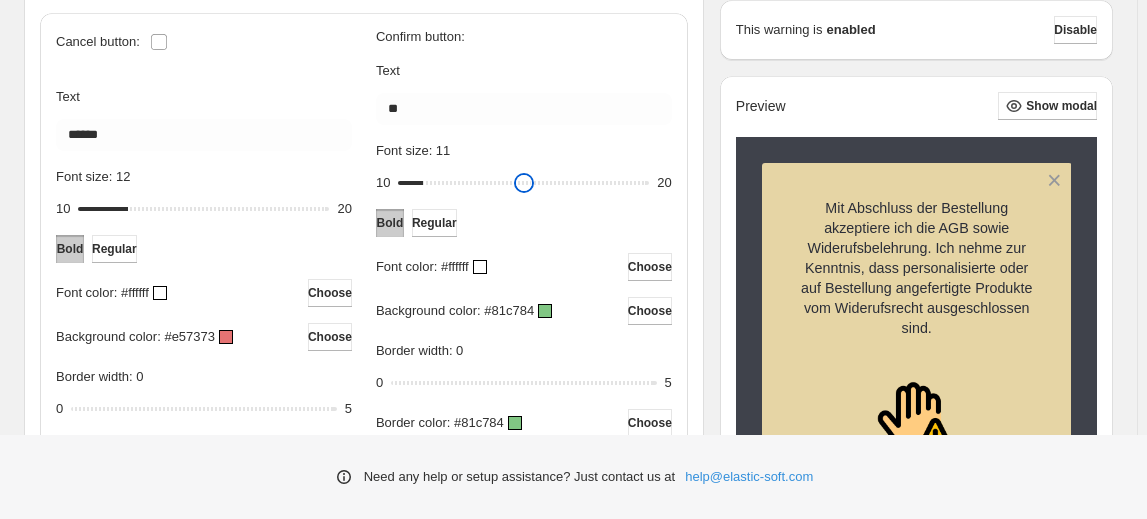 click on "Font size: 11" at bounding box center (523, 183) 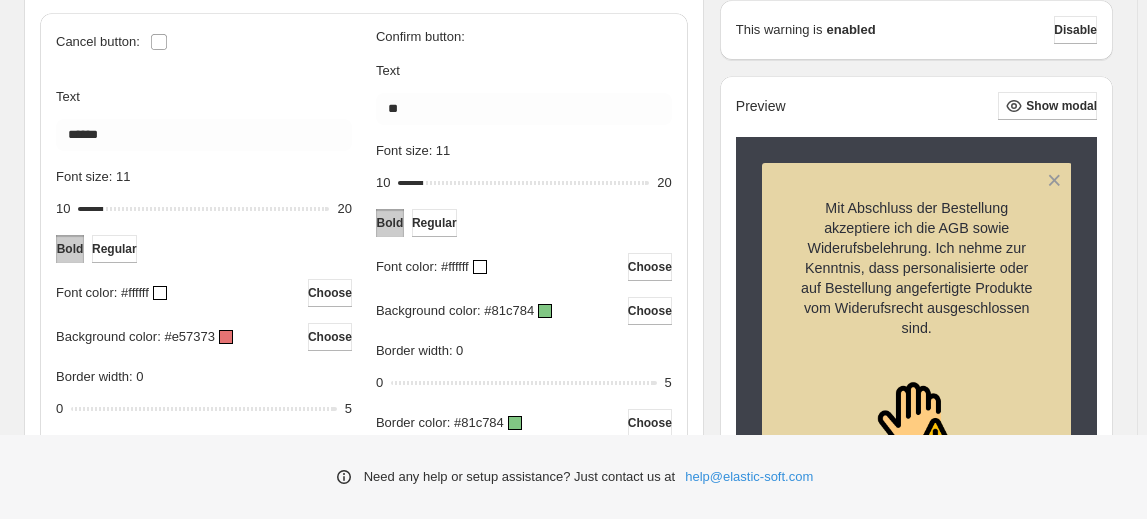 scroll, scrollTop: 0, scrollLeft: 0, axis: both 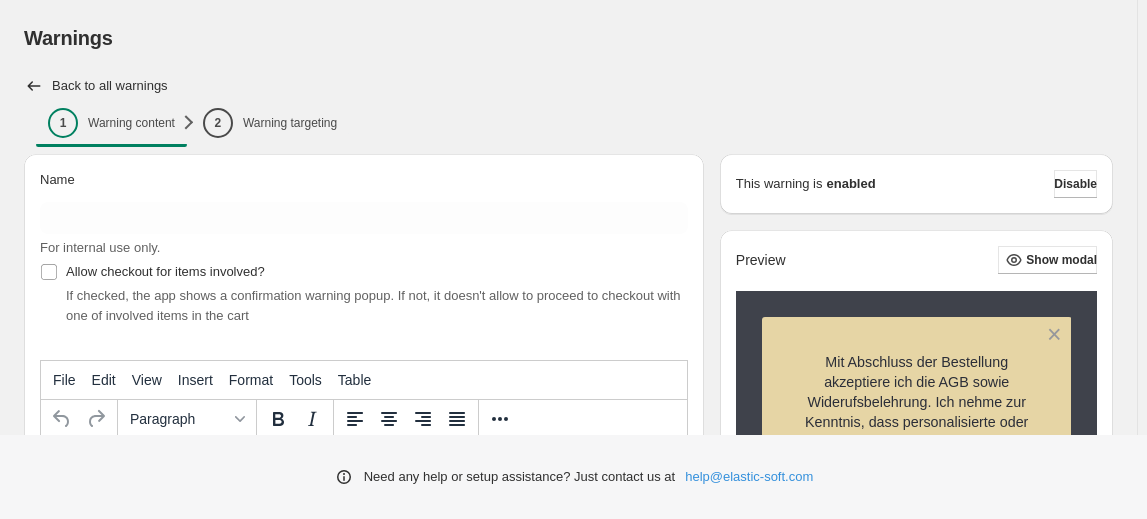 click on "Font size: 11" at bounding box center (203, 936) 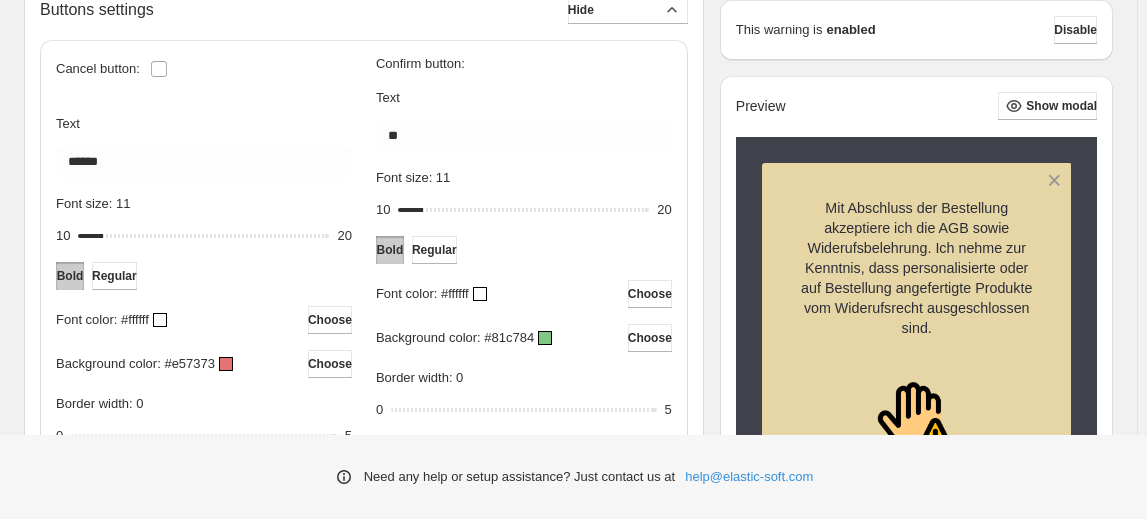 scroll, scrollTop: 727, scrollLeft: 0, axis: vertical 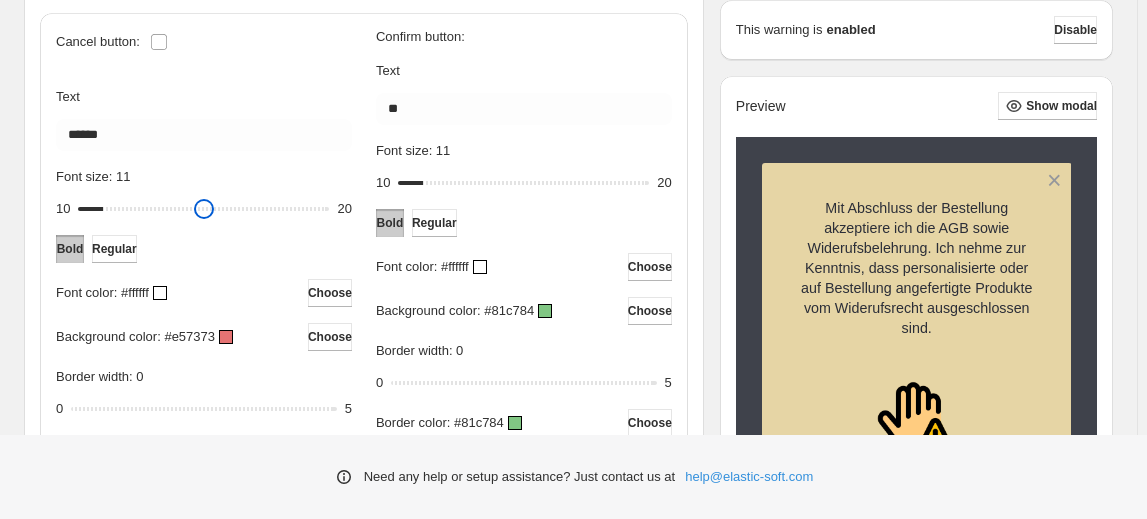 type on "**" 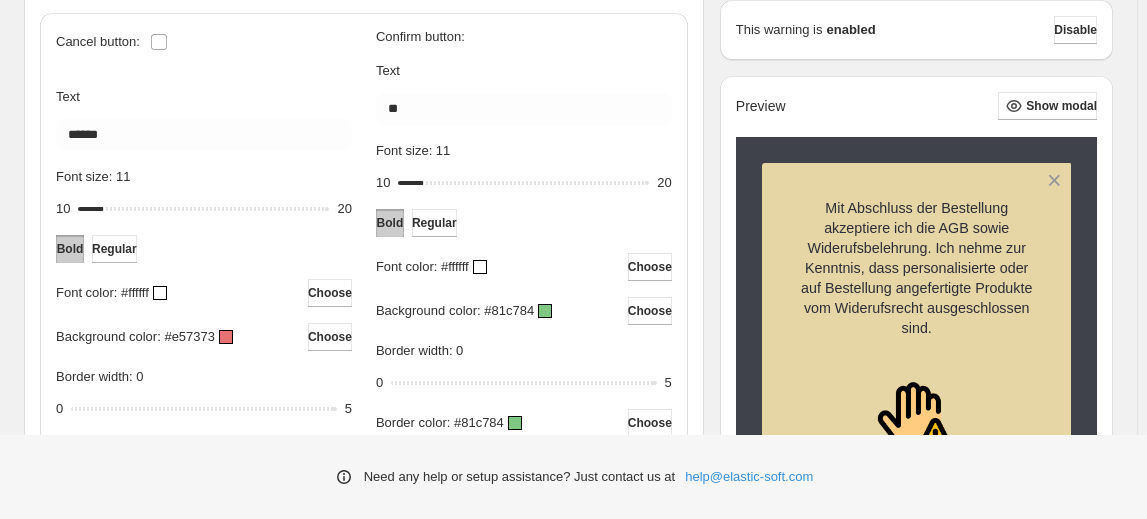 scroll, scrollTop: 0, scrollLeft: 0, axis: both 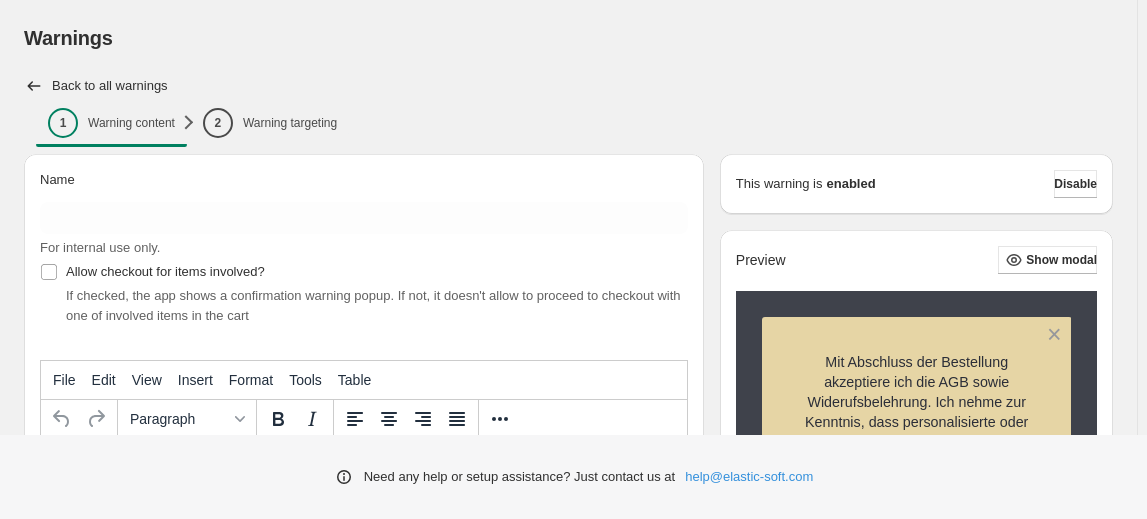 click on "Font size: 10" at bounding box center [203, 936] 